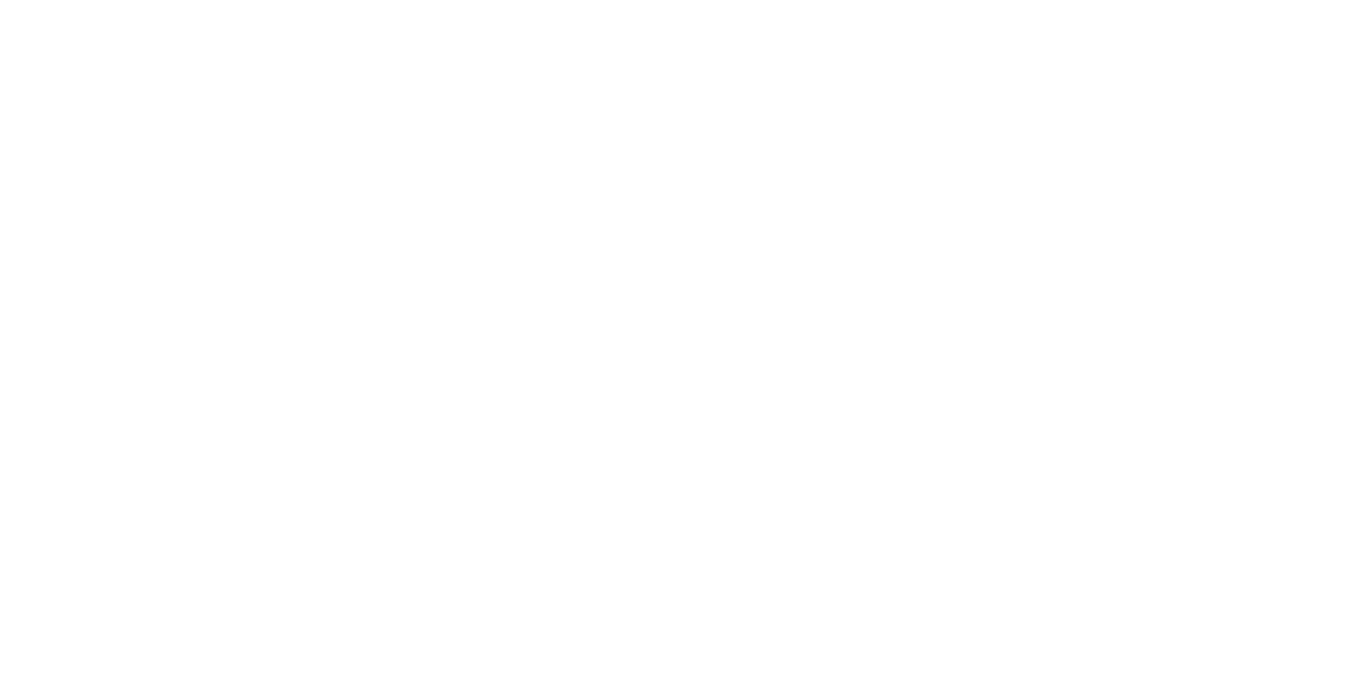scroll, scrollTop: 0, scrollLeft: 0, axis: both 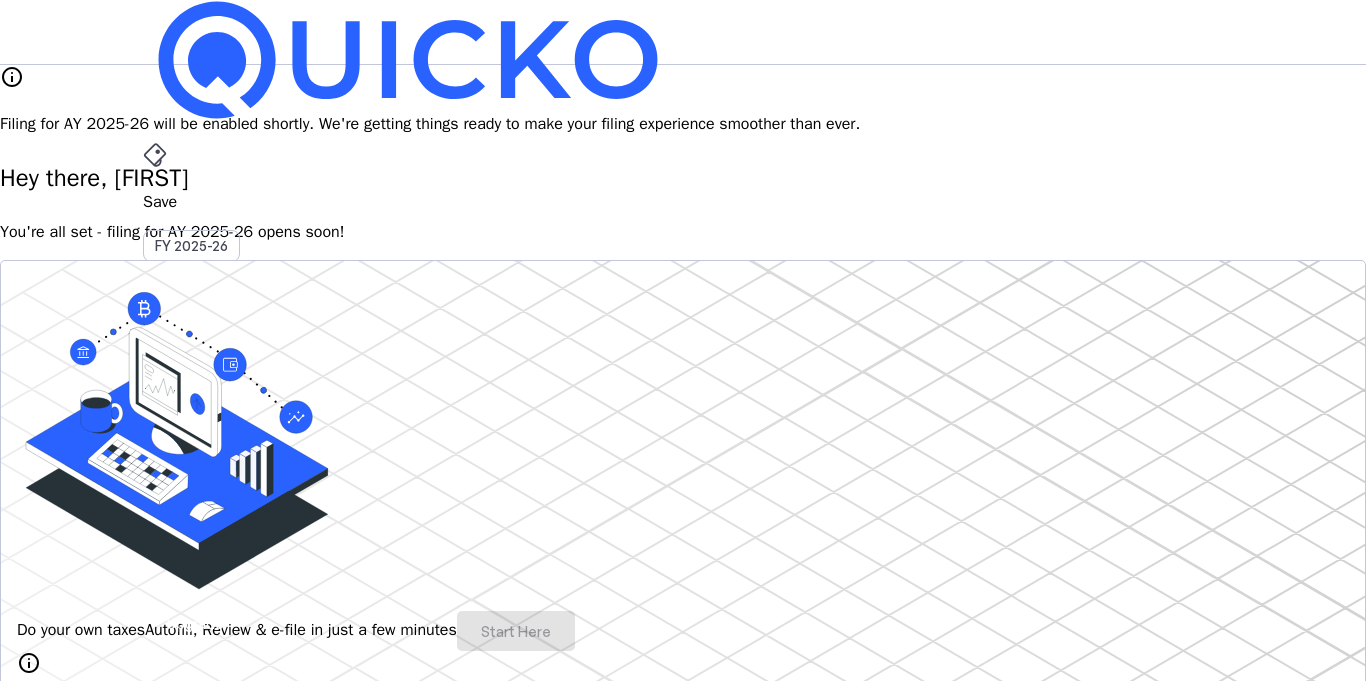 click on "File AY 2025-26" at bounding box center (683, 202) 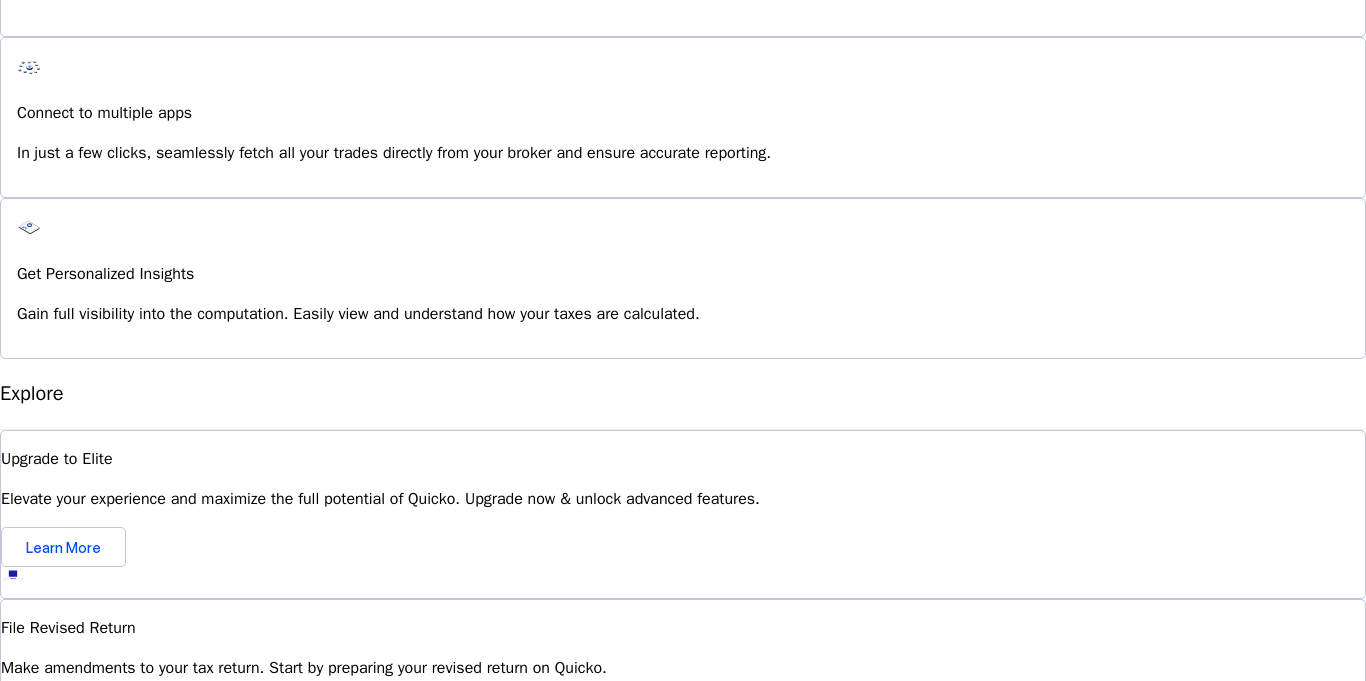 scroll, scrollTop: 1347, scrollLeft: 0, axis: vertical 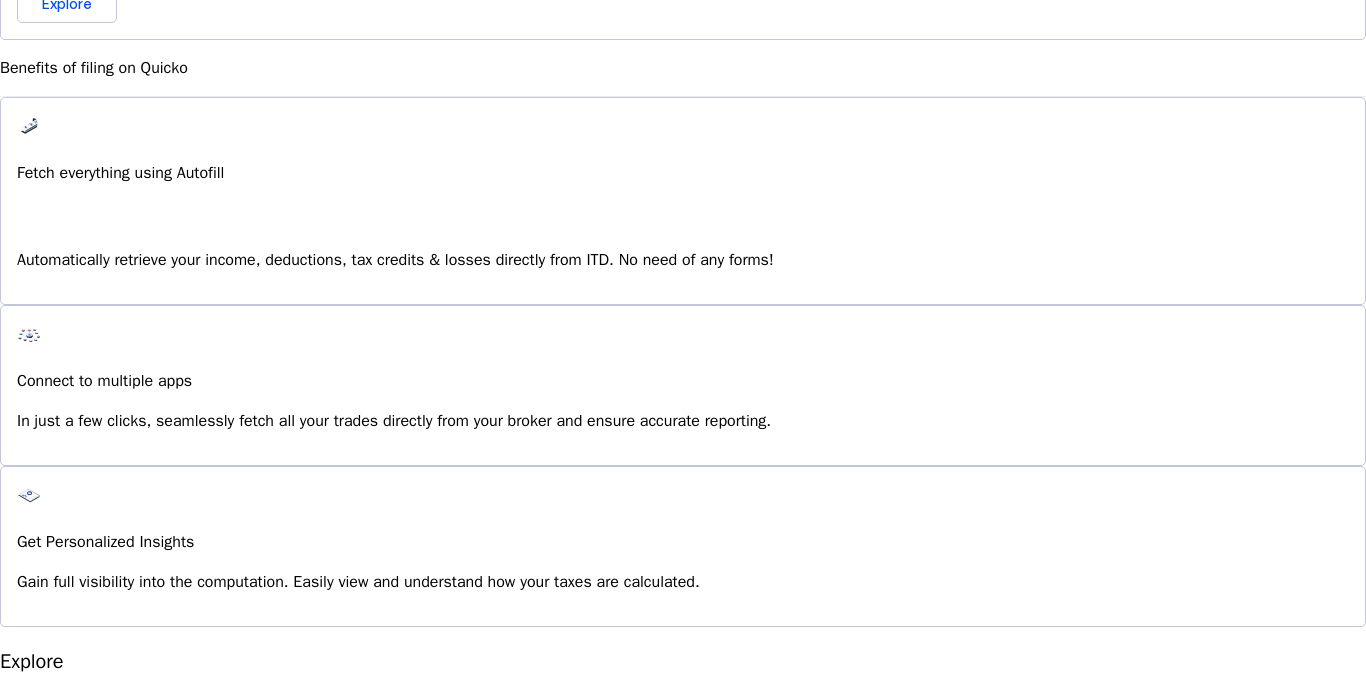 click on "I'm Interested" at bounding box center [73, 1322] 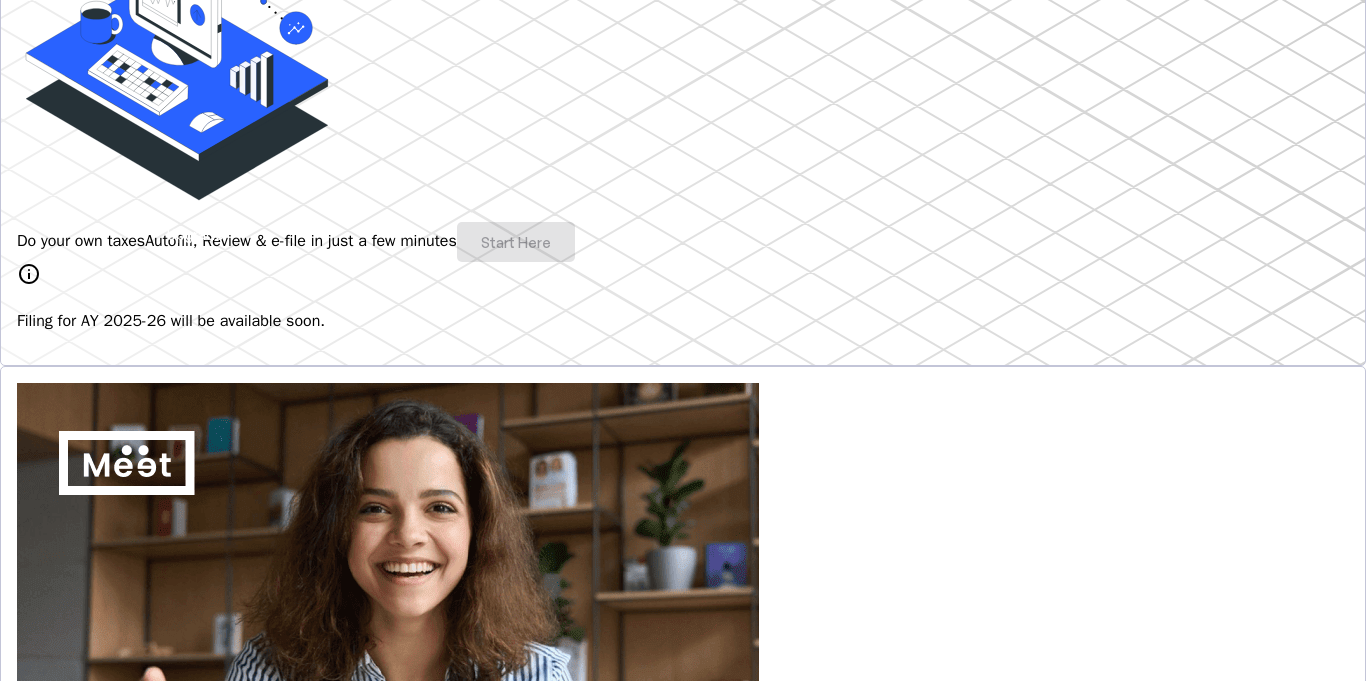 scroll, scrollTop: 387, scrollLeft: 0, axis: vertical 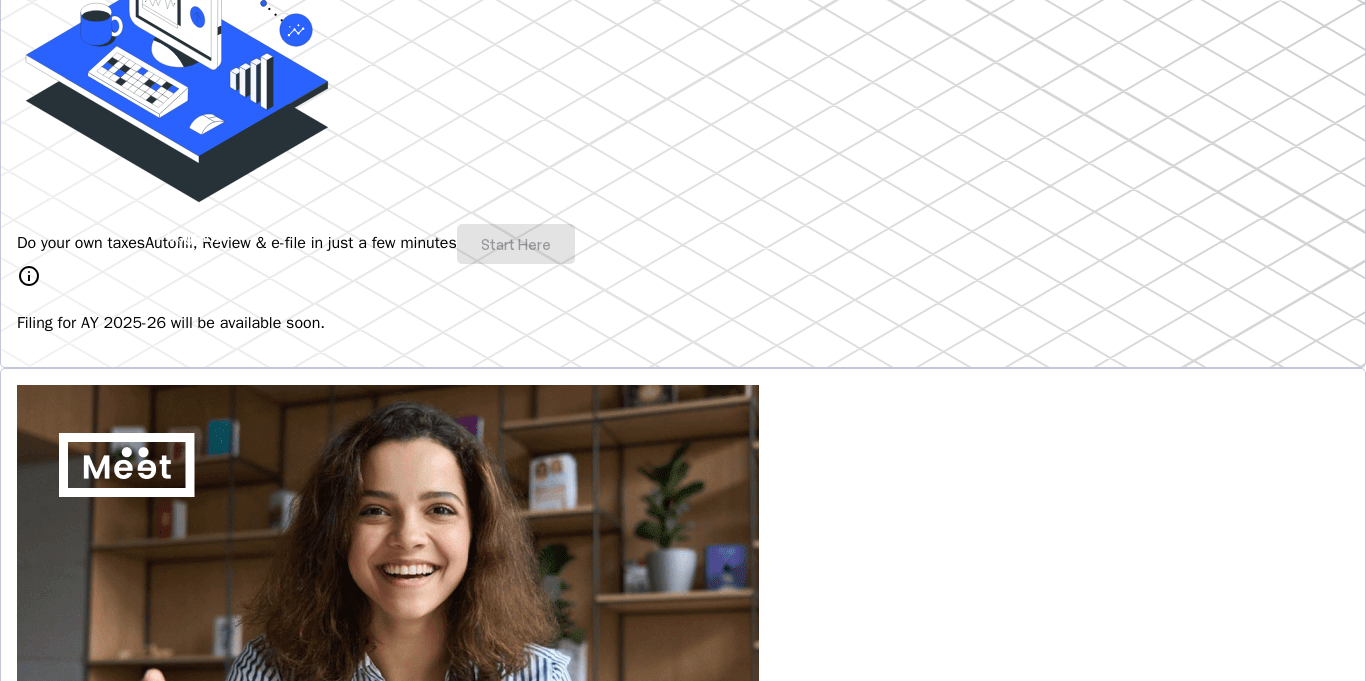 click on "Do your own taxes   Autofill, Review & e-file in just a few minutes   Start Here" at bounding box center (683, 244) 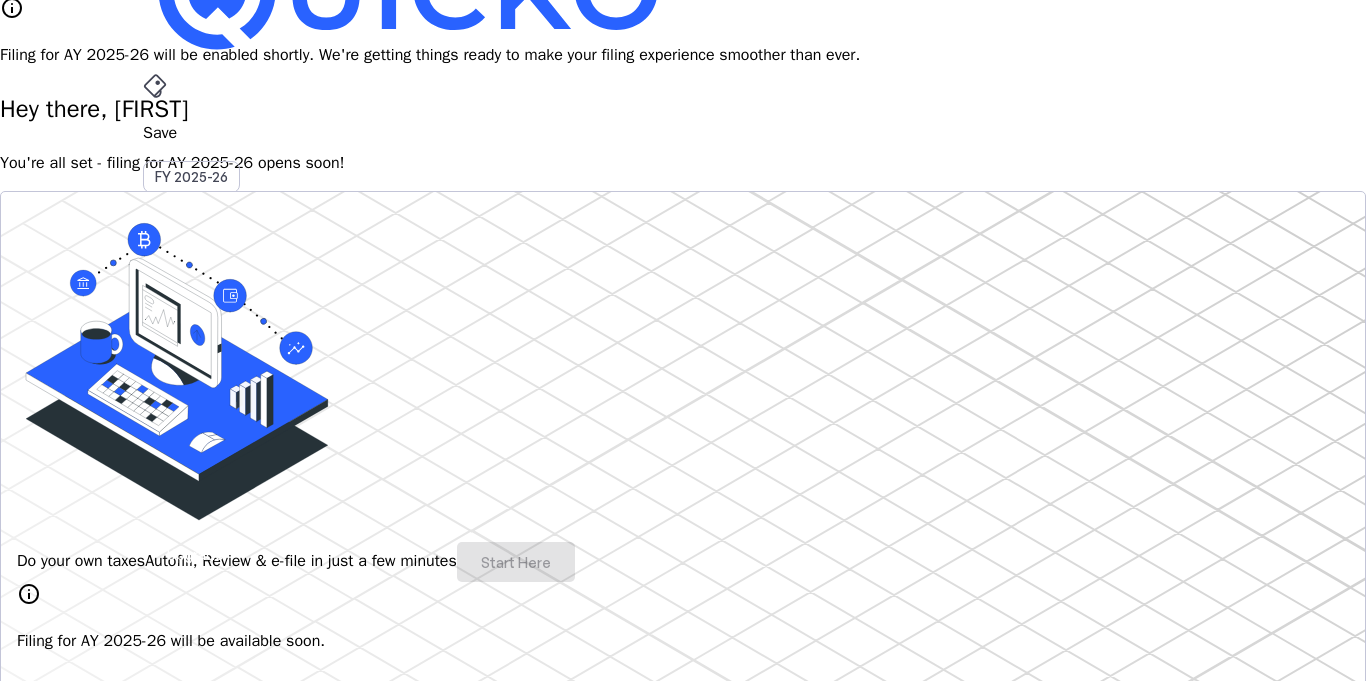 scroll, scrollTop: 0, scrollLeft: 0, axis: both 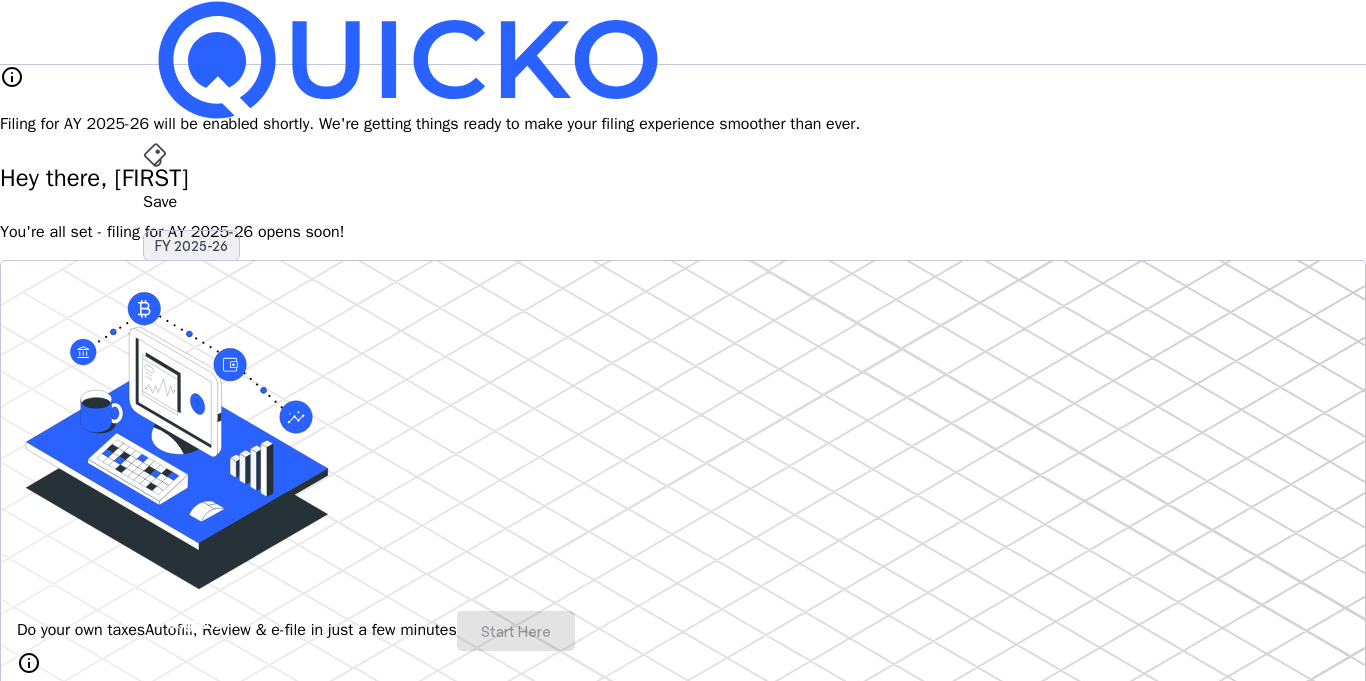 click on "FY 2025-26" at bounding box center [191, 246] 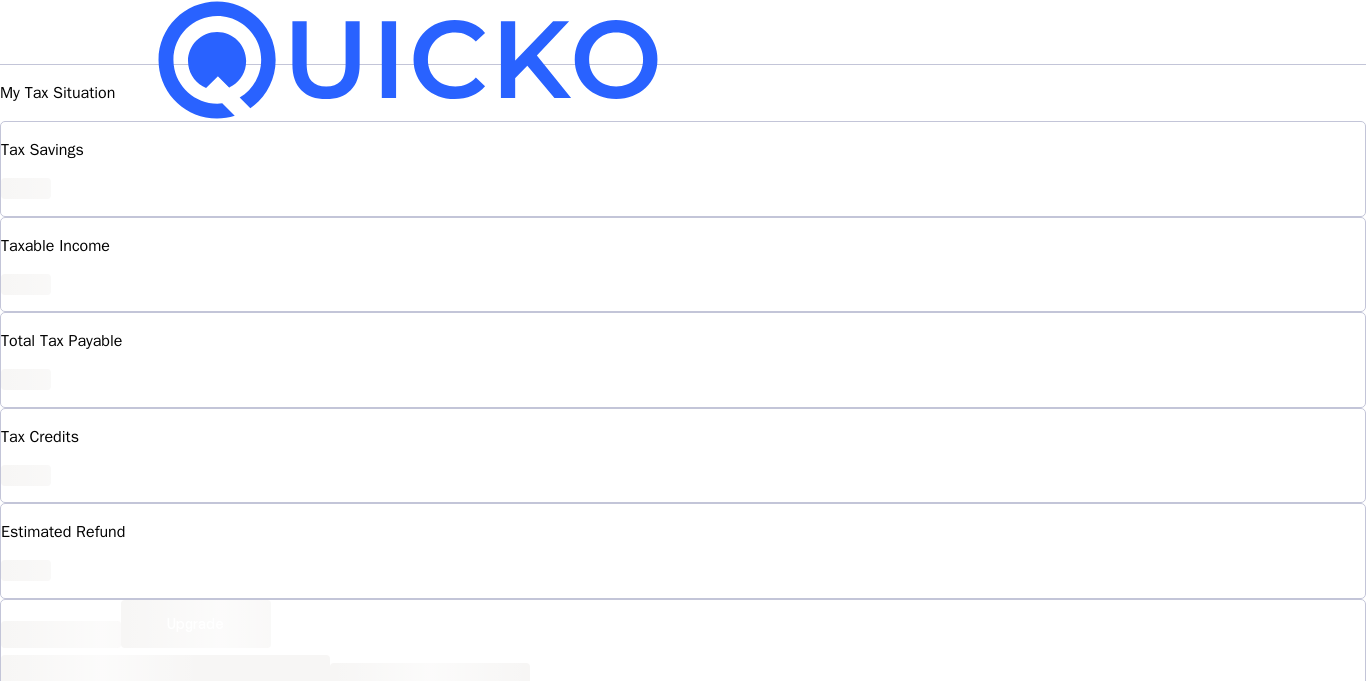 click on "FY 2025-26" at bounding box center (191, 246) 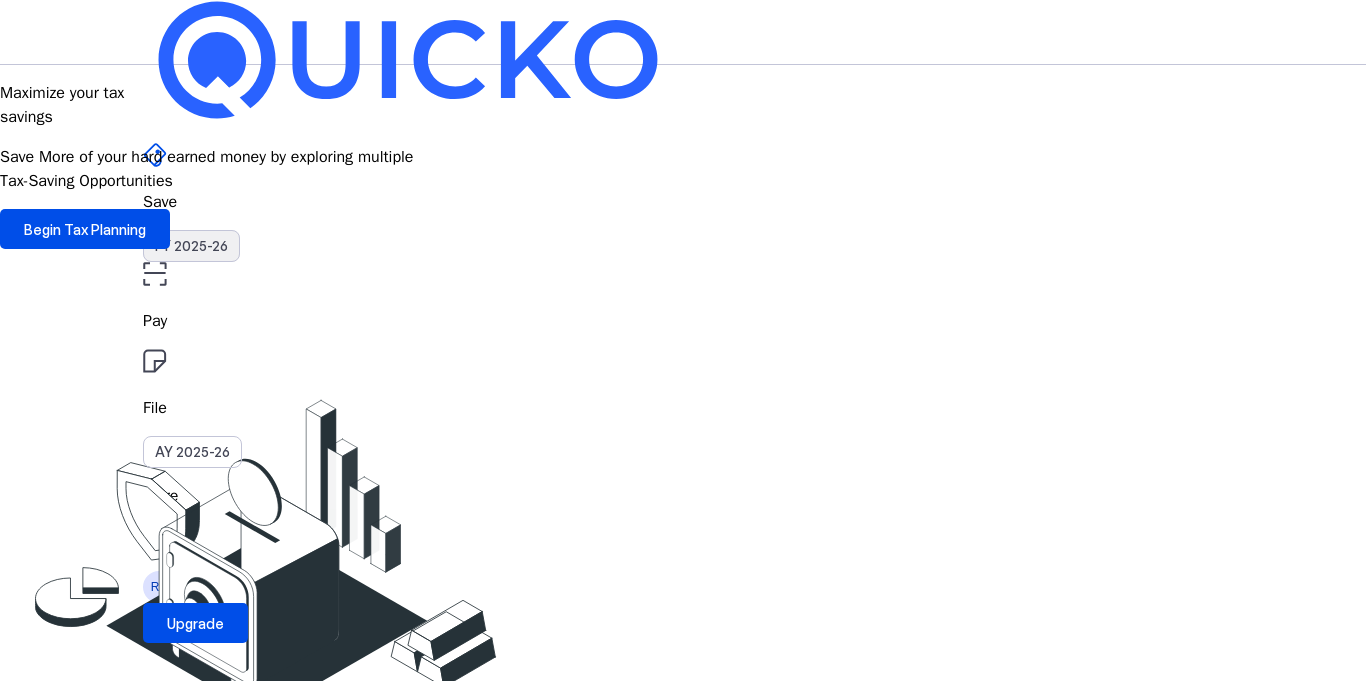 click on "FY 2025-26" at bounding box center [191, 246] 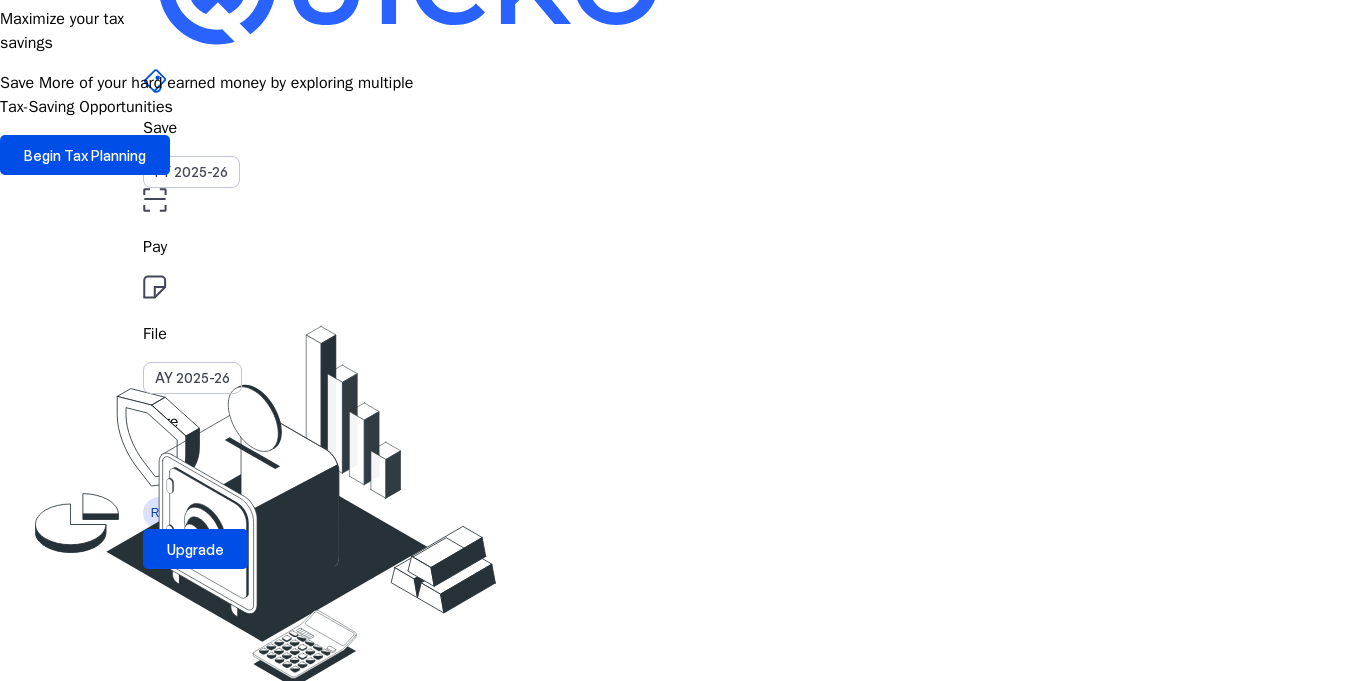 scroll, scrollTop: 0, scrollLeft: 0, axis: both 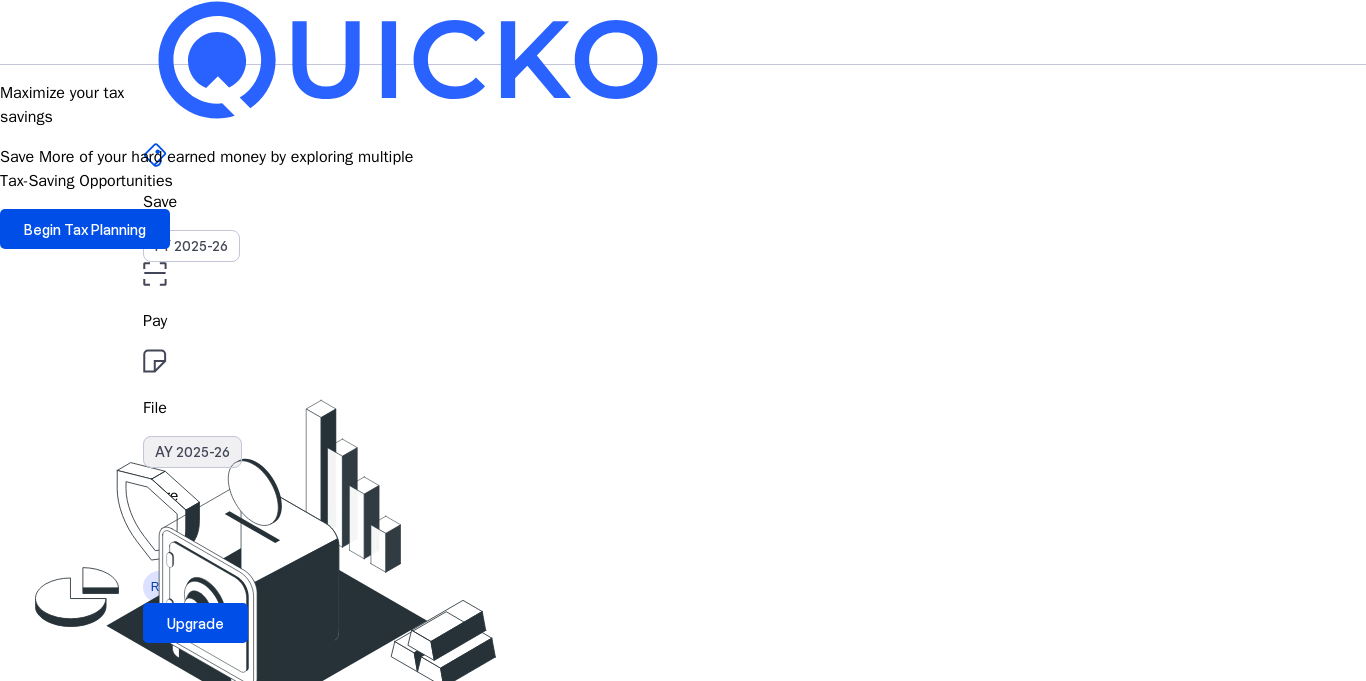 click on "AY 2025-26" at bounding box center (192, 452) 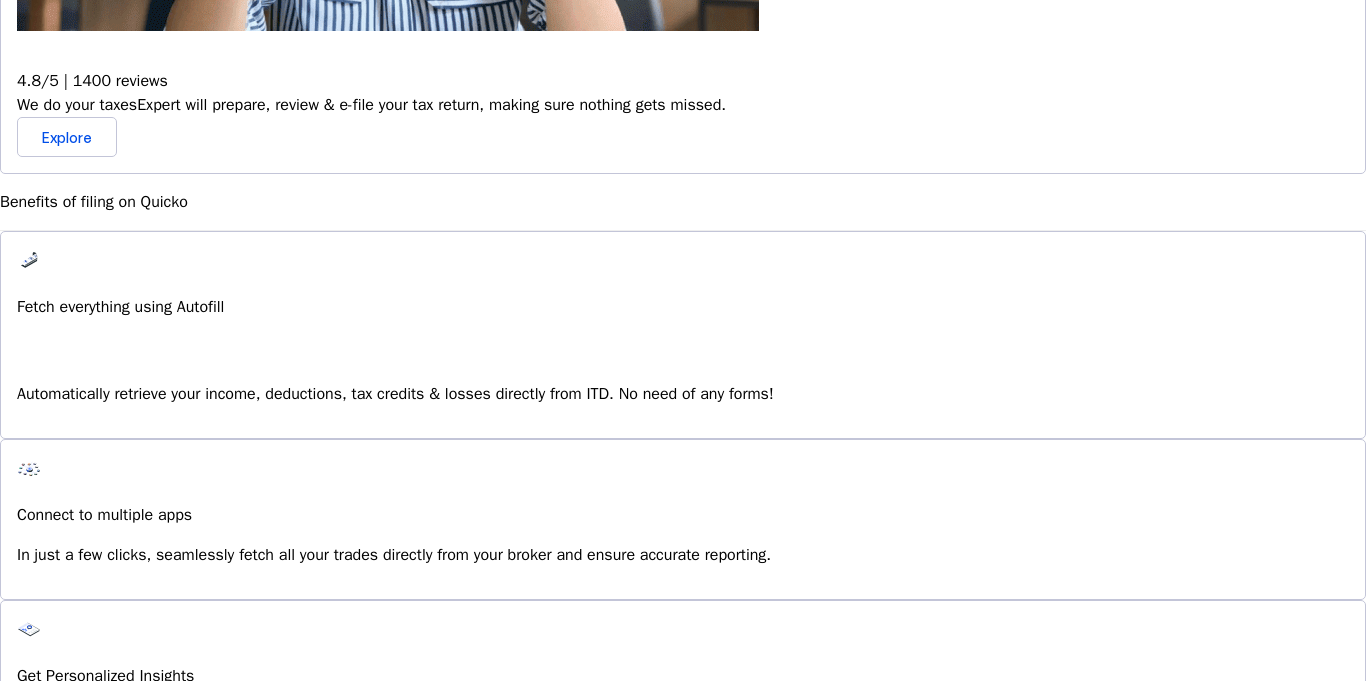 scroll, scrollTop: 1080, scrollLeft: 0, axis: vertical 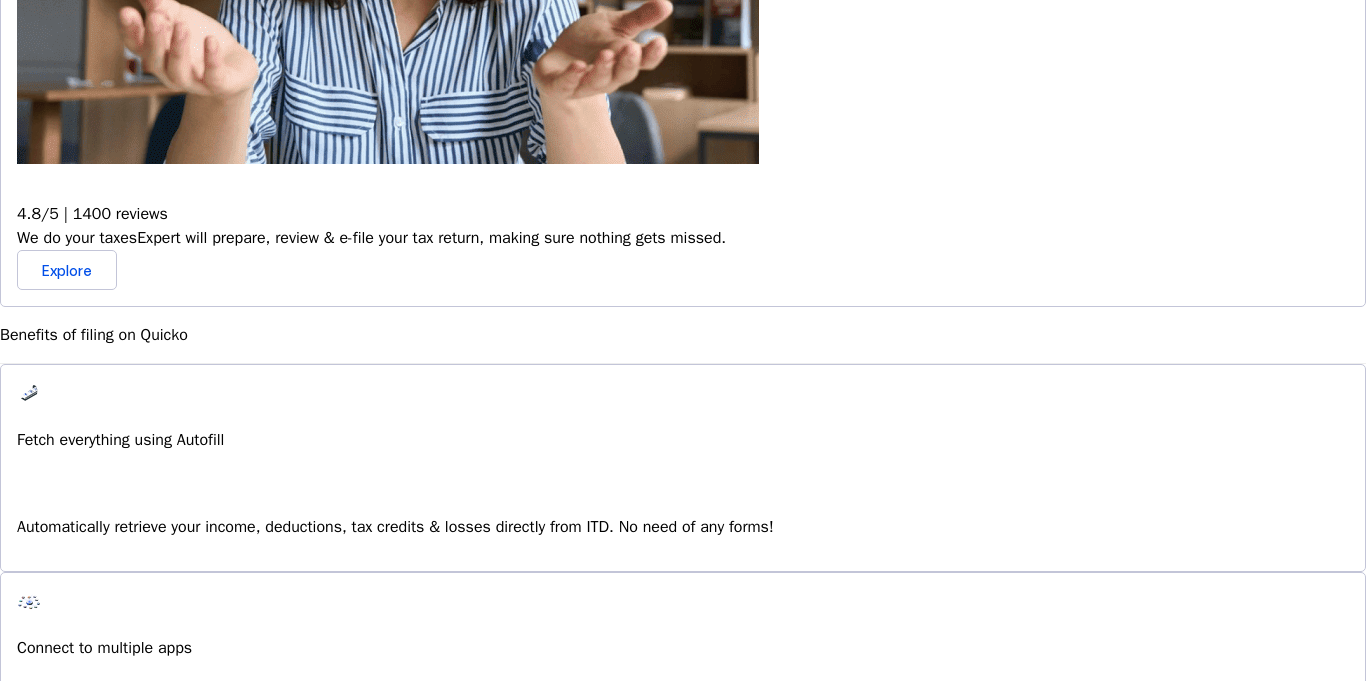 click on "Revise Return" at bounding box center (683, 1251) 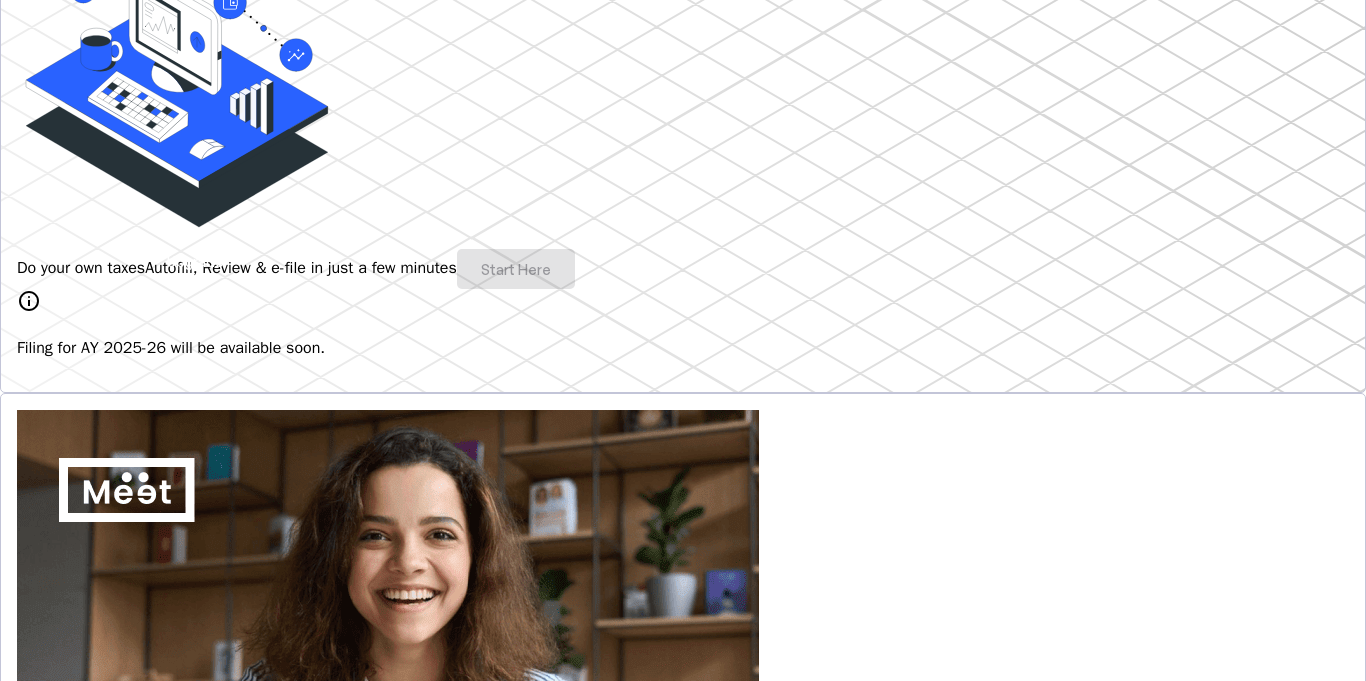 scroll, scrollTop: 240, scrollLeft: 0, axis: vertical 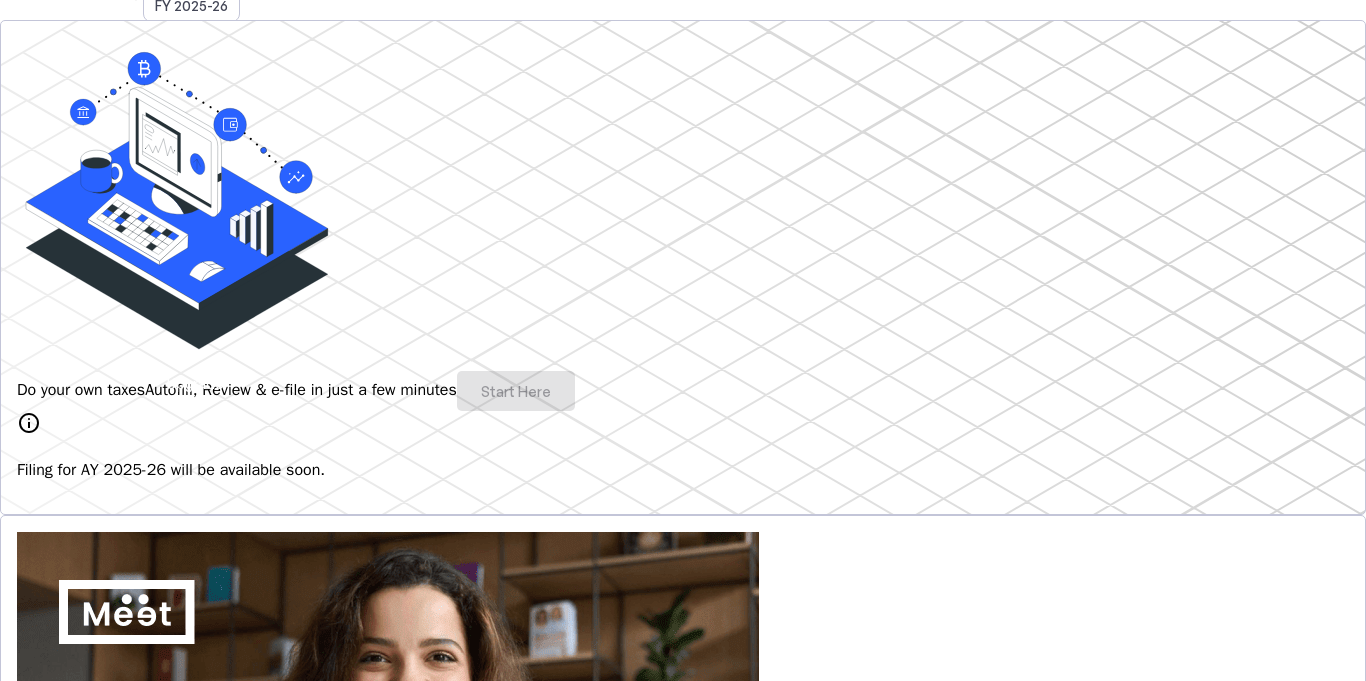 click on "Explore" at bounding box center (67, 1110) 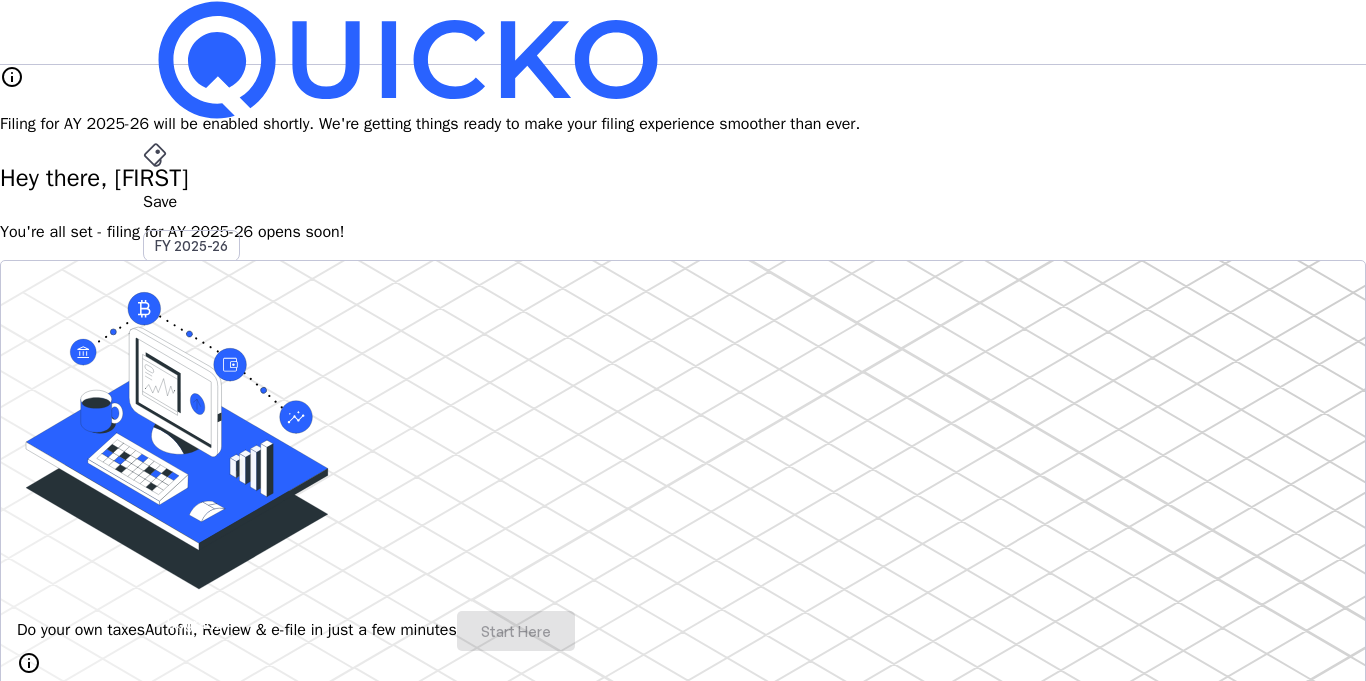 click on "Save" at bounding box center [683, 202] 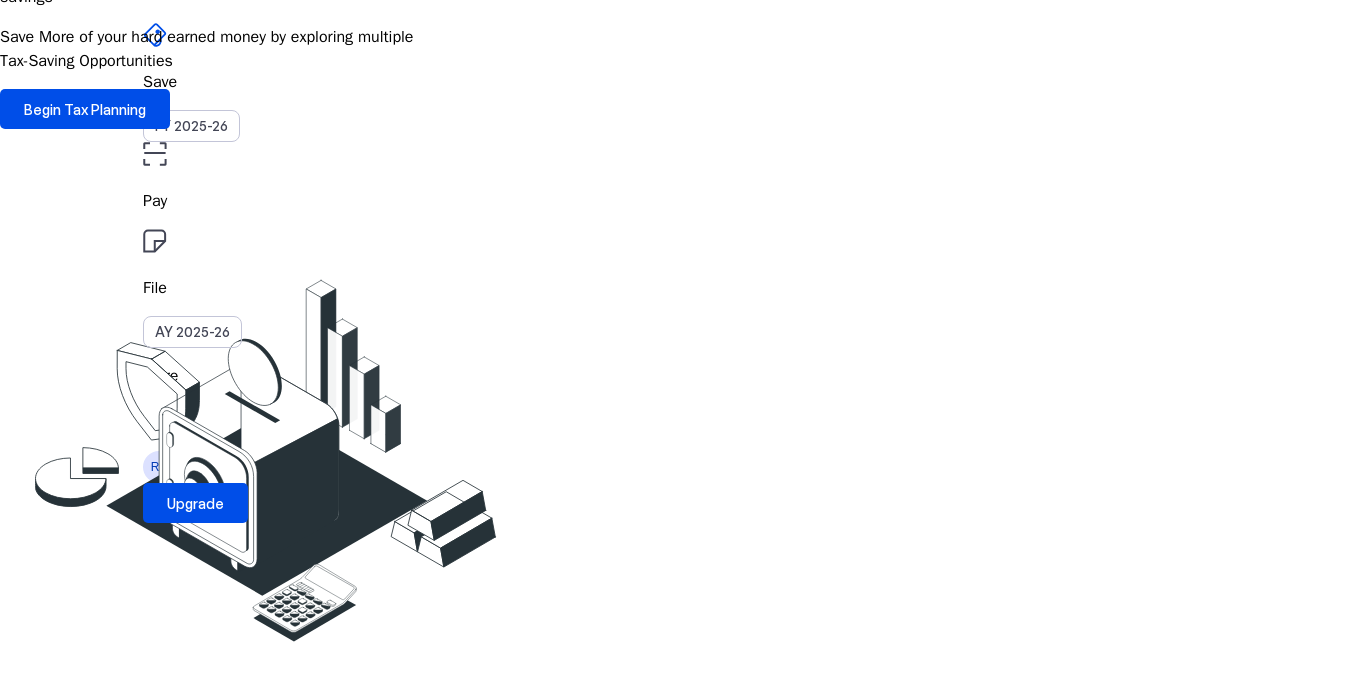 scroll, scrollTop: 0, scrollLeft: 0, axis: both 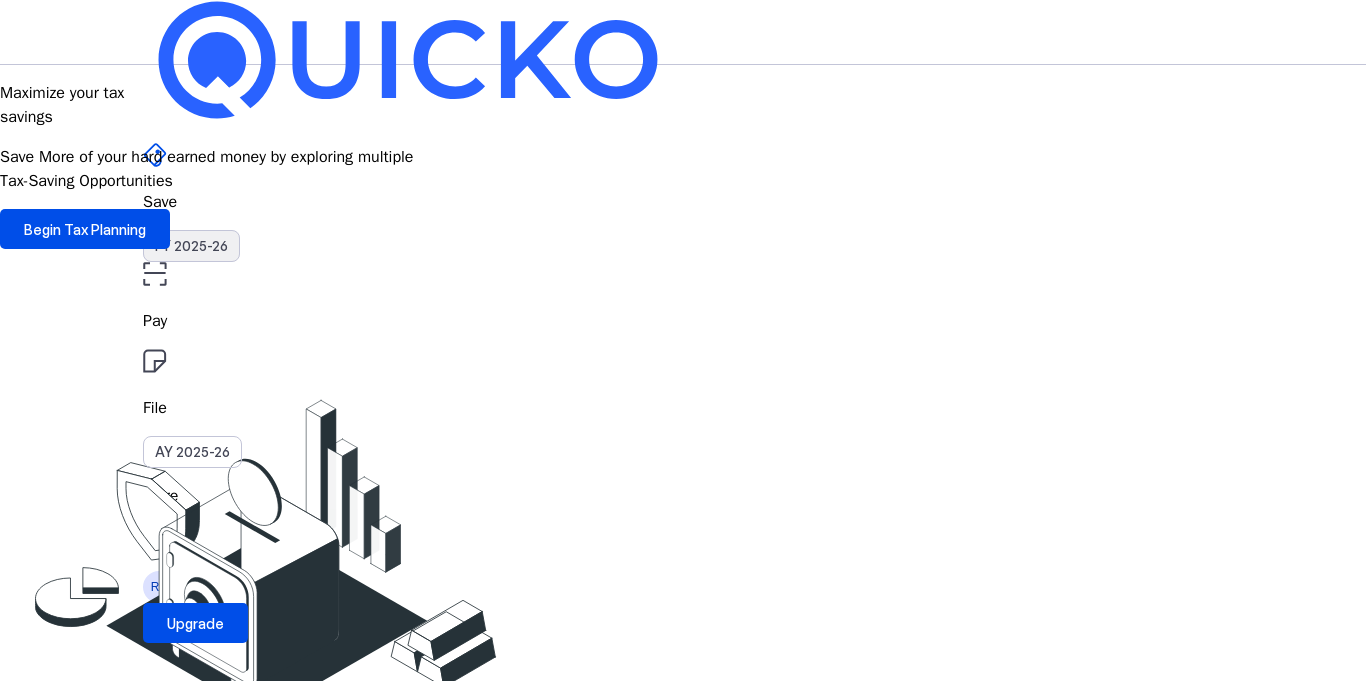 click on "FY 2025-26" at bounding box center (191, 246) 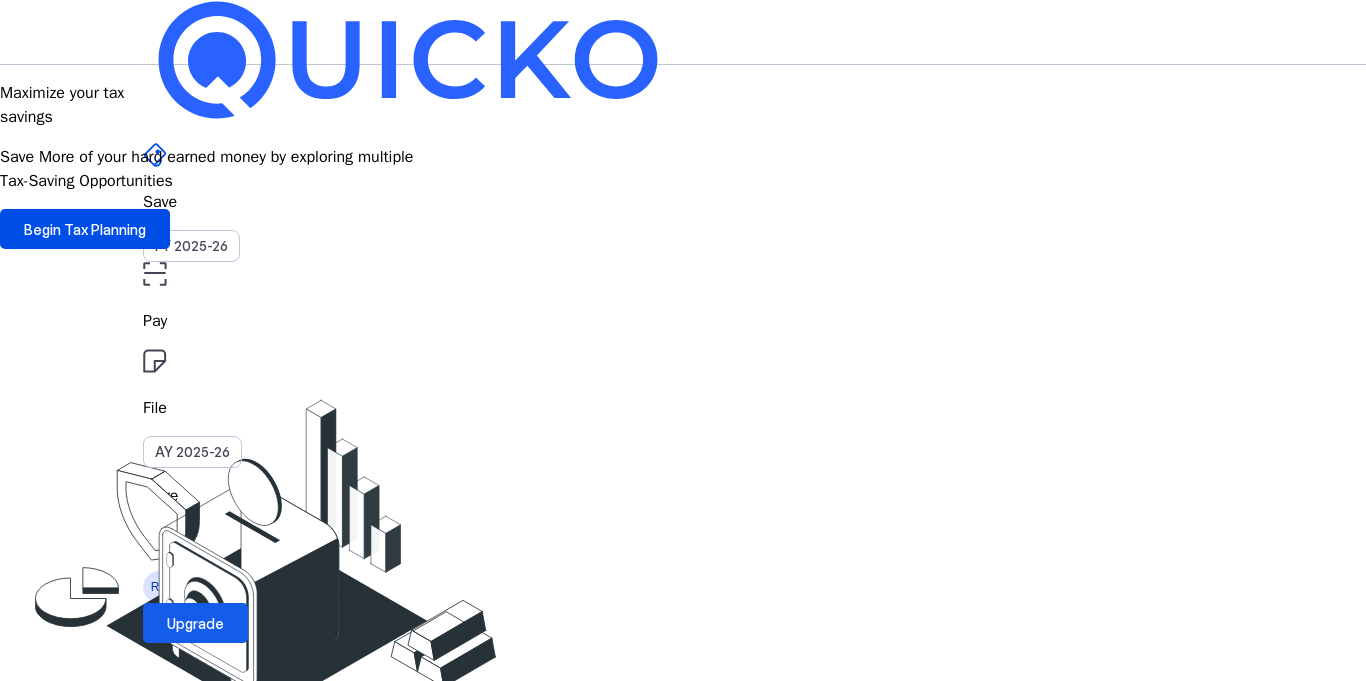 click on "Upgrade" at bounding box center (195, 623) 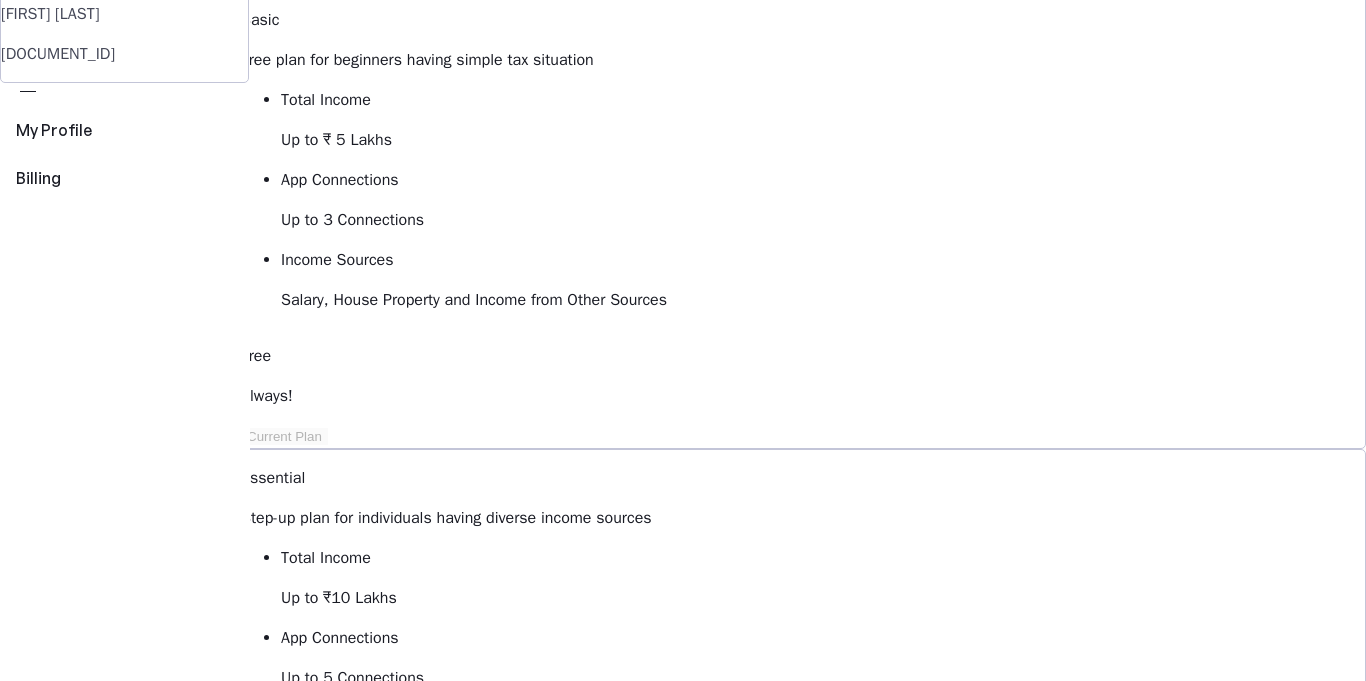 scroll, scrollTop: 0, scrollLeft: 0, axis: both 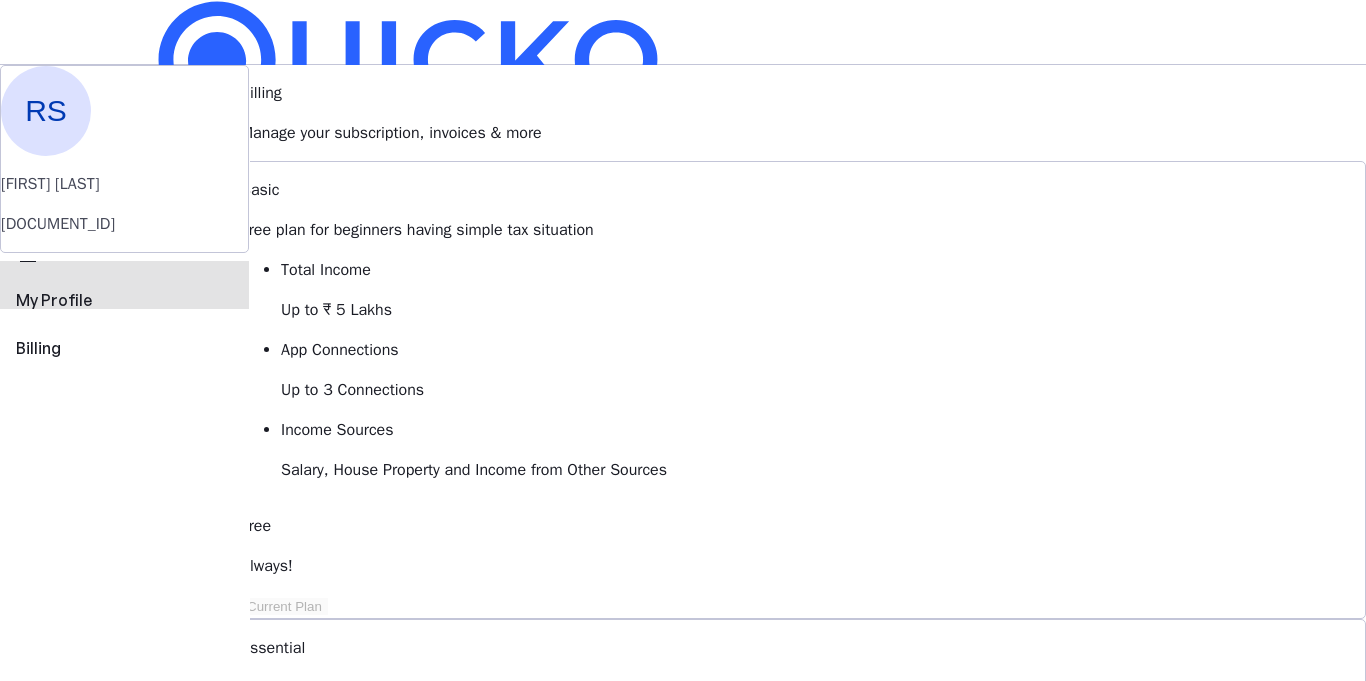 click on "My Profile" at bounding box center (124, 300) 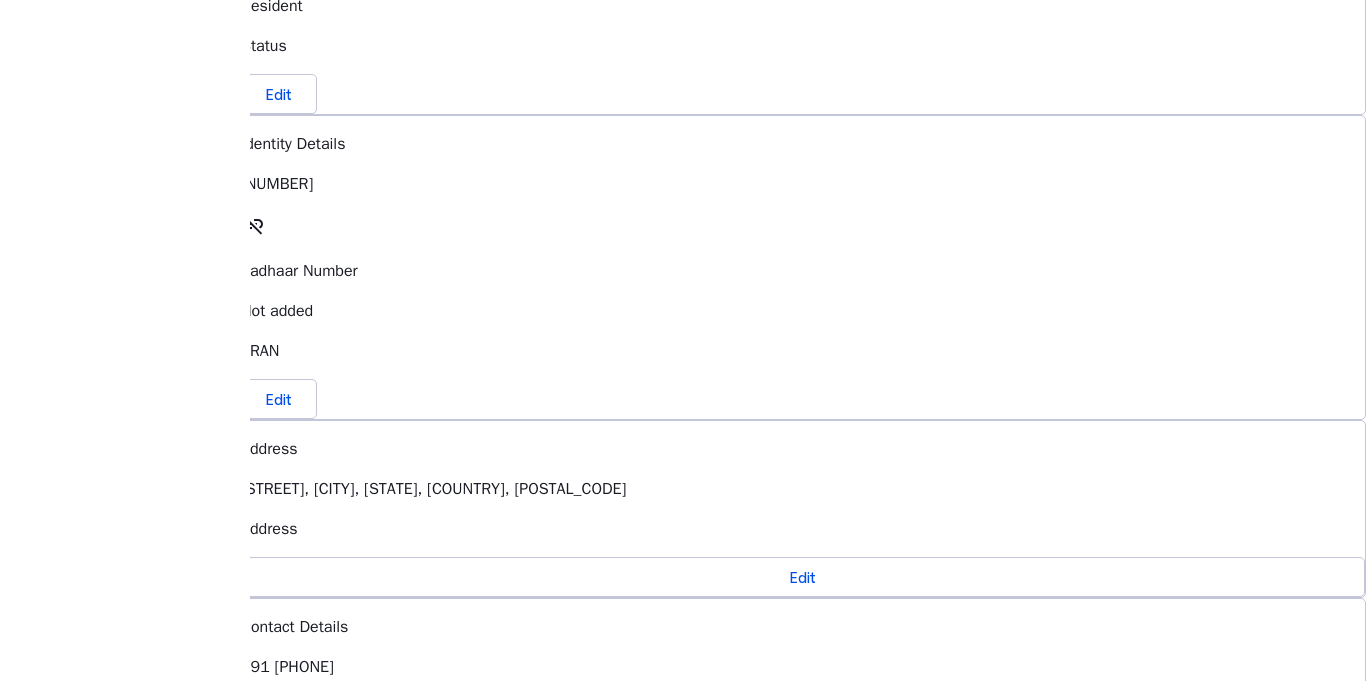 scroll, scrollTop: 716, scrollLeft: 0, axis: vertical 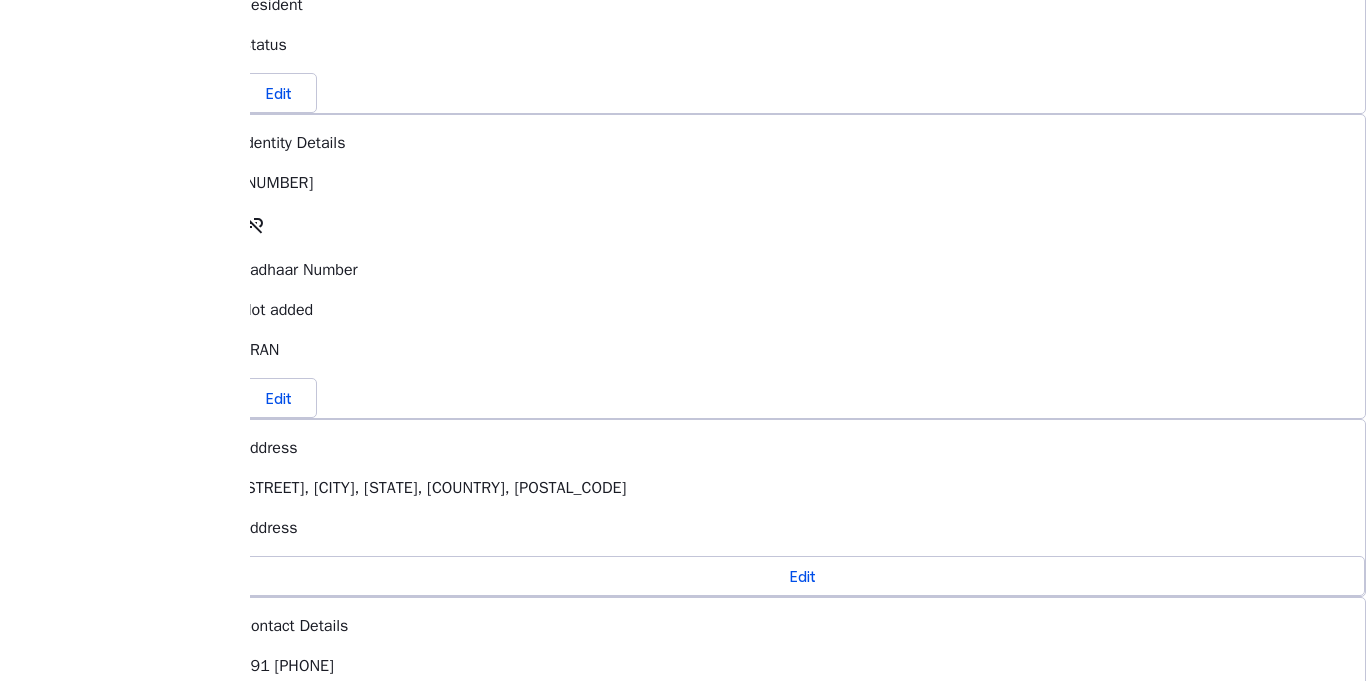 click on "Edit" at bounding box center (279, 834) 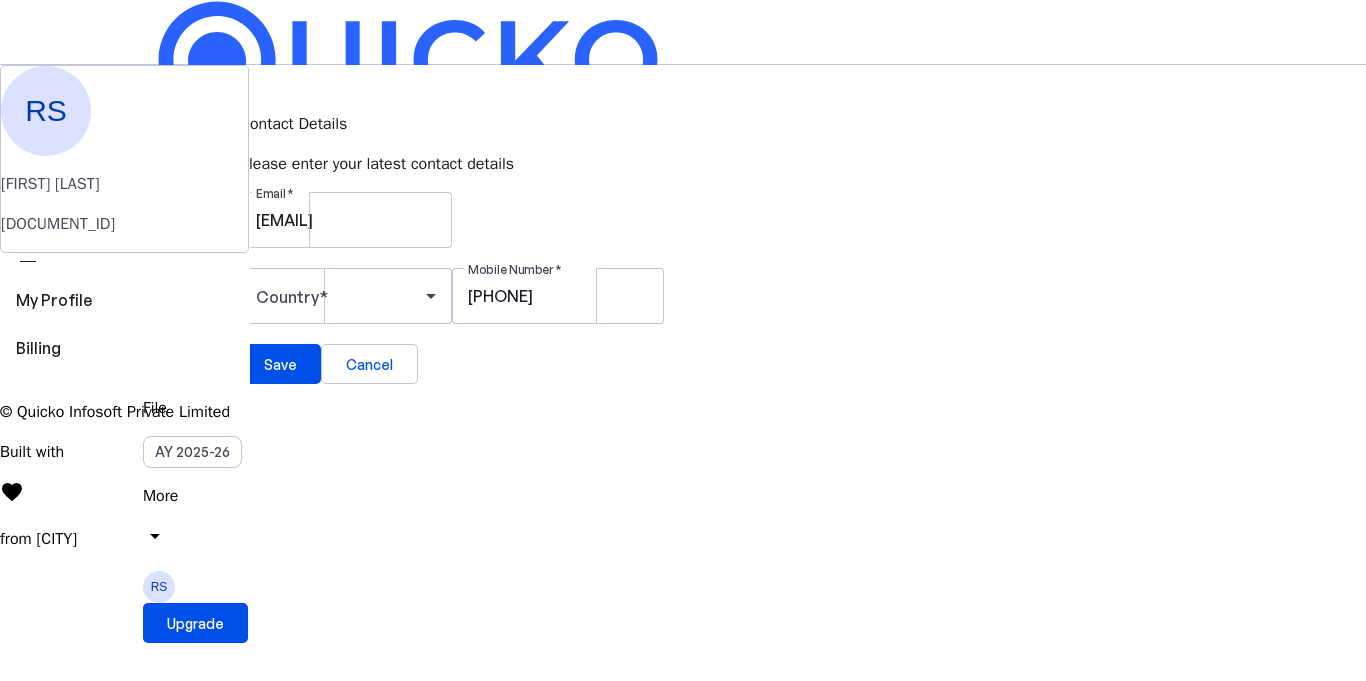 scroll, scrollTop: 0, scrollLeft: 0, axis: both 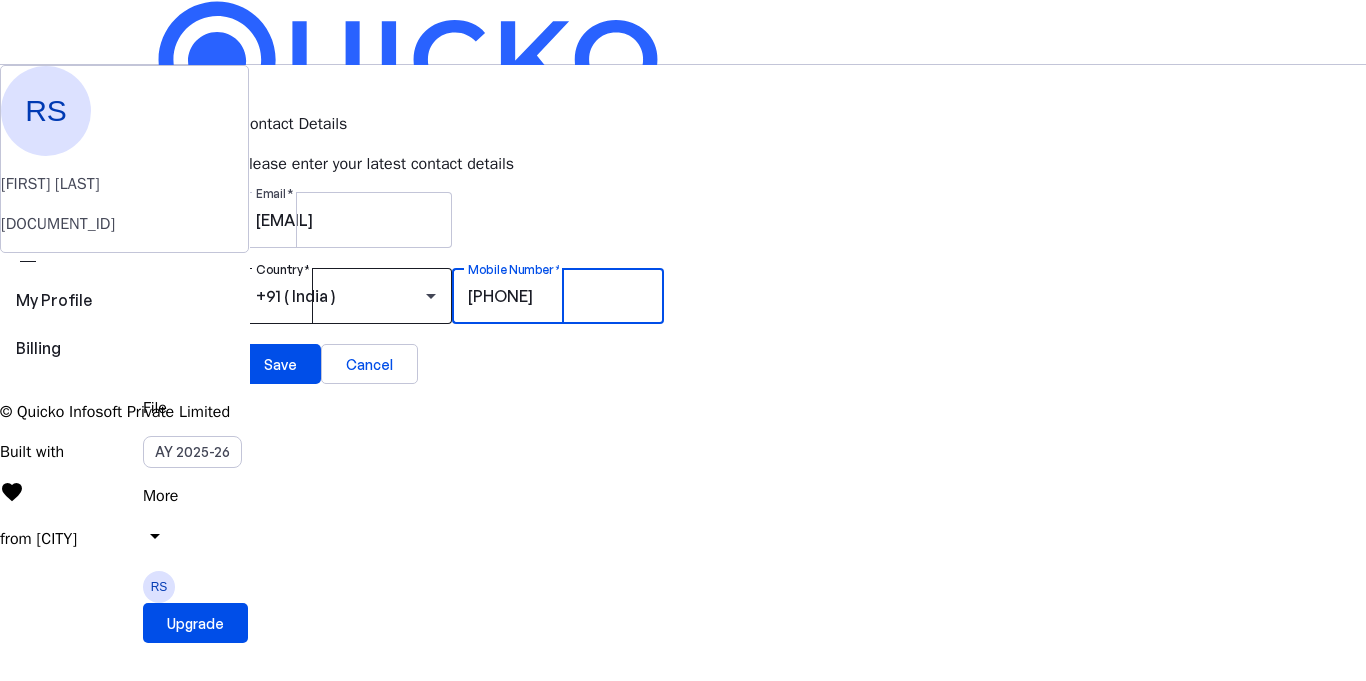 drag, startPoint x: 704, startPoint y: 345, endPoint x: 666, endPoint y: 345, distance: 38 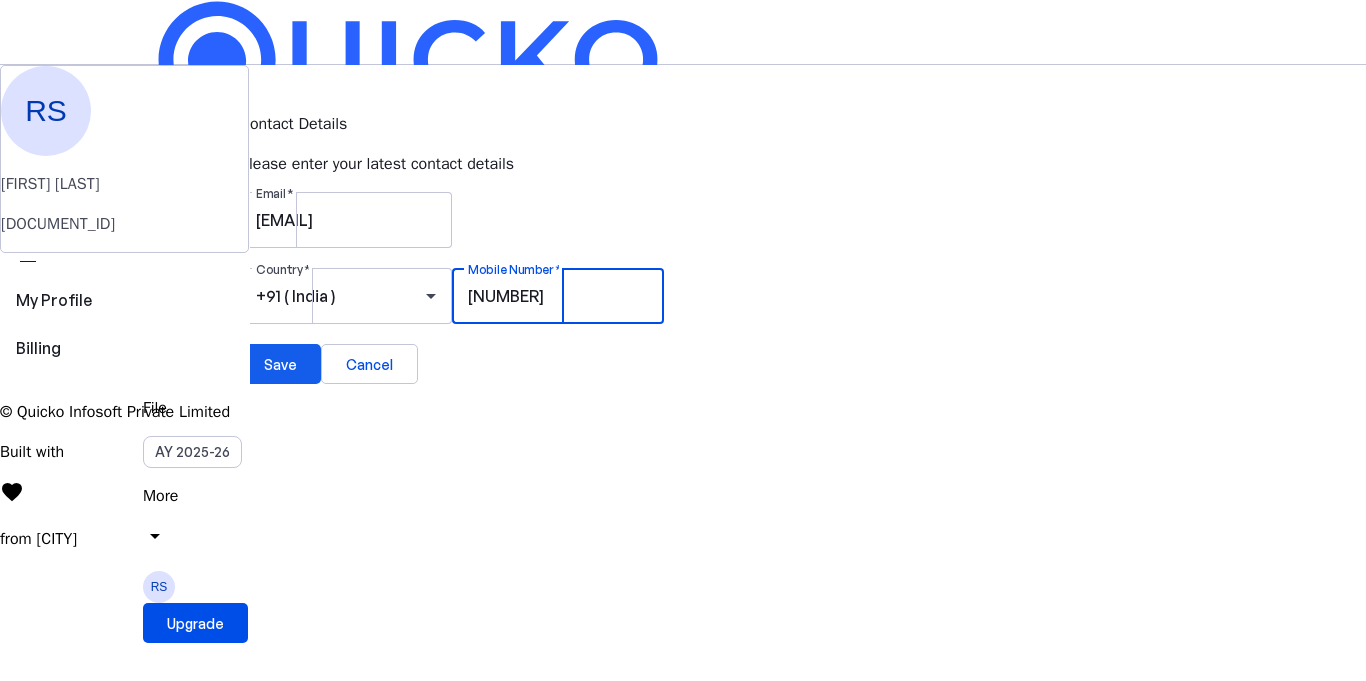 type on "8157018516" 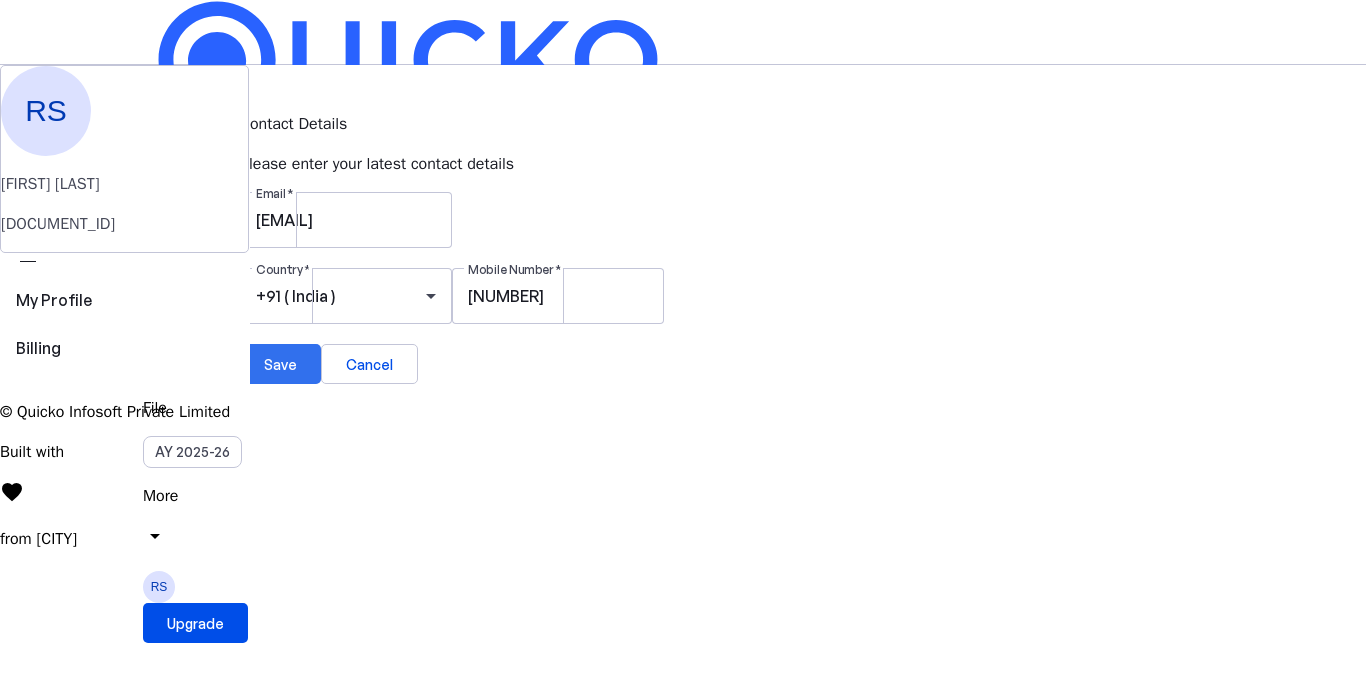 click on "Save" at bounding box center (280, 364) 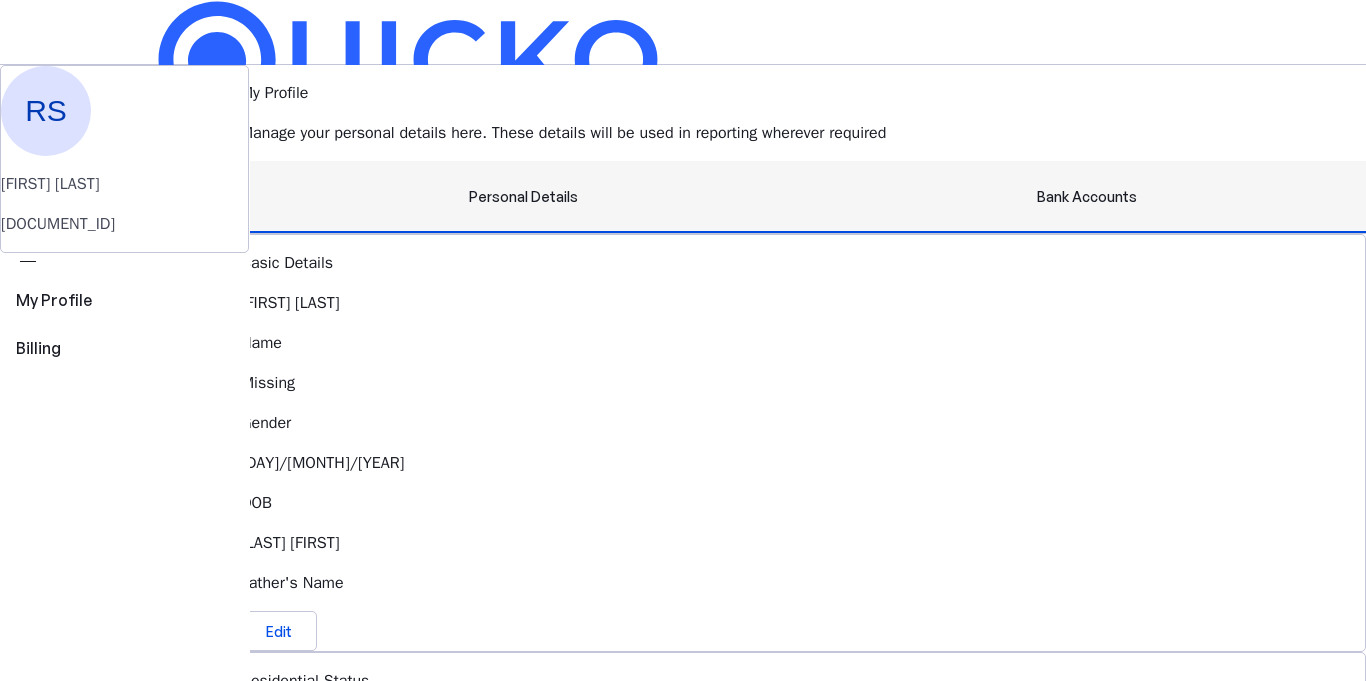click on "Bank Accounts" at bounding box center (1087, 197) 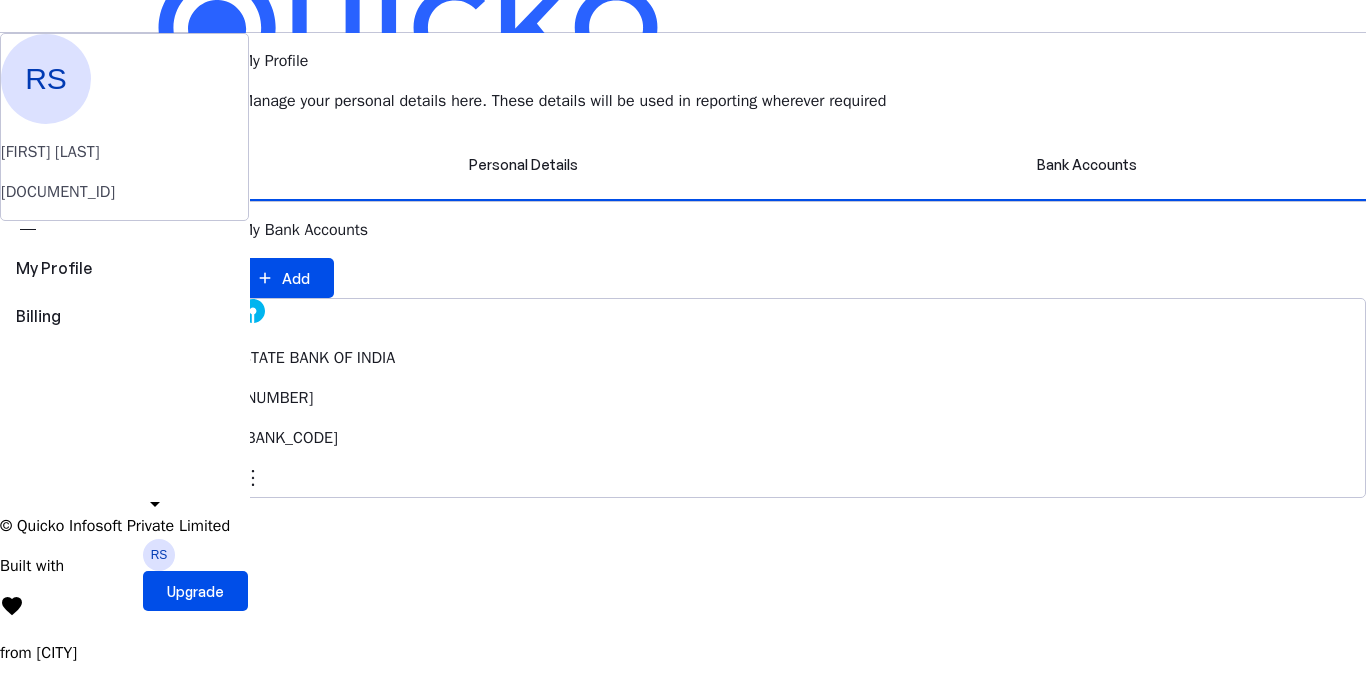 scroll, scrollTop: 0, scrollLeft: 0, axis: both 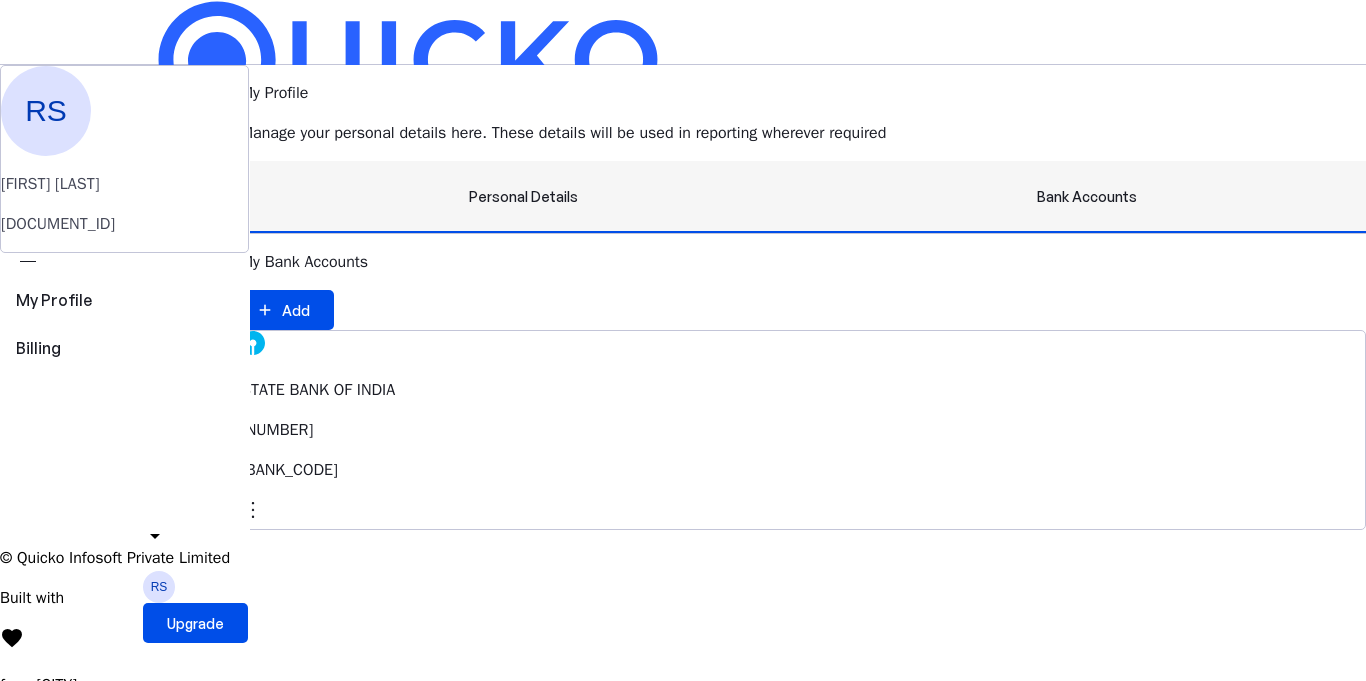 click on "Personal Details" at bounding box center (523, 197) 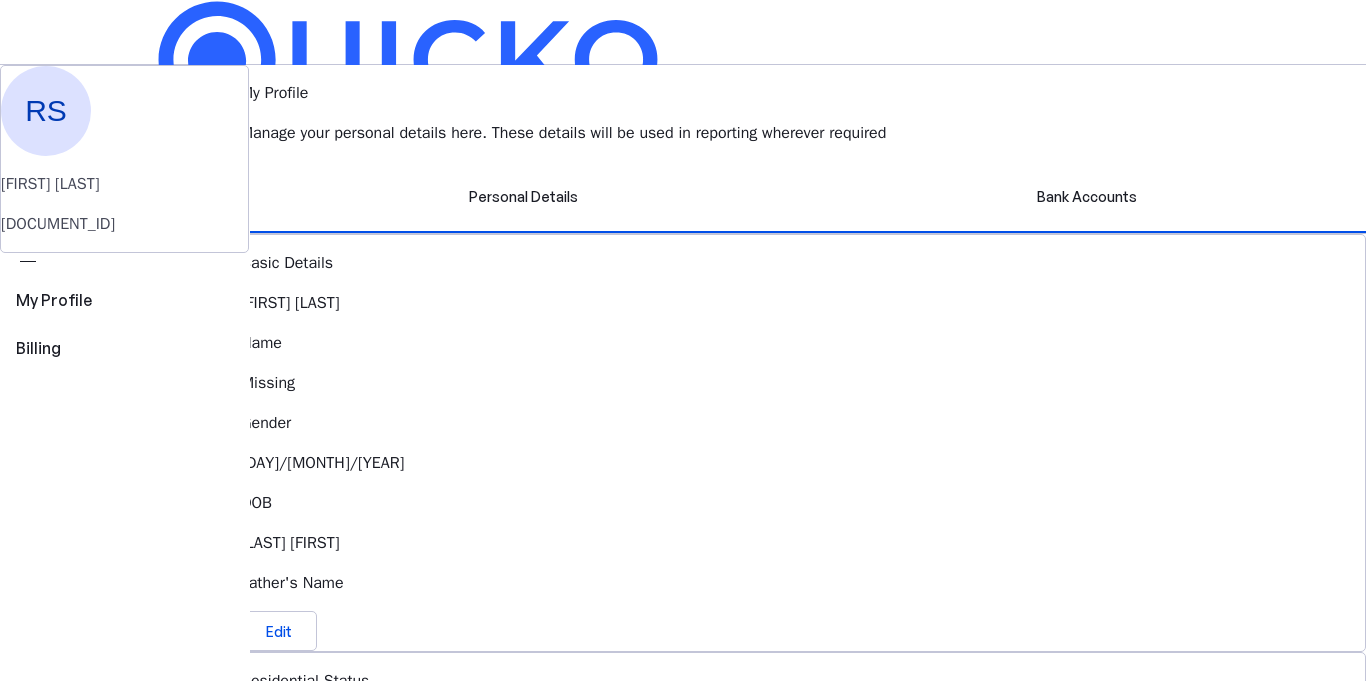 scroll, scrollTop: 120, scrollLeft: 0, axis: vertical 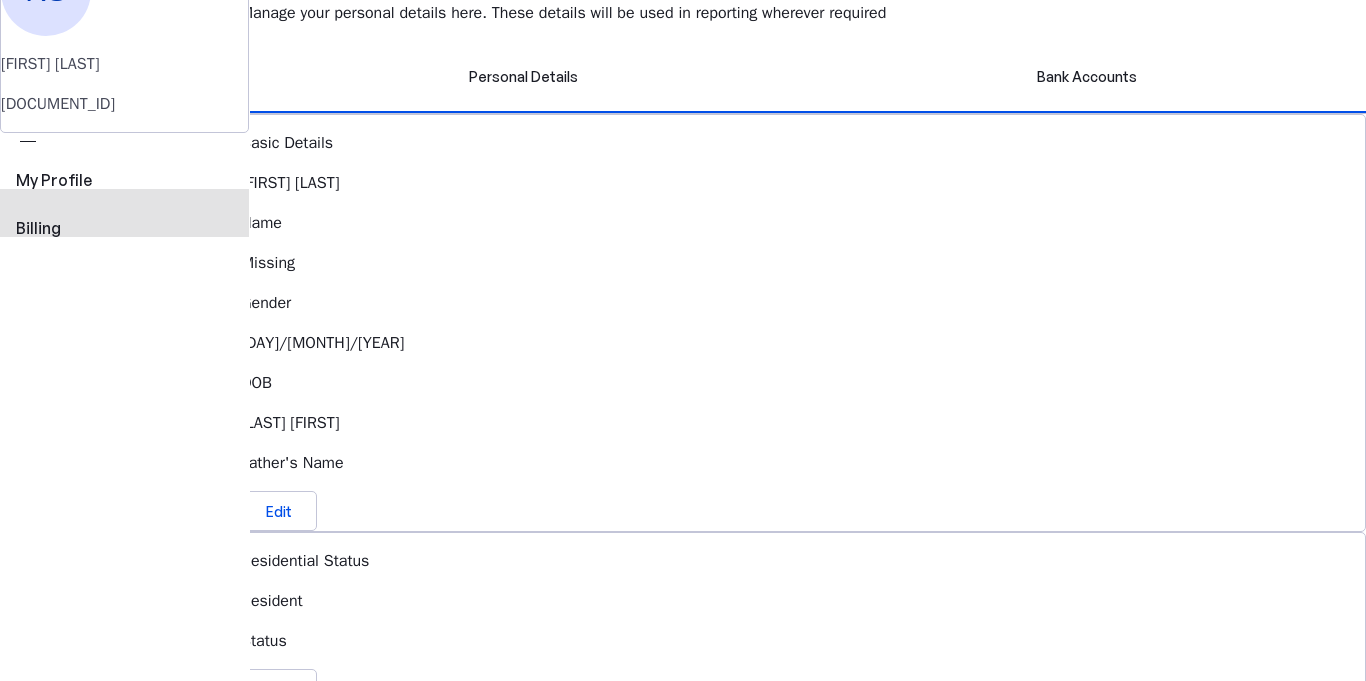 click on "view_carousel Billing" at bounding box center (124, 205) 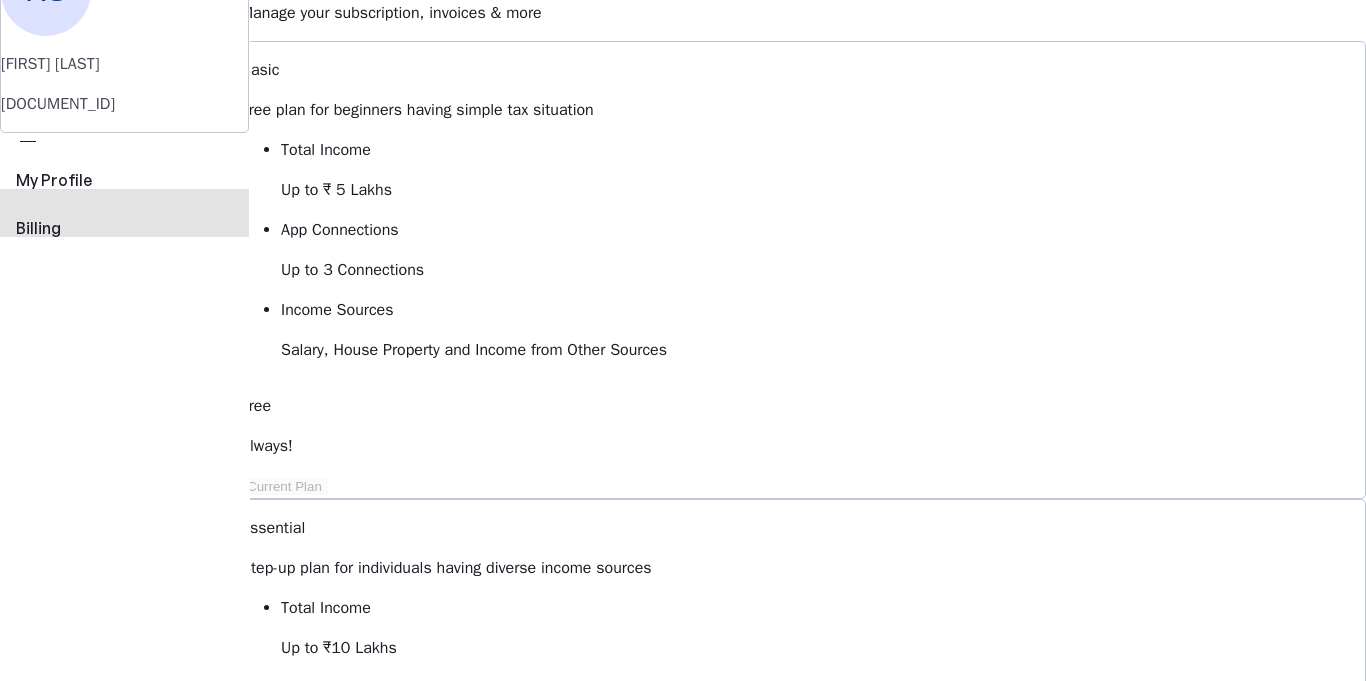 scroll, scrollTop: 0, scrollLeft: 0, axis: both 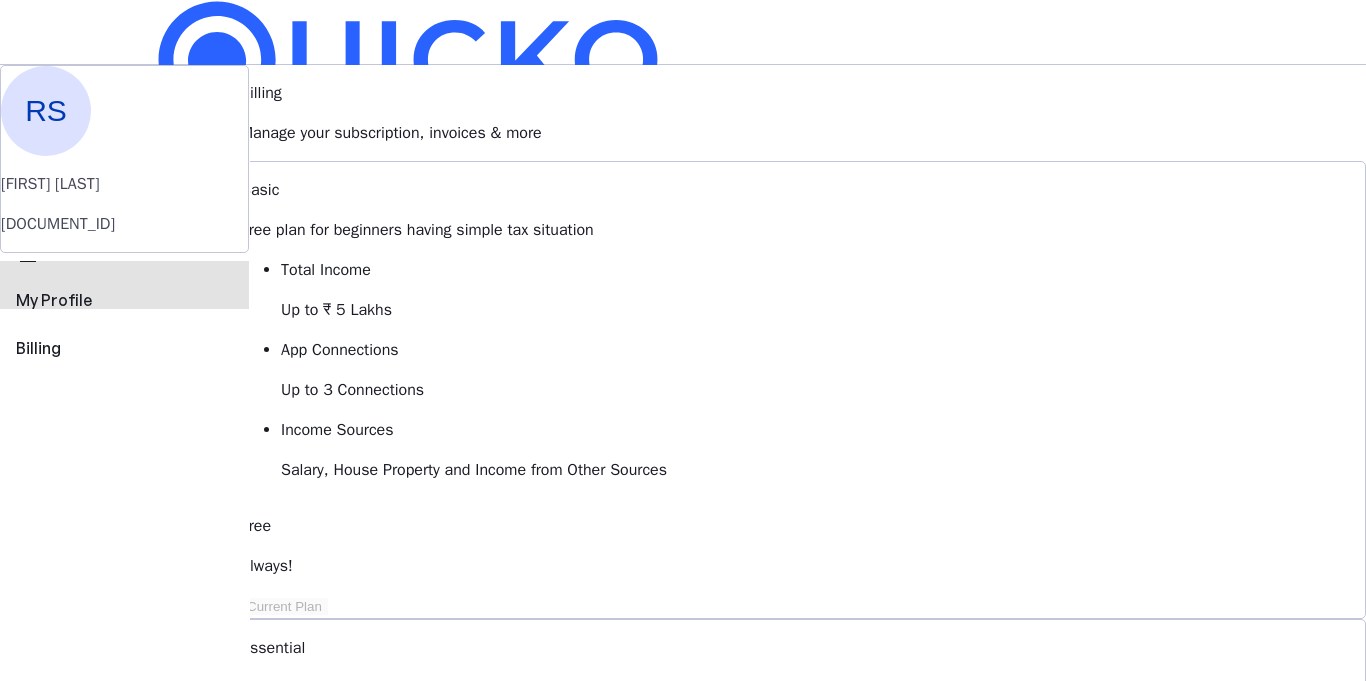 click on "My Profile" at bounding box center [124, 300] 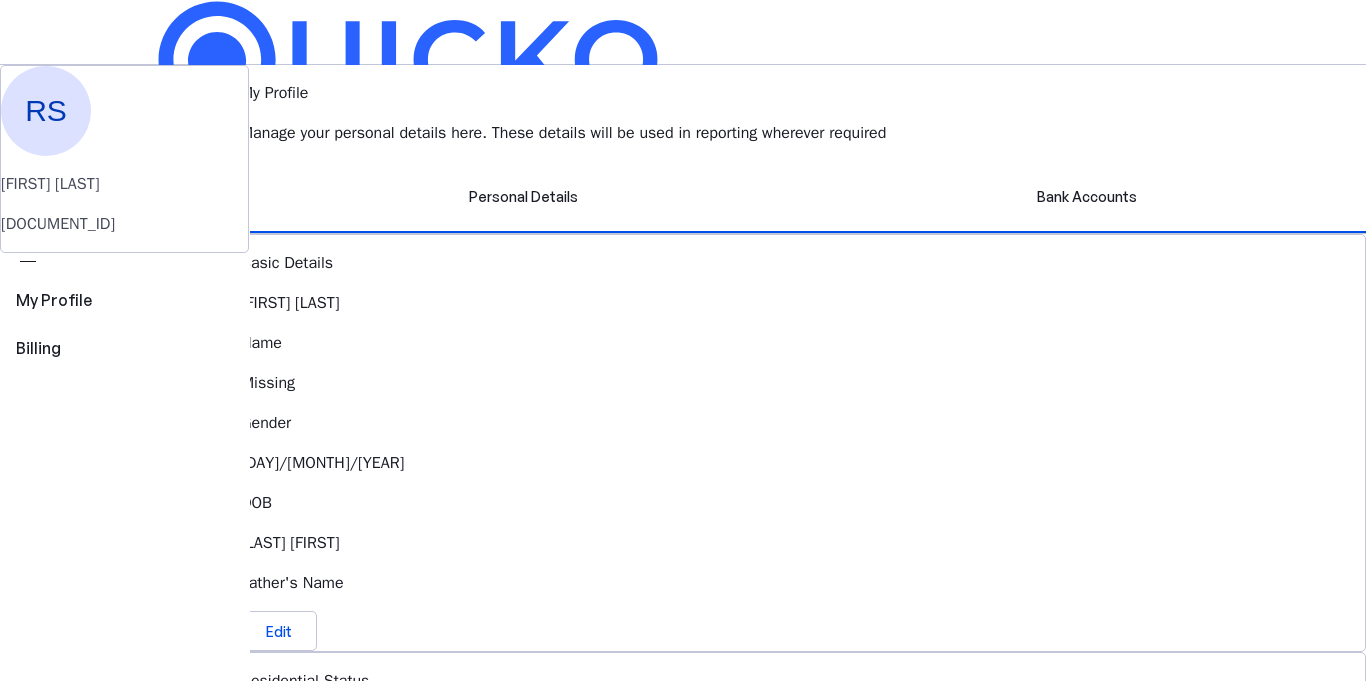 click on "Pay" at bounding box center [683, 202] 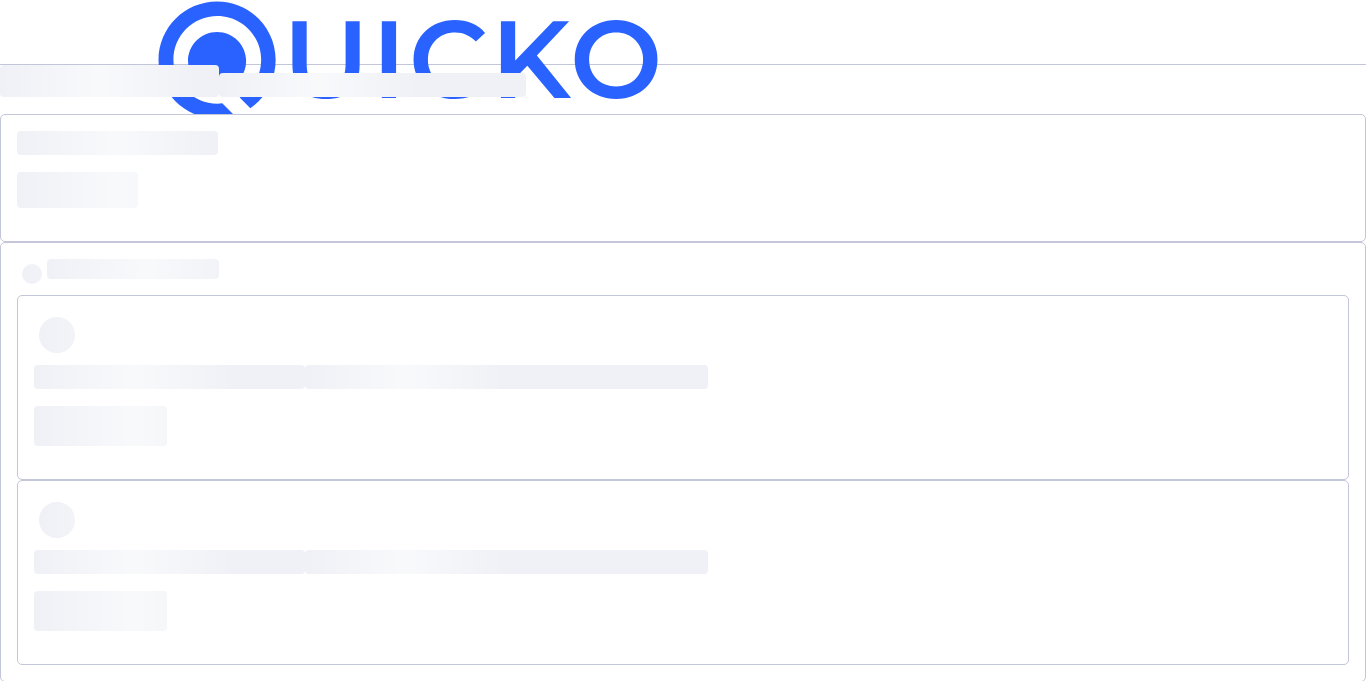 click at bounding box center [155, 155] 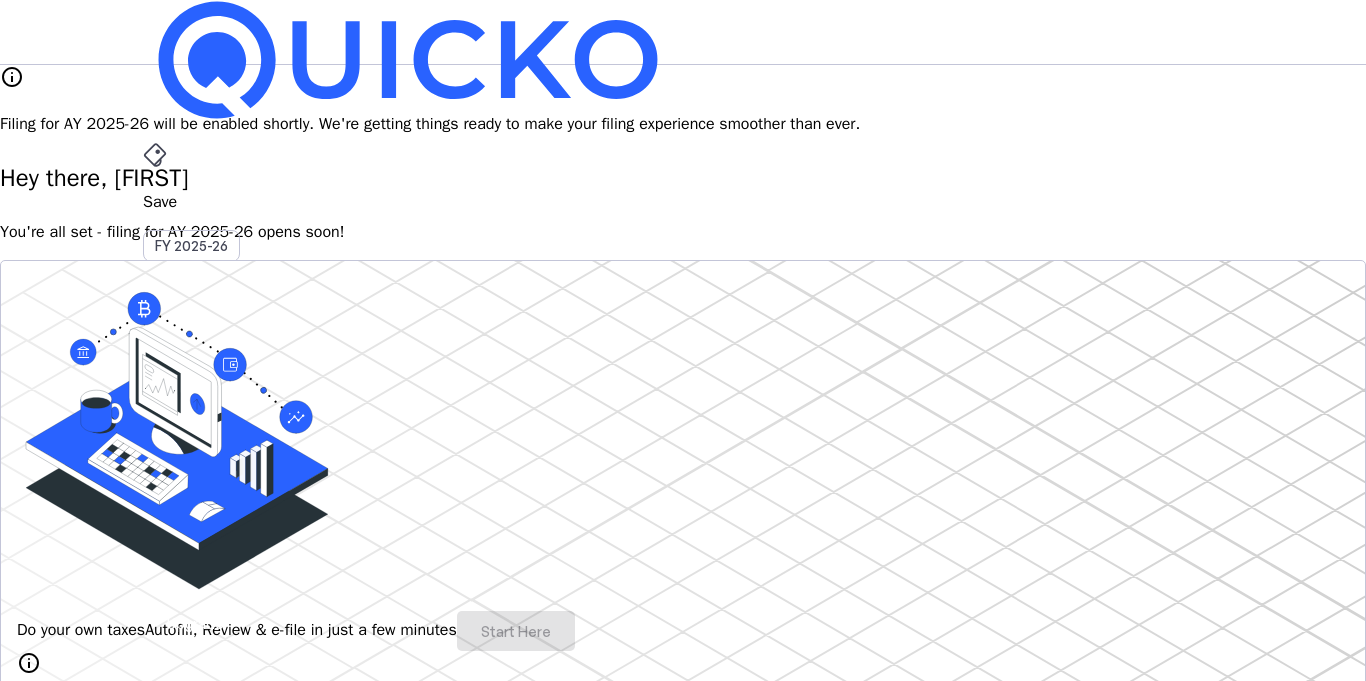 click at bounding box center (155, 155) 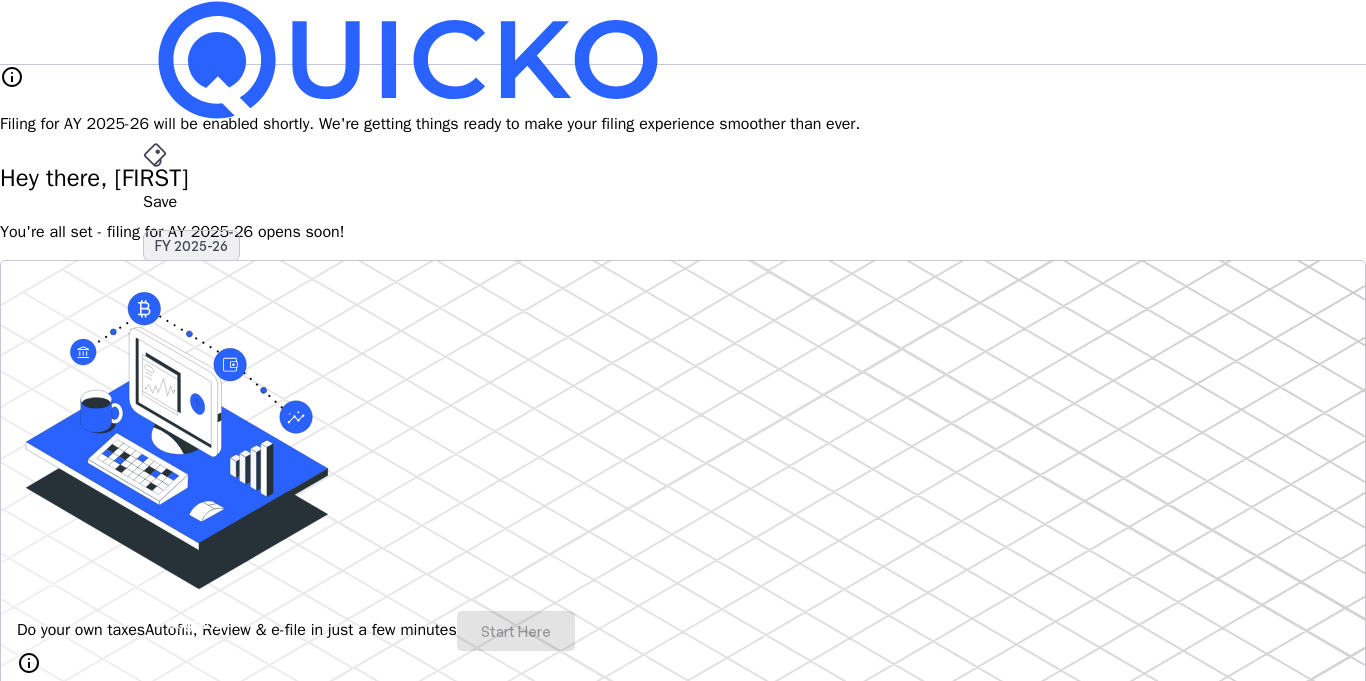 click on "FY 2025-26" at bounding box center [191, 246] 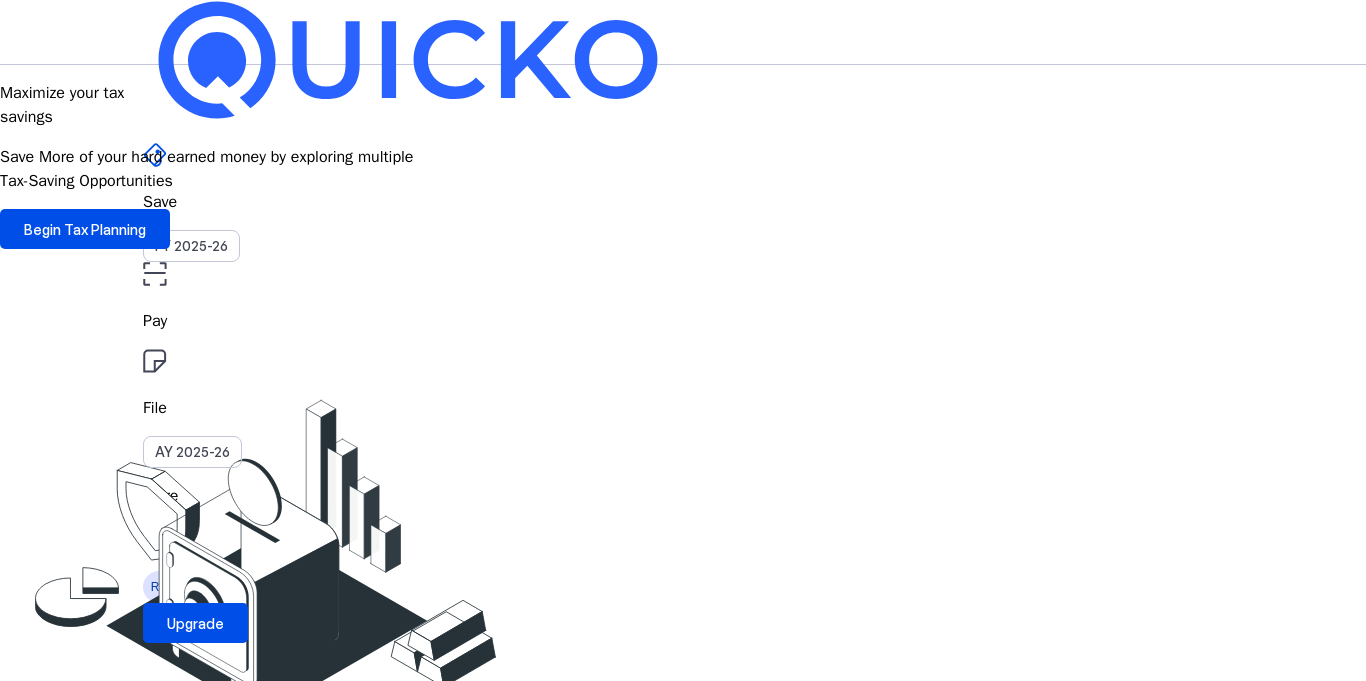 click on "File" at bounding box center (683, 321) 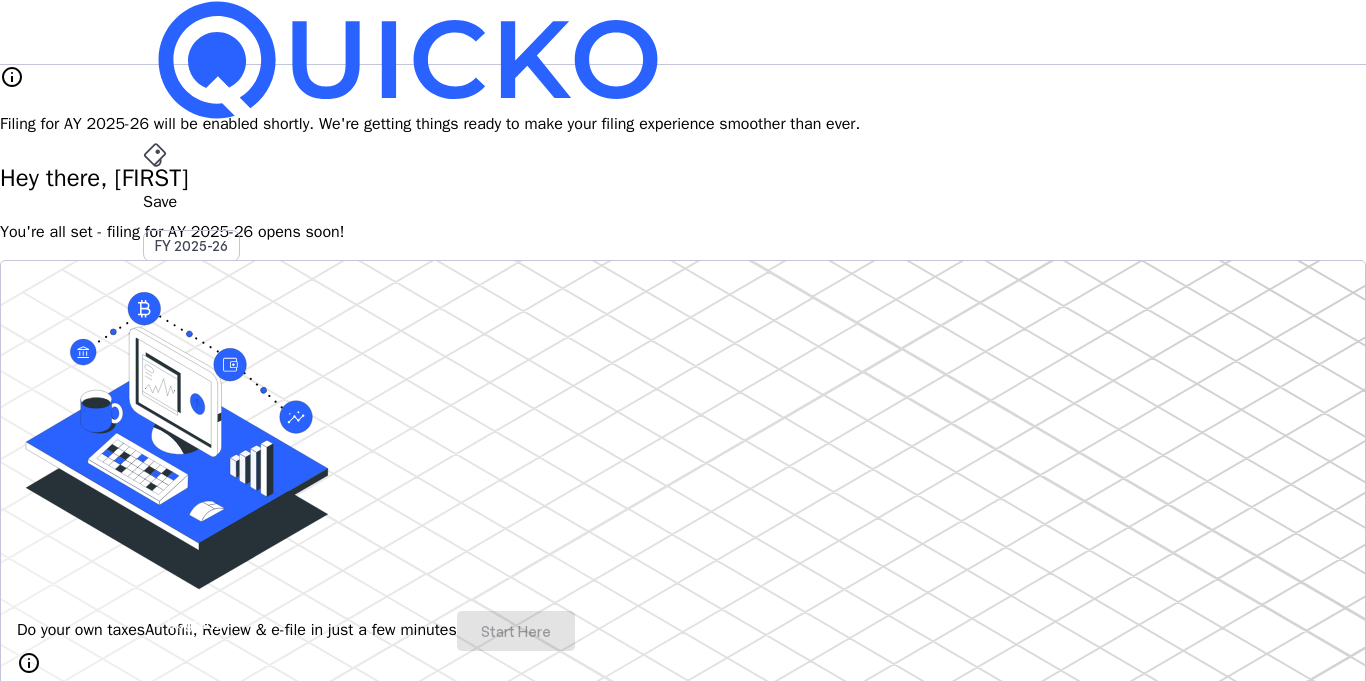 click on "More" at bounding box center [683, 496] 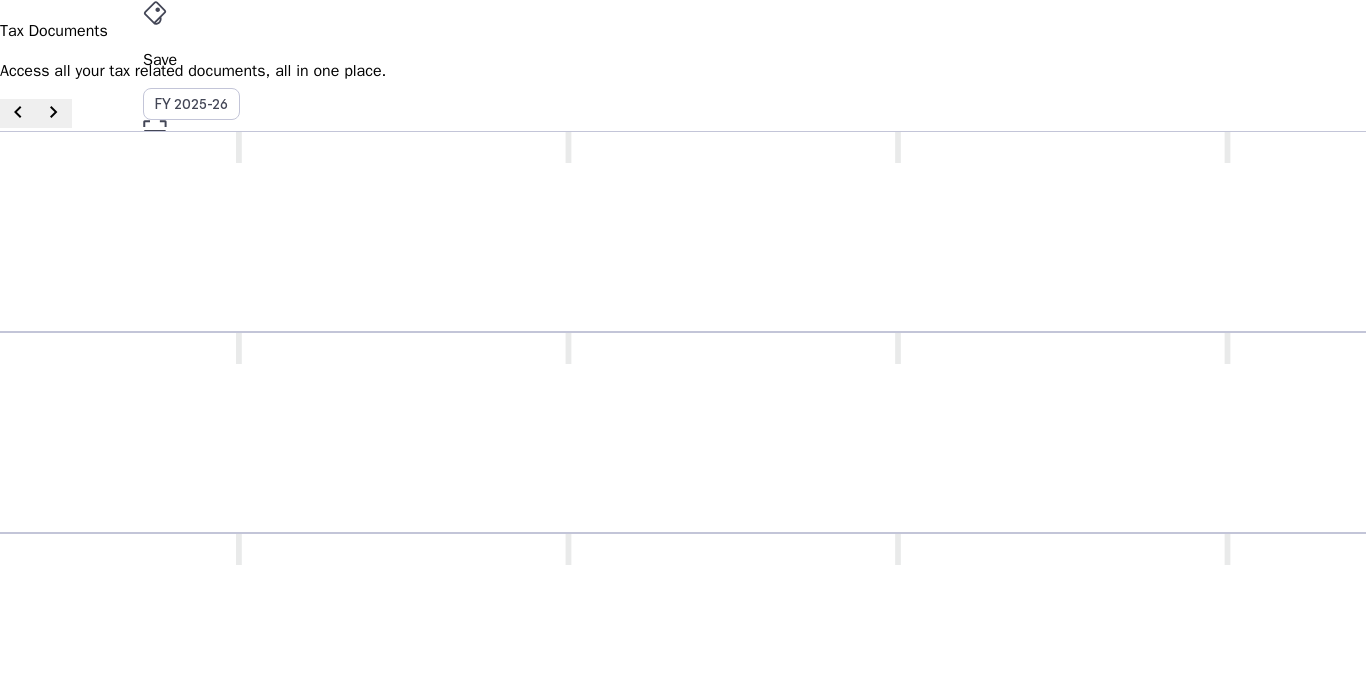 scroll, scrollTop: 360, scrollLeft: 0, axis: vertical 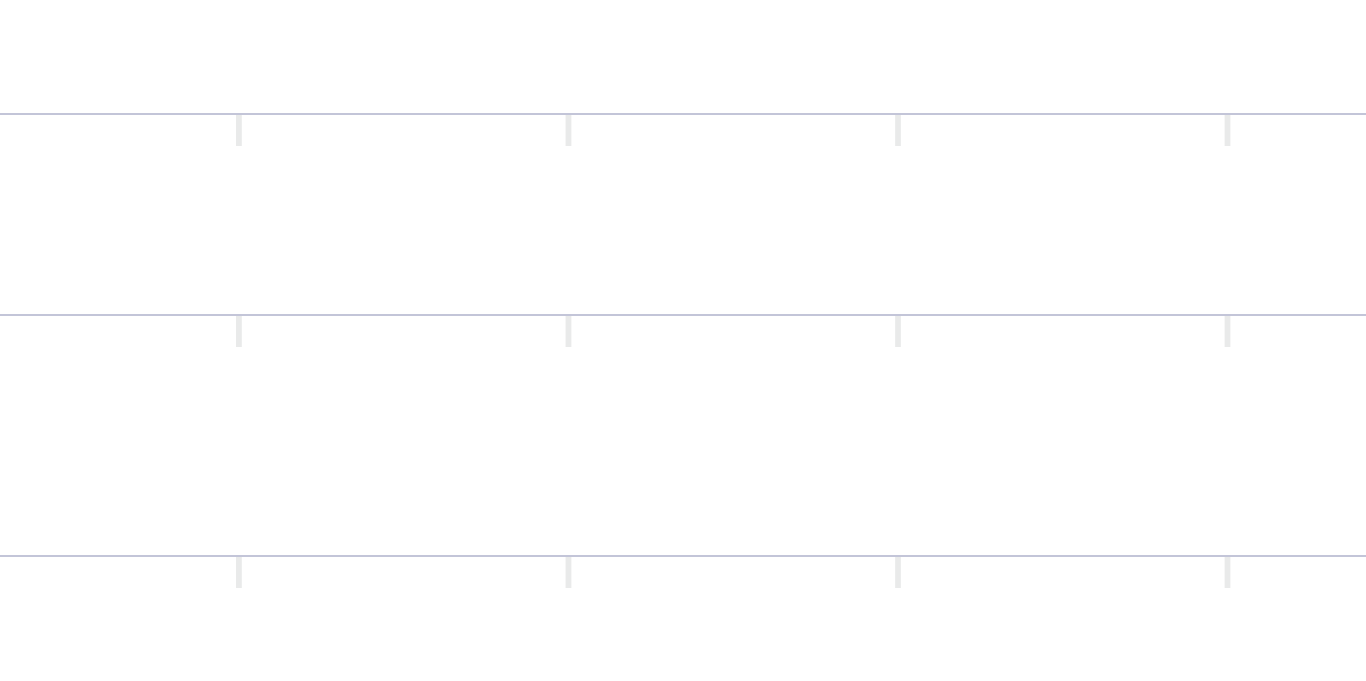 click on "Income Tax Return (ITR) The complete filed income tax return document that declares income, deductions, and computes tax liability.  Download as .pdf  chevron_right" at bounding box center [900, 672] 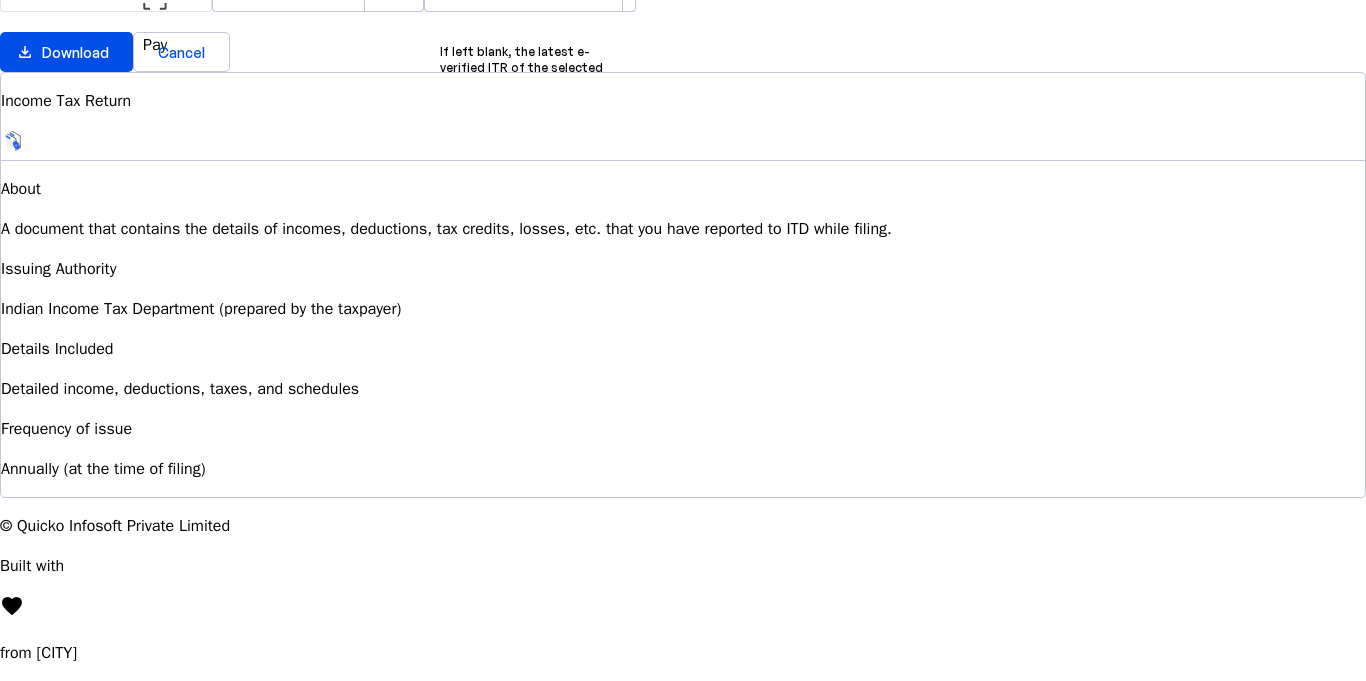 scroll, scrollTop: 0, scrollLeft: 0, axis: both 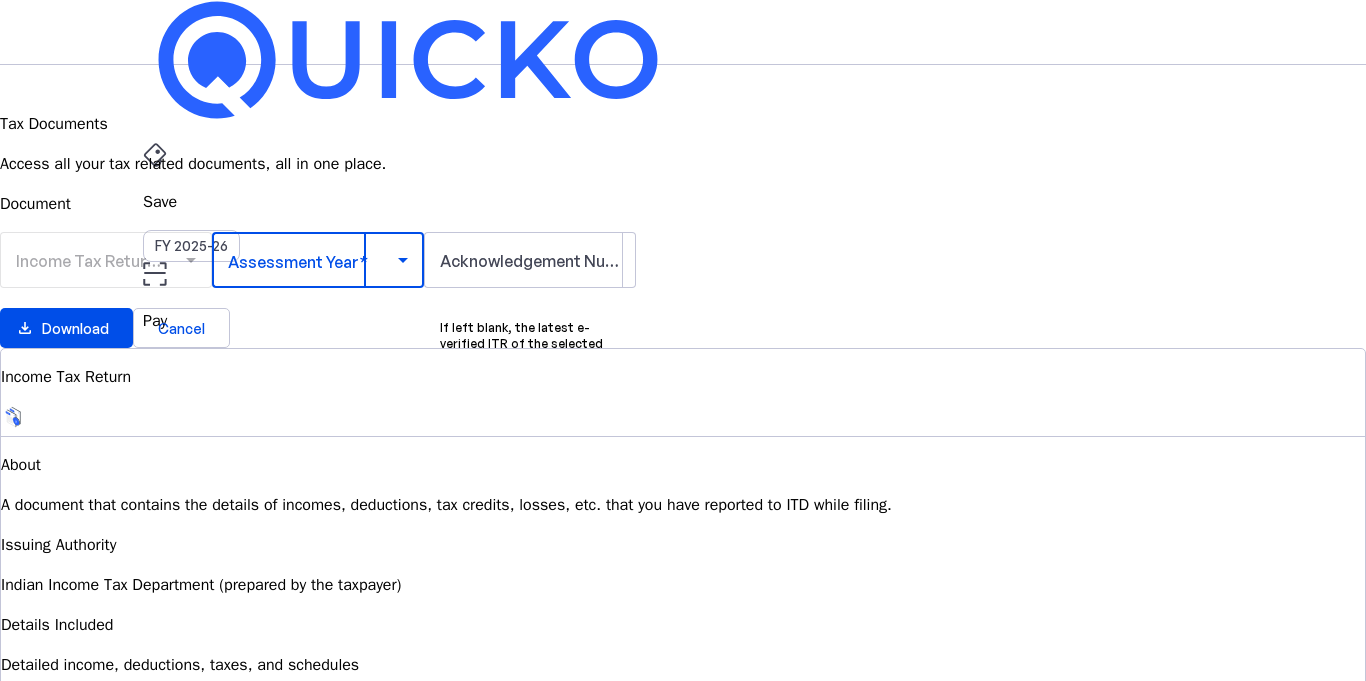 click at bounding box center [403, 260] 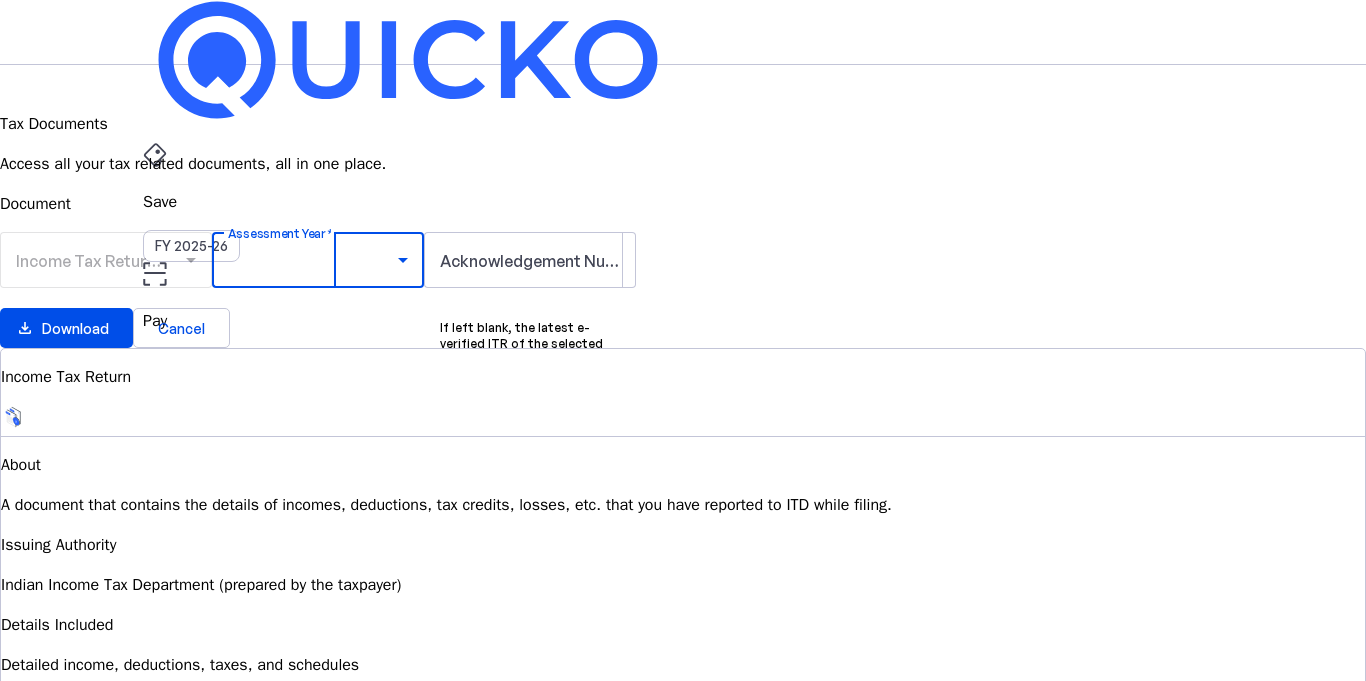 click on "AY 2024-25" at bounding box center [309, 1037] 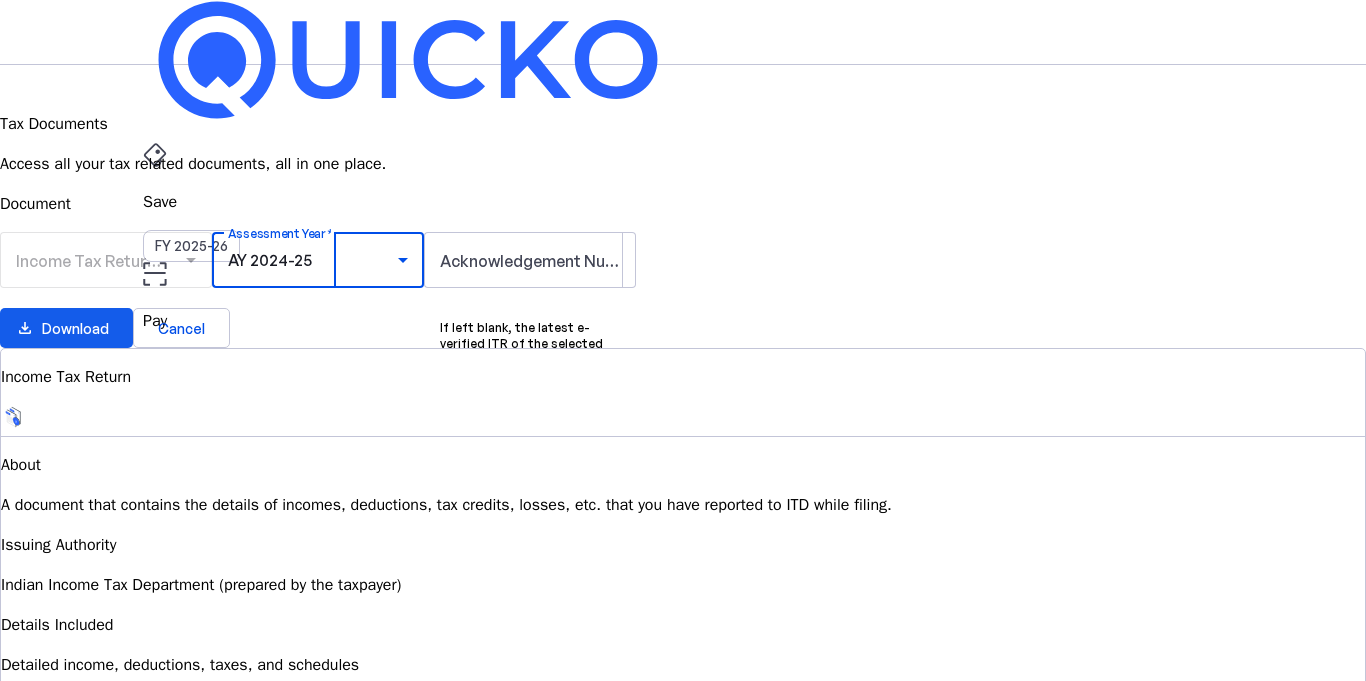 click at bounding box center (66, 328) 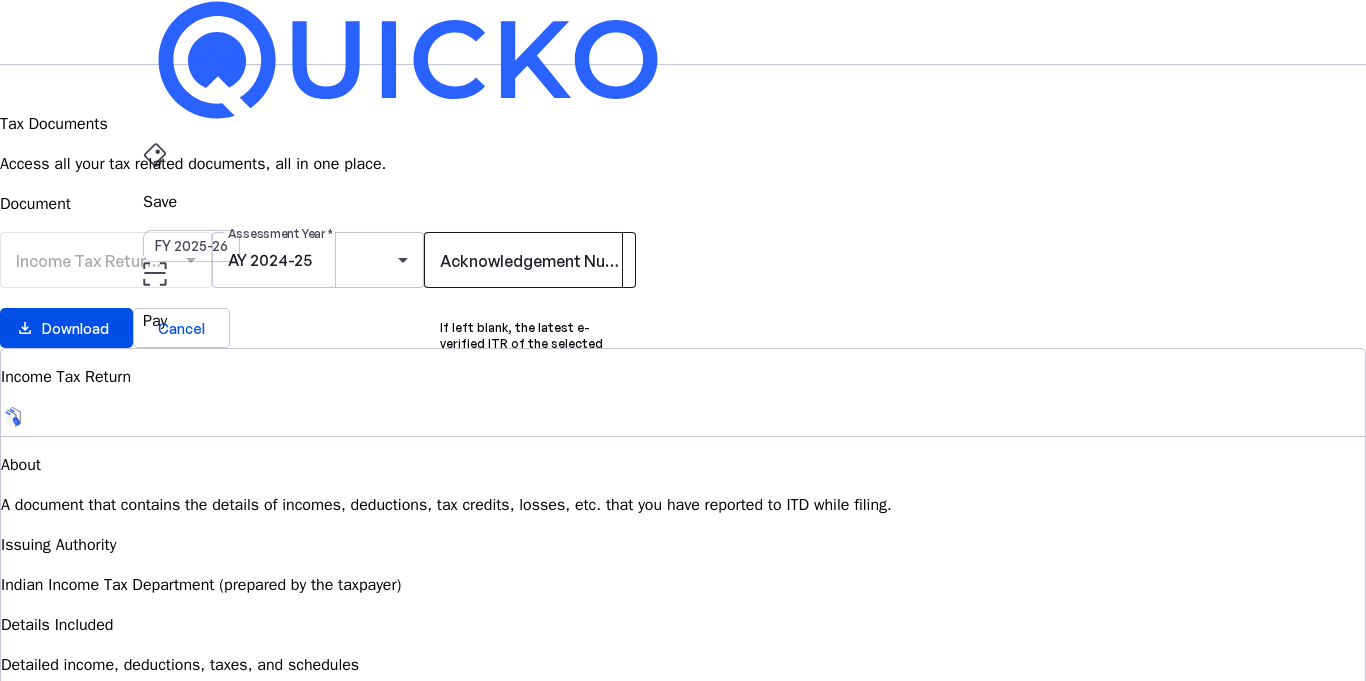 click at bounding box center [530, 260] 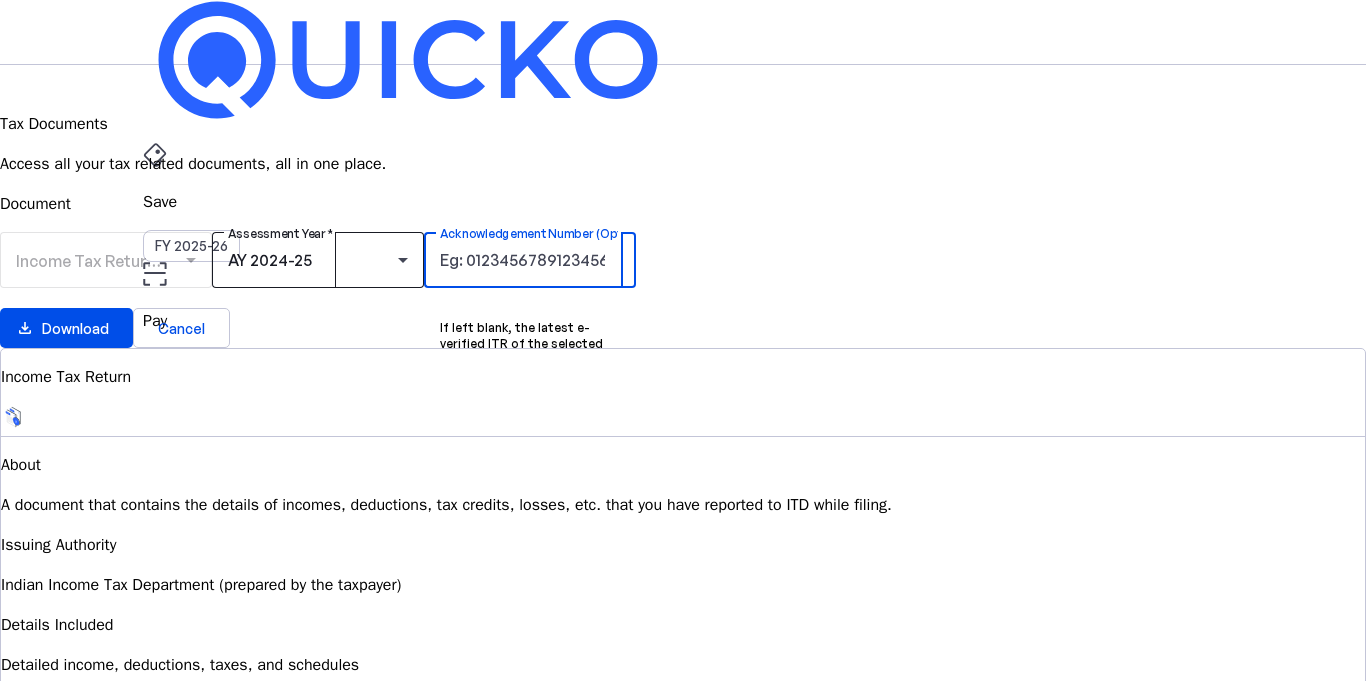 click on "AY 2024-25" at bounding box center [313, 260] 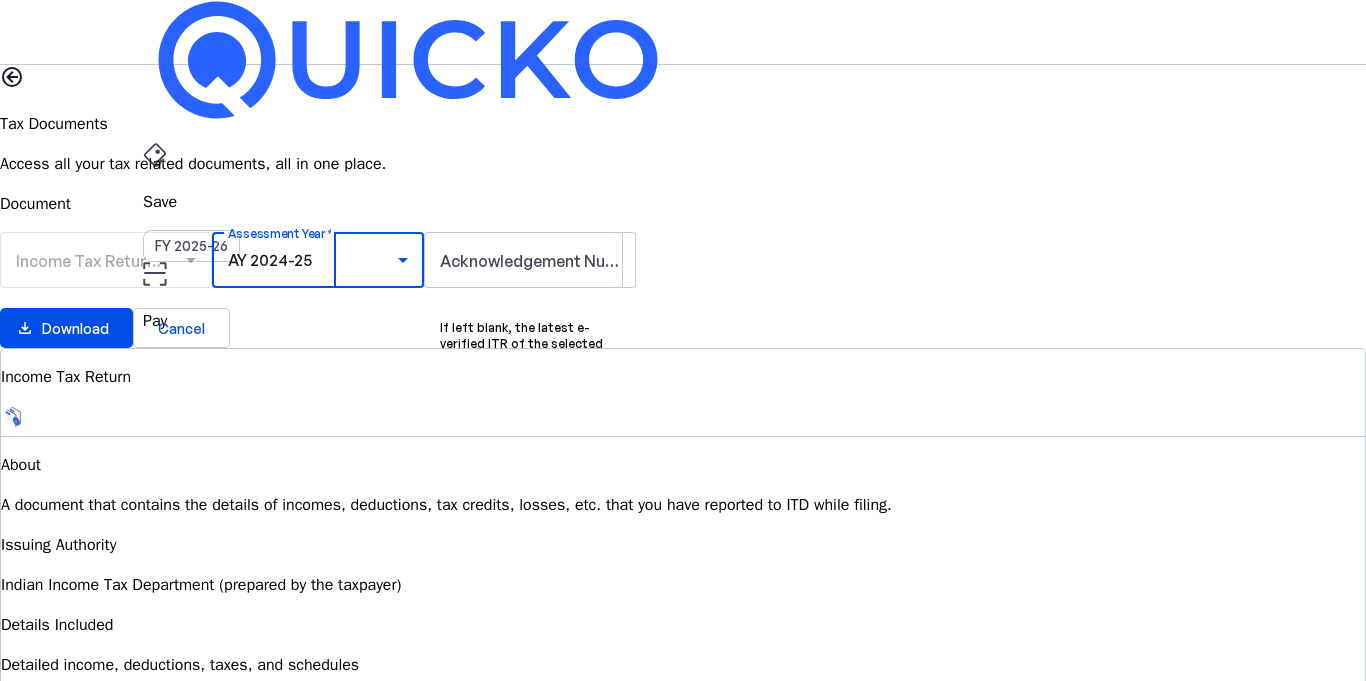 click at bounding box center (683, 957) 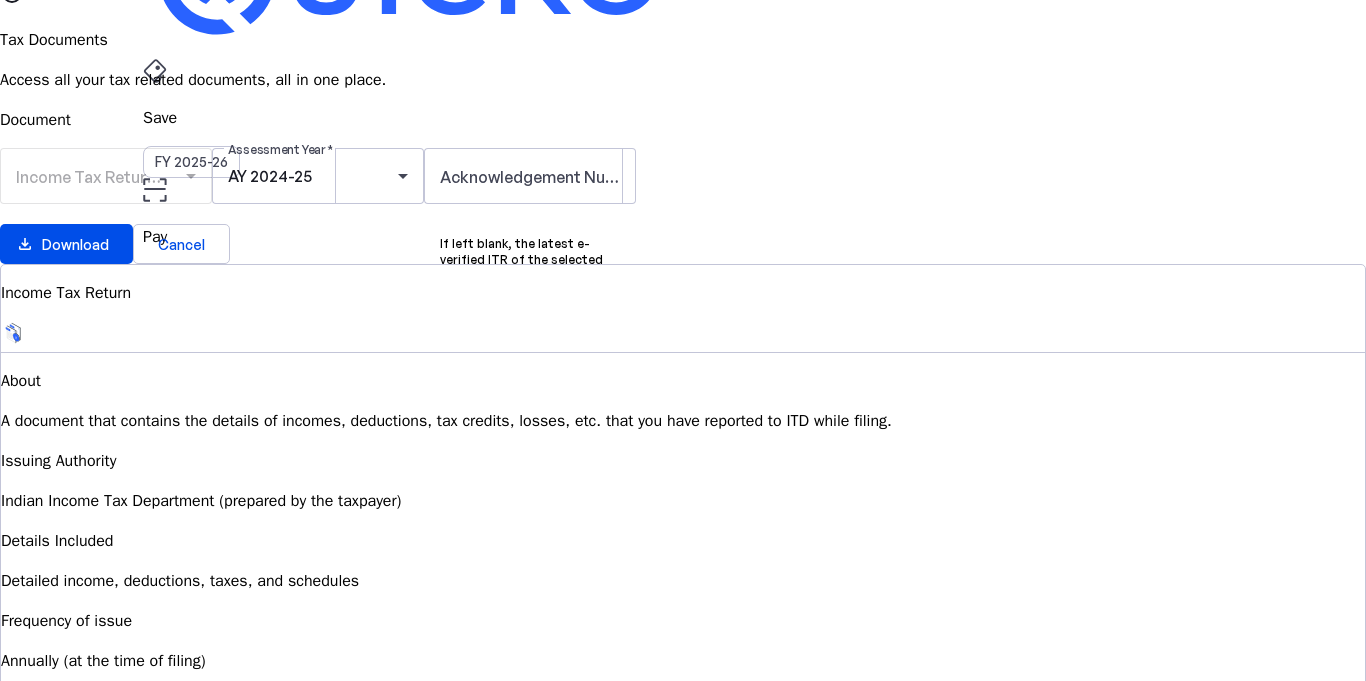 scroll, scrollTop: 151, scrollLeft: 0, axis: vertical 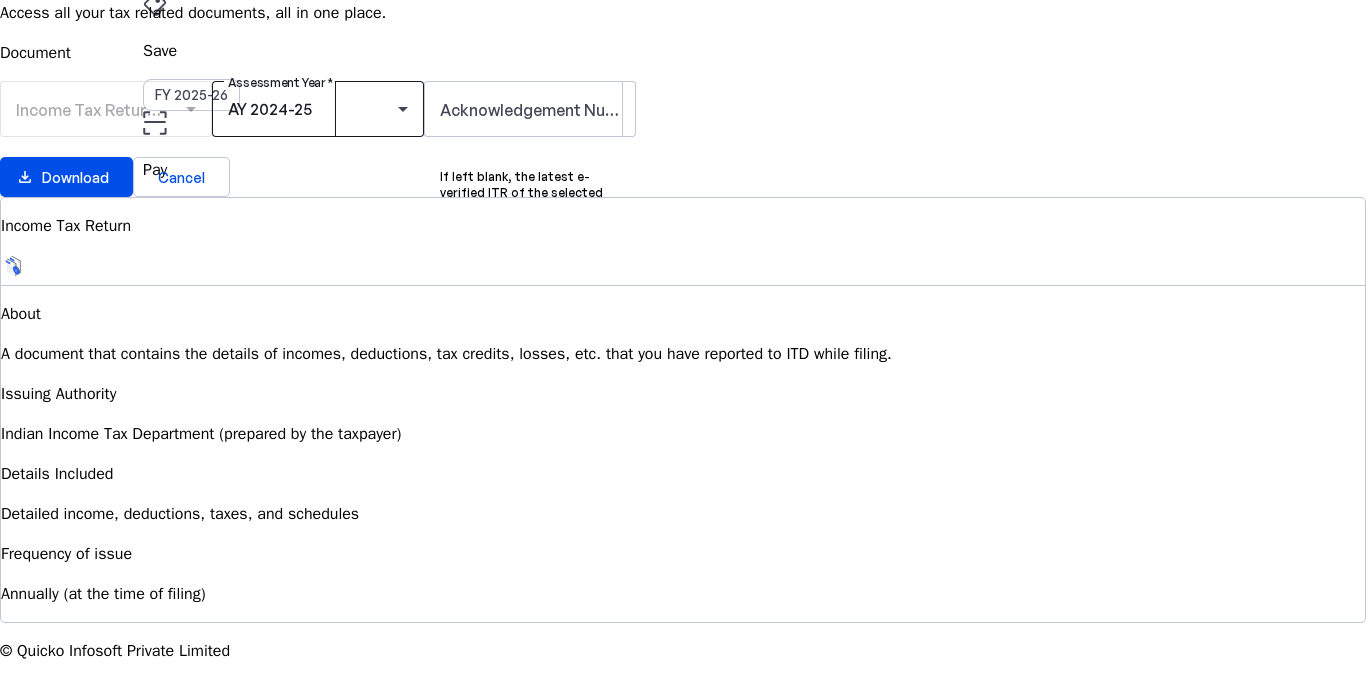 click on "AY 2024-25" at bounding box center (313, 109) 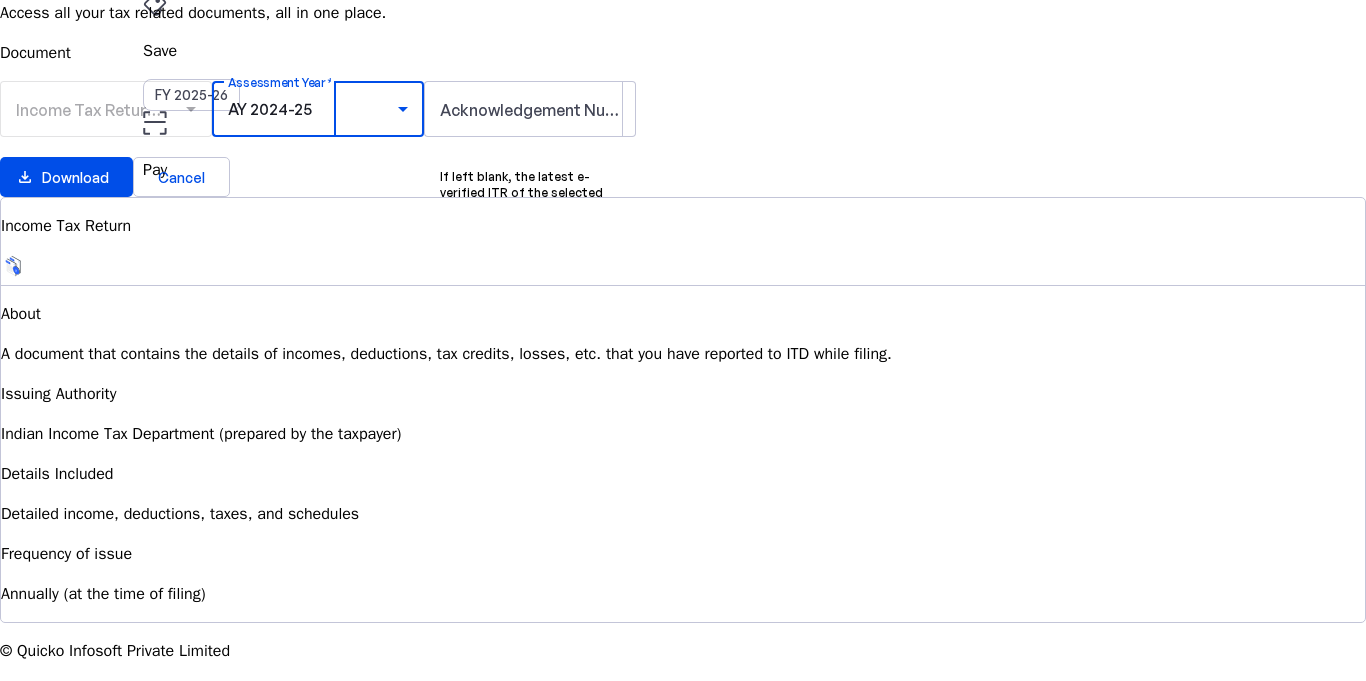 click on "AY 2023-24" at bounding box center (309, 934) 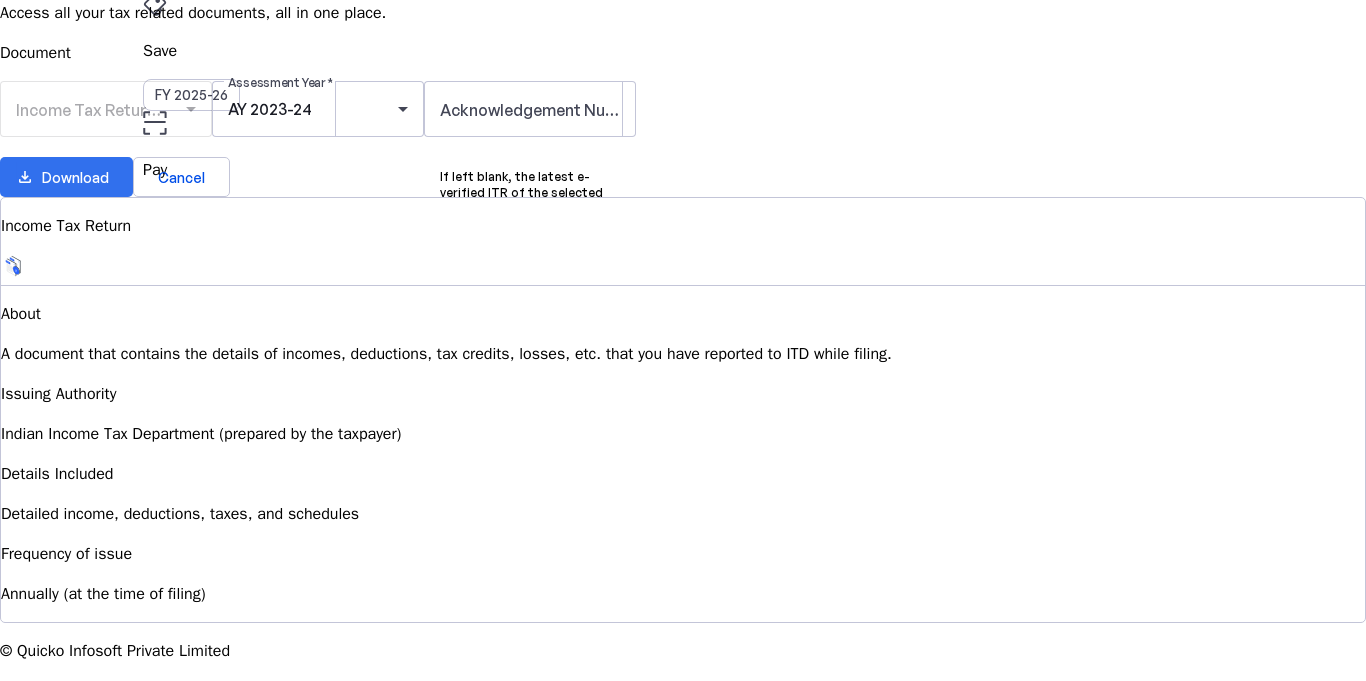 click at bounding box center (66, 177) 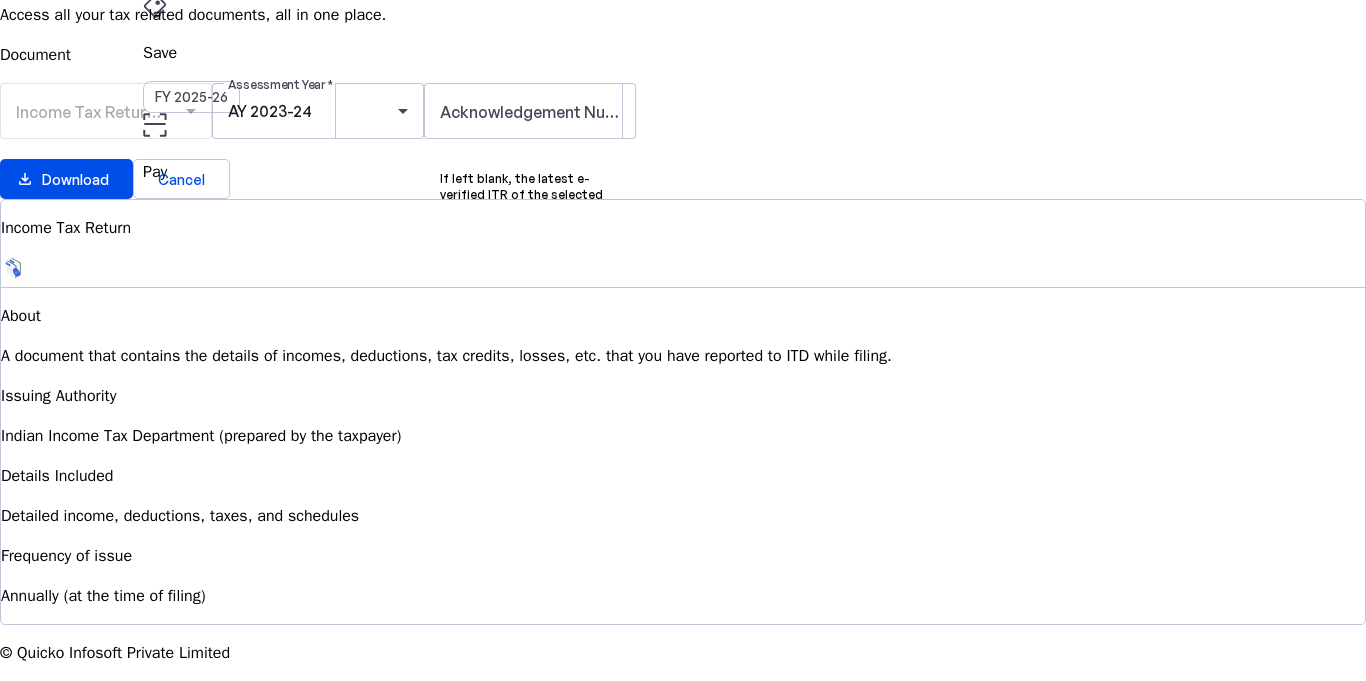 scroll, scrollTop: 0, scrollLeft: 0, axis: both 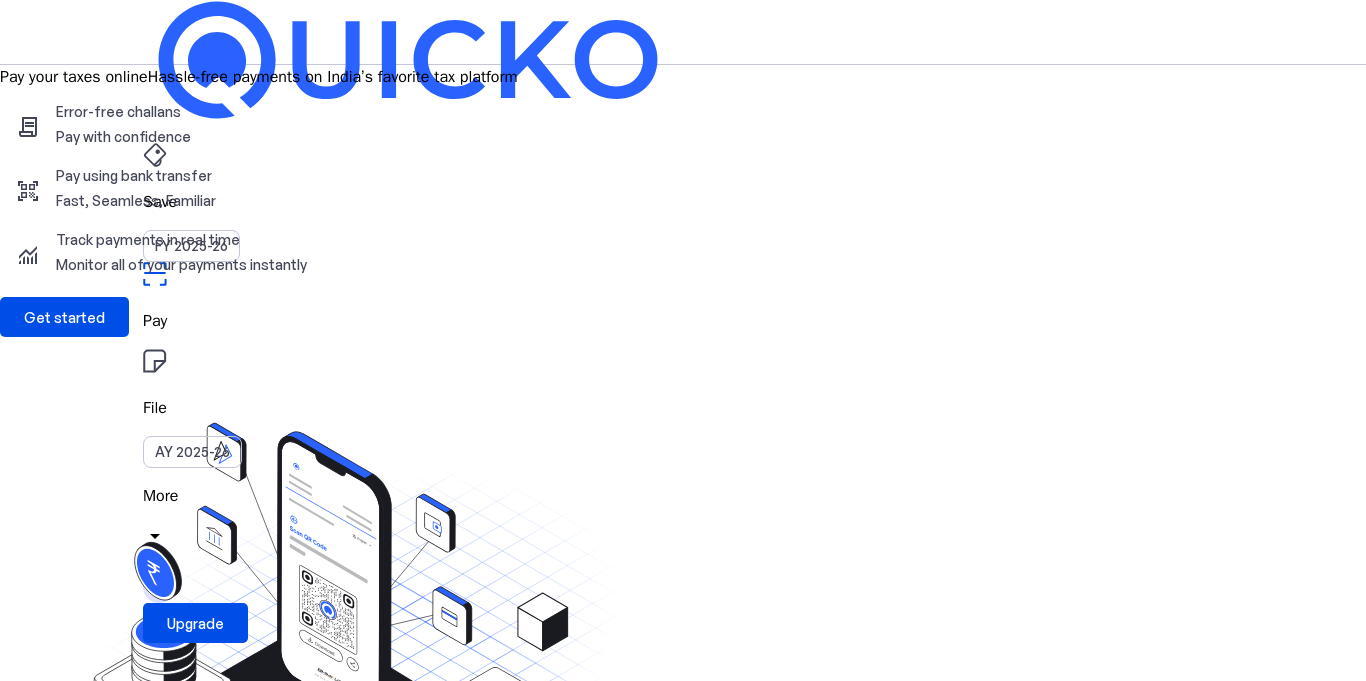 click on "Pay your taxes online  Hassle-free payments on India’s favorite tax platform  contract Error-free challans Pay with confidence qr_code_scanner Pay using bank transfer Fast, Seamless, Familiar monitoring Track payments in real time Monitor all of your payments instantly  Get started   Pay Onboarding" at bounding box center [683, 497] 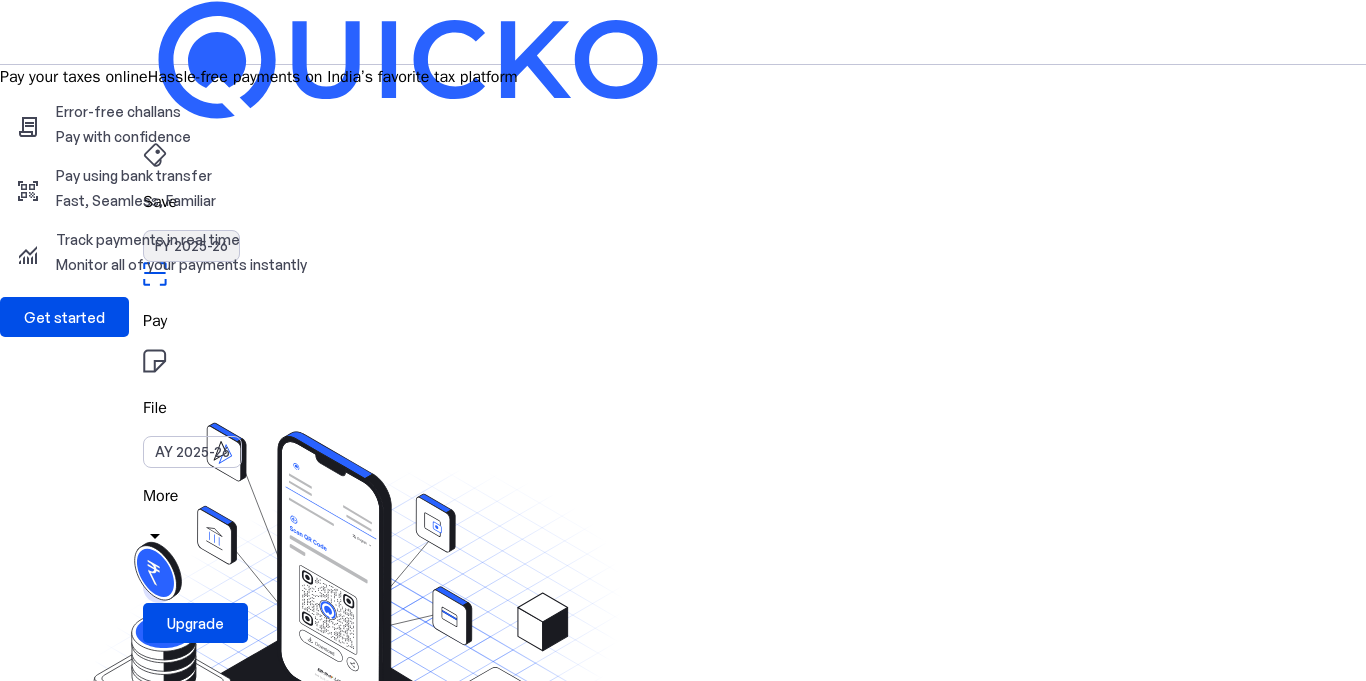click on "FY 2025-26" at bounding box center (191, 246) 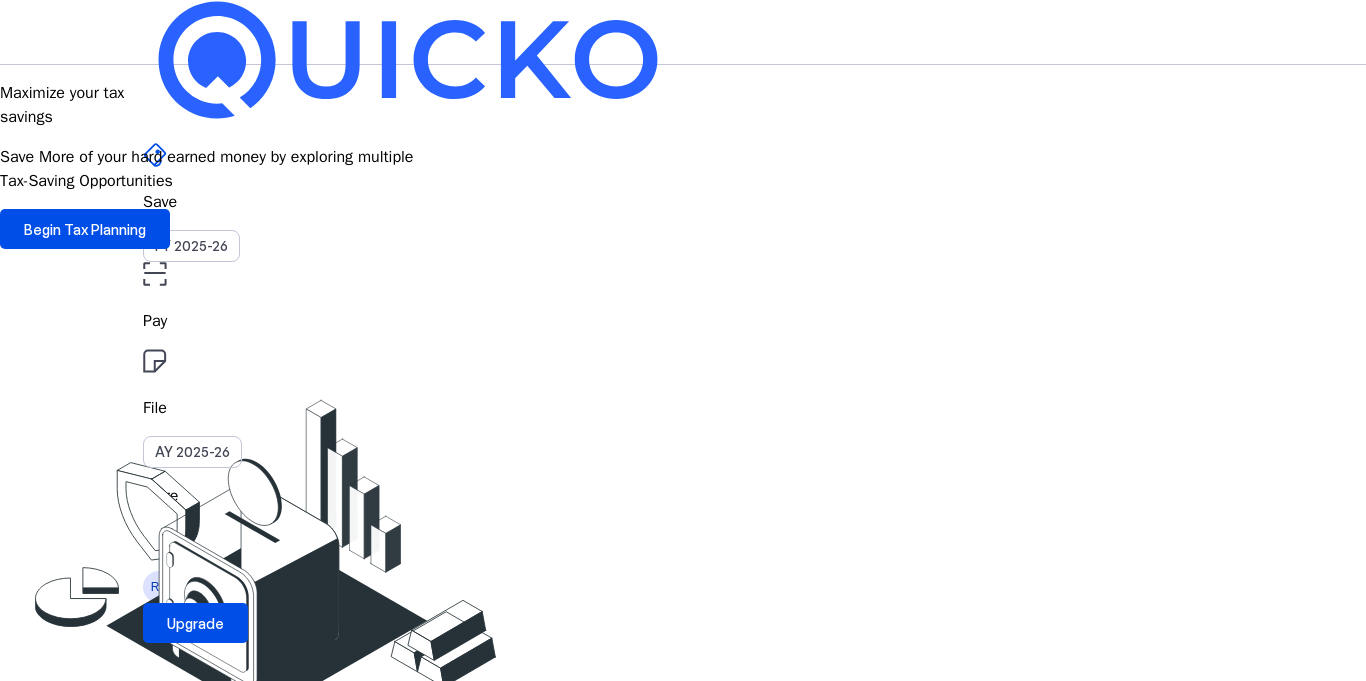 click on "Pay" at bounding box center [683, 202] 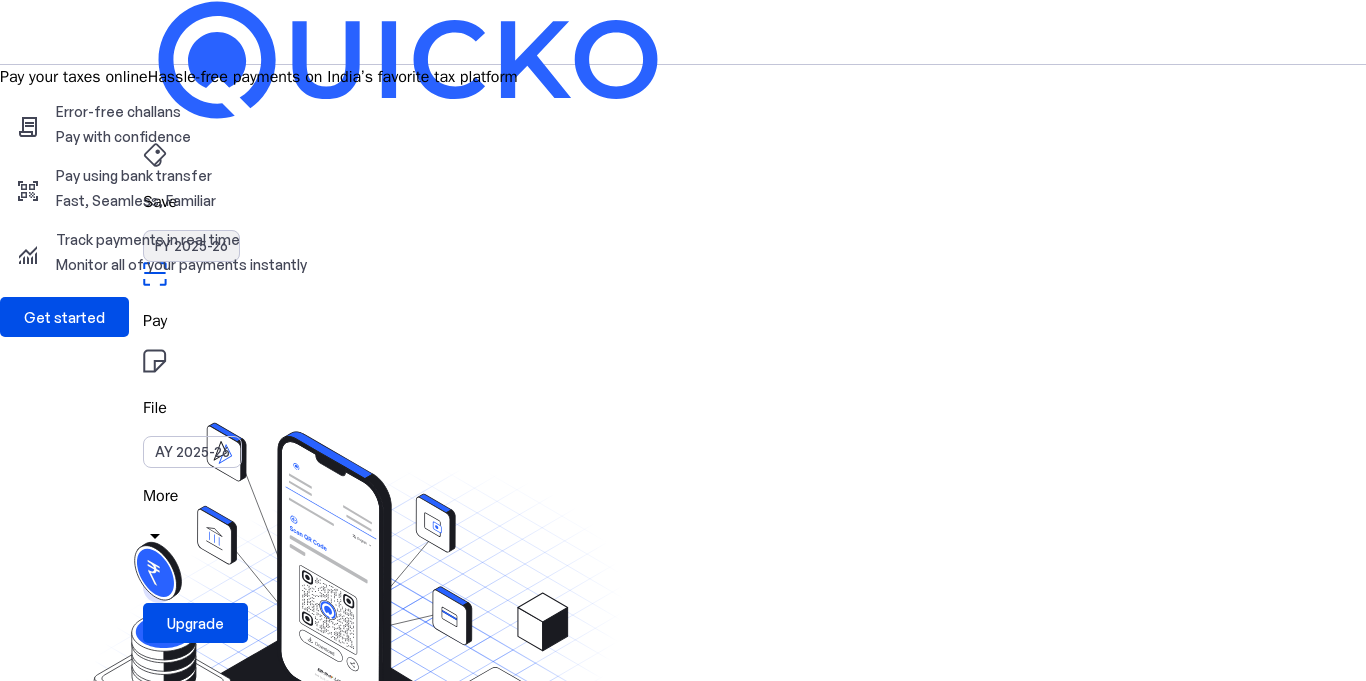 click on "FY 2025-26" at bounding box center (191, 246) 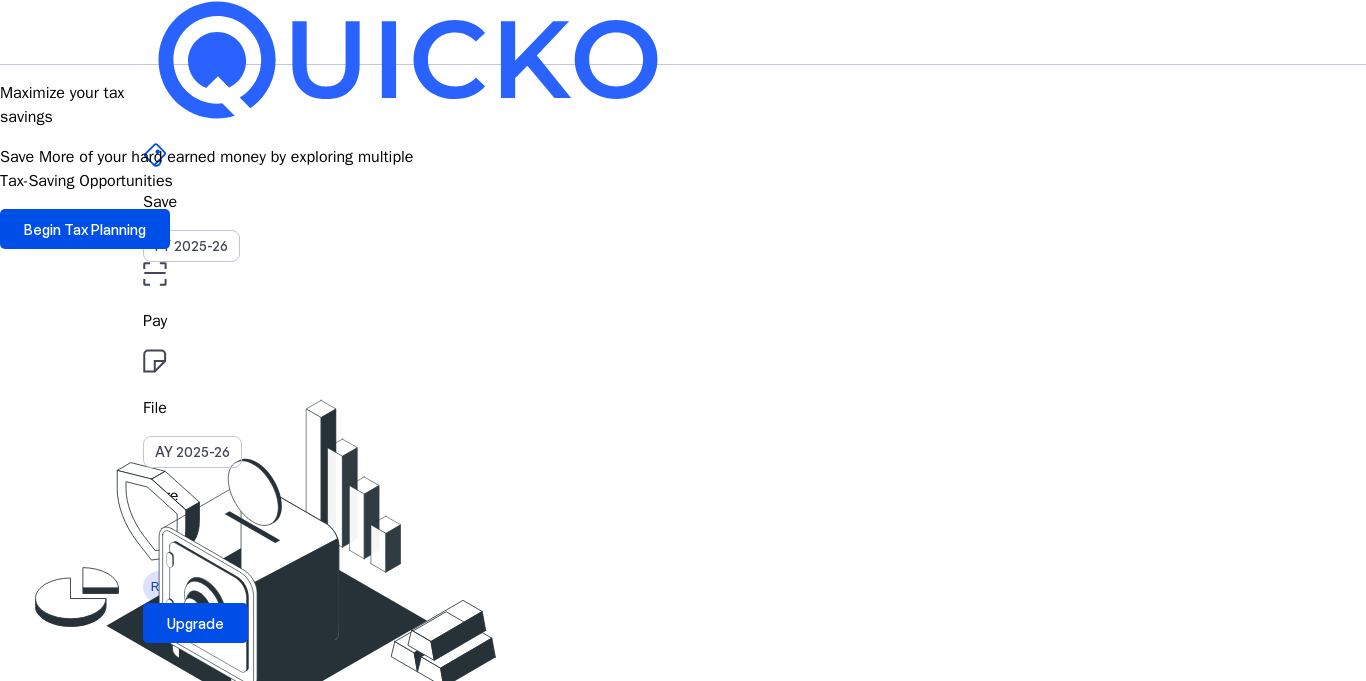 click on "Save FY 2025-26" at bounding box center (683, 202) 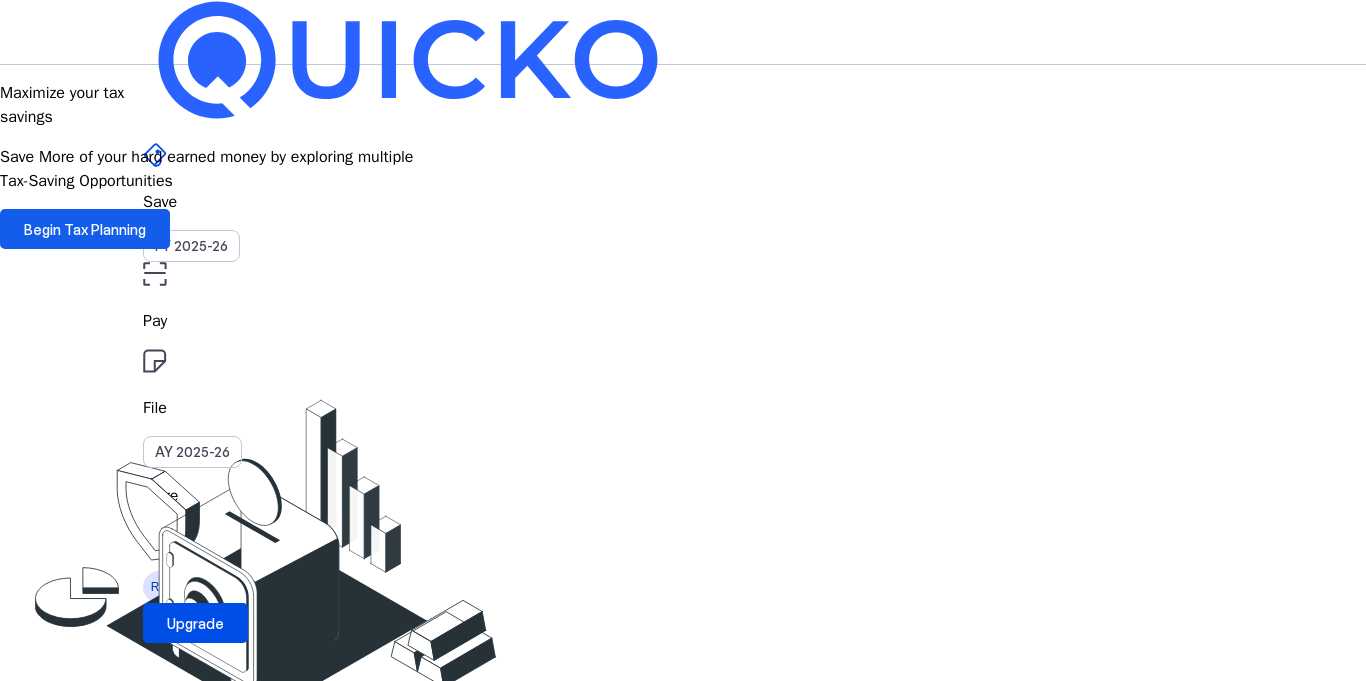 click on "Begin Tax Planning" at bounding box center [85, 229] 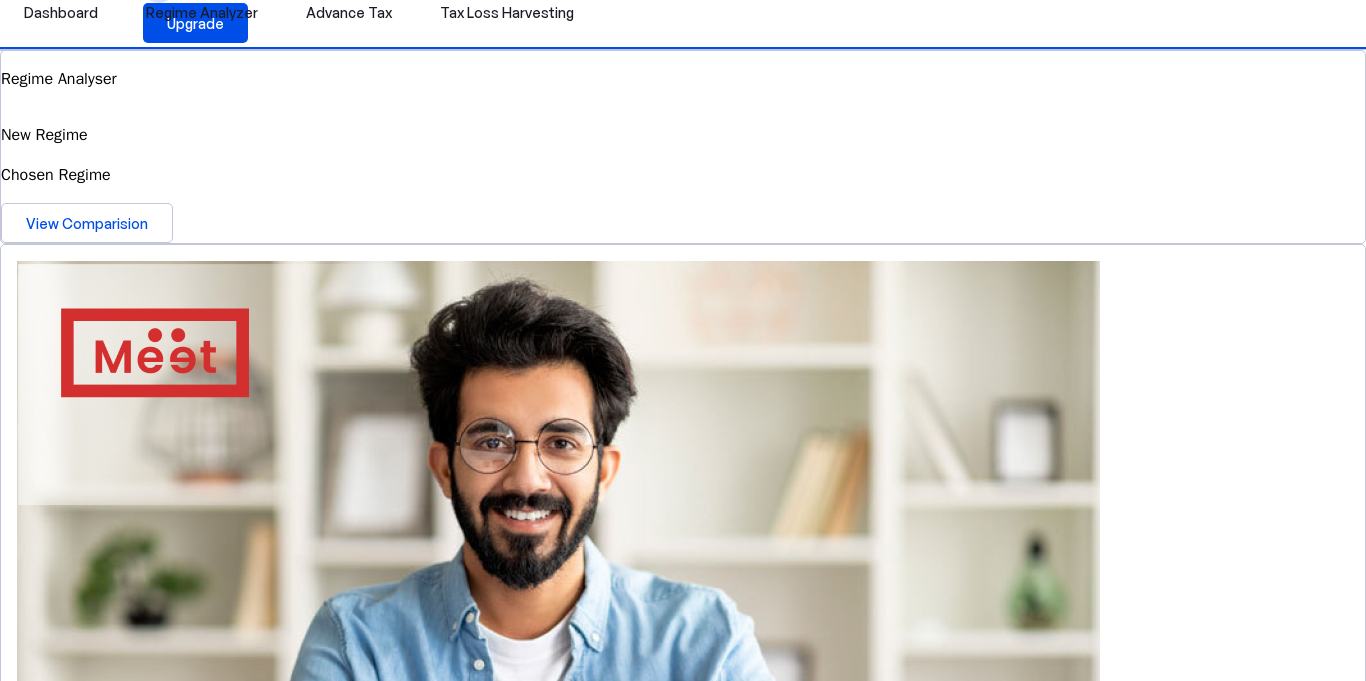 scroll, scrollTop: 0, scrollLeft: 0, axis: both 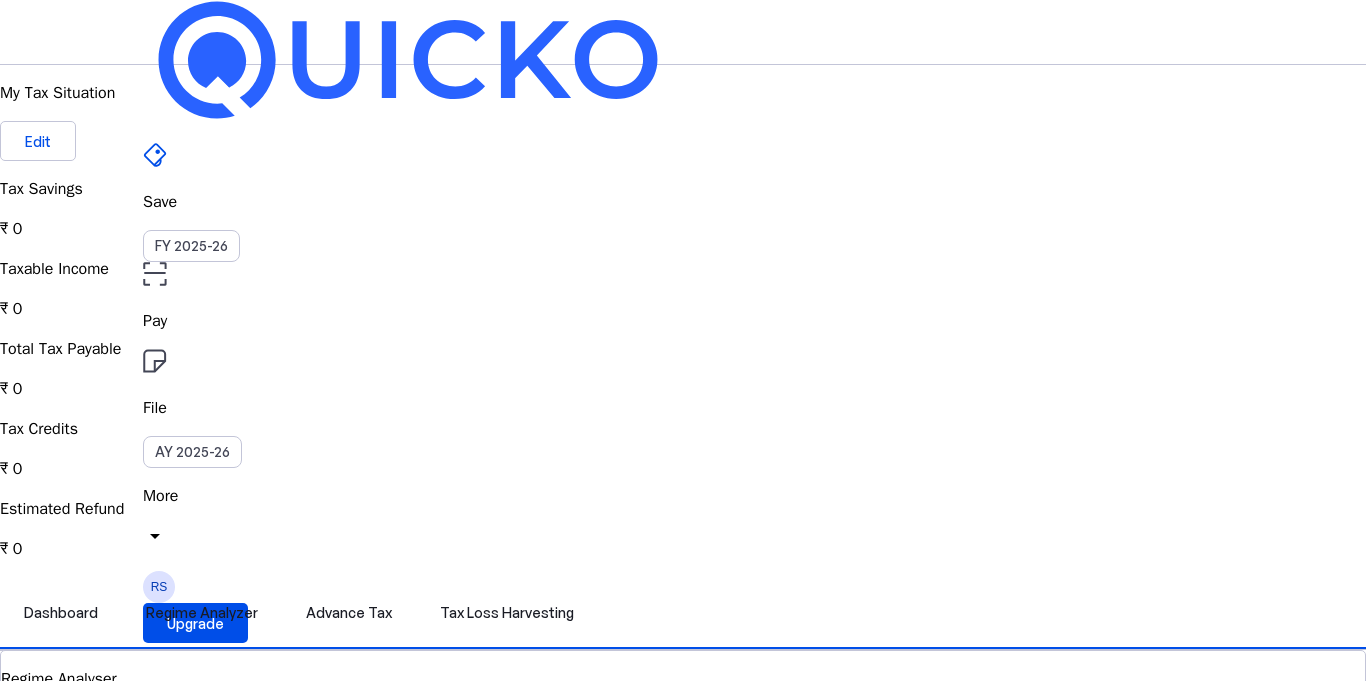 click on "File AY 2025-26" at bounding box center (683, 202) 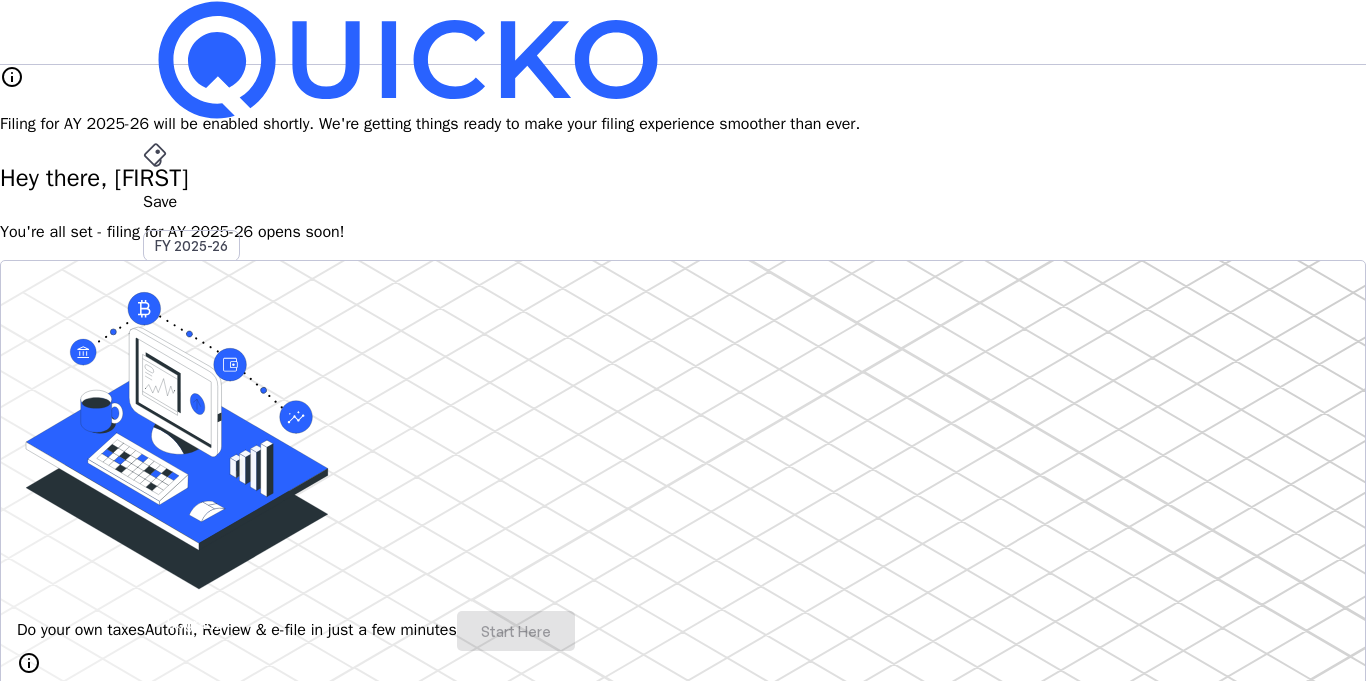 click on "File AY 2025-26" at bounding box center (683, 202) 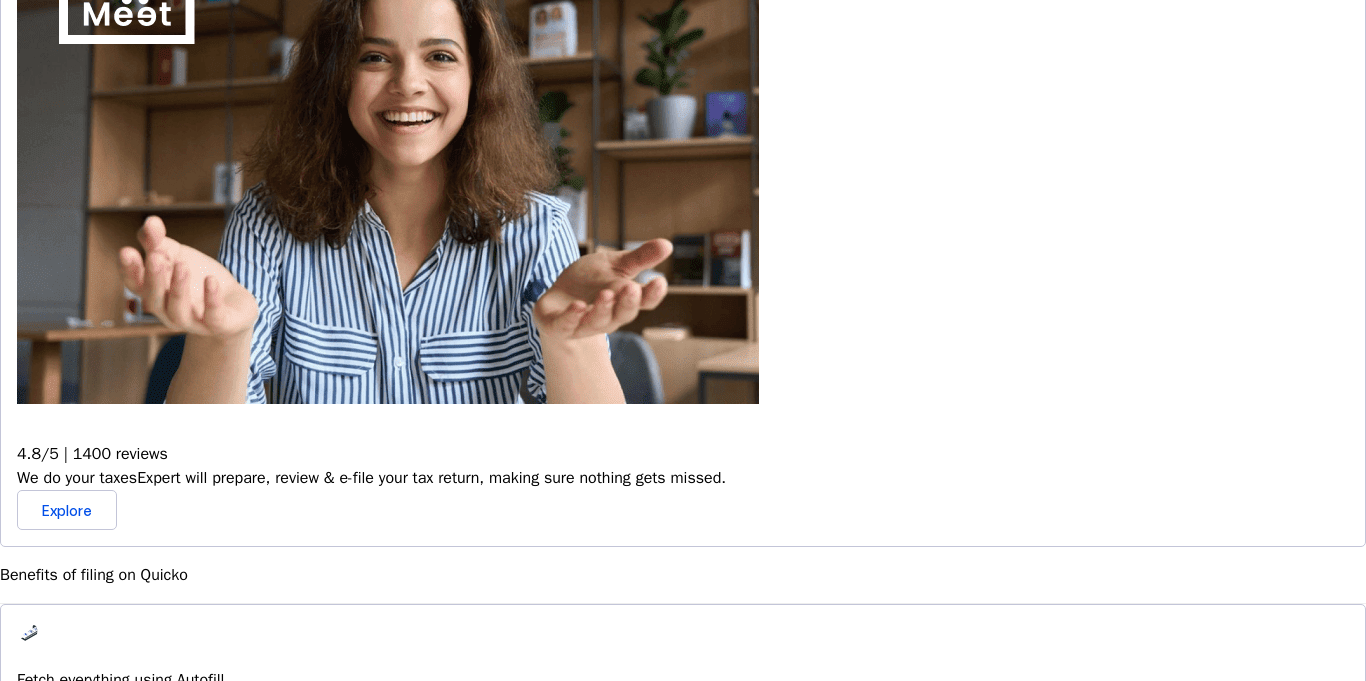 scroll, scrollTop: 960, scrollLeft: 0, axis: vertical 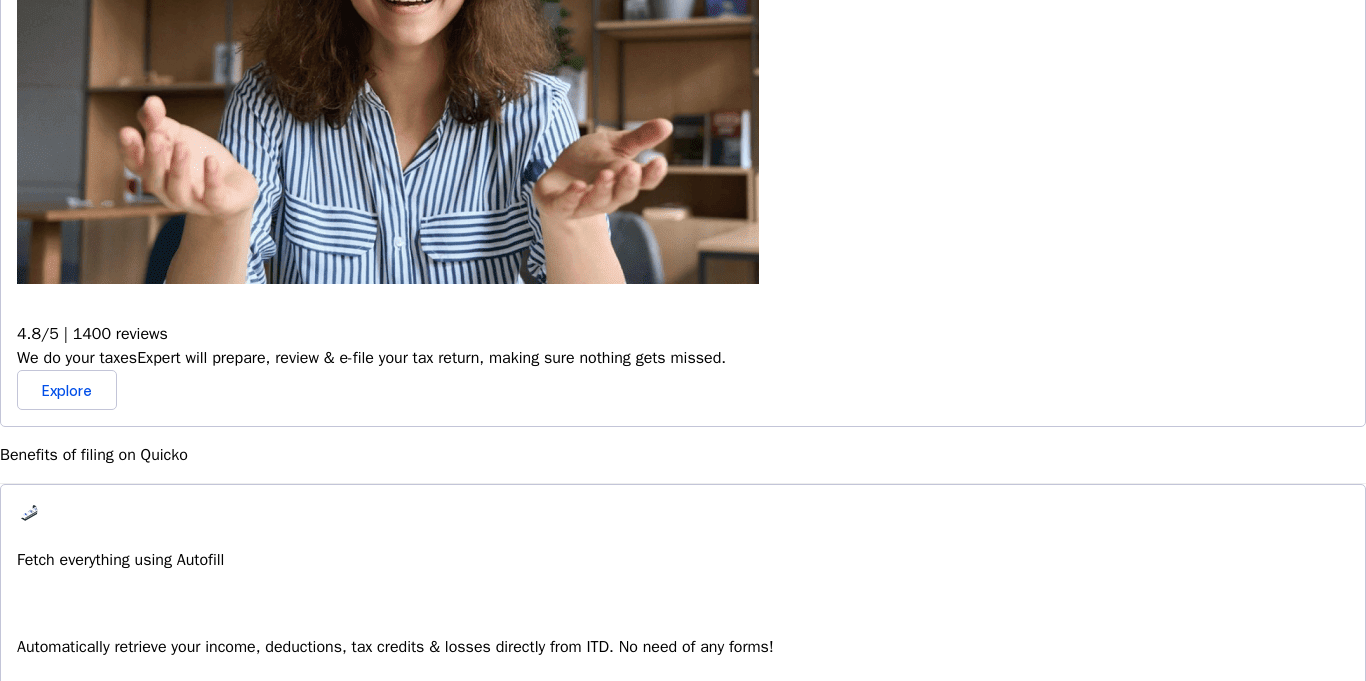 click at bounding box center [29, 600] 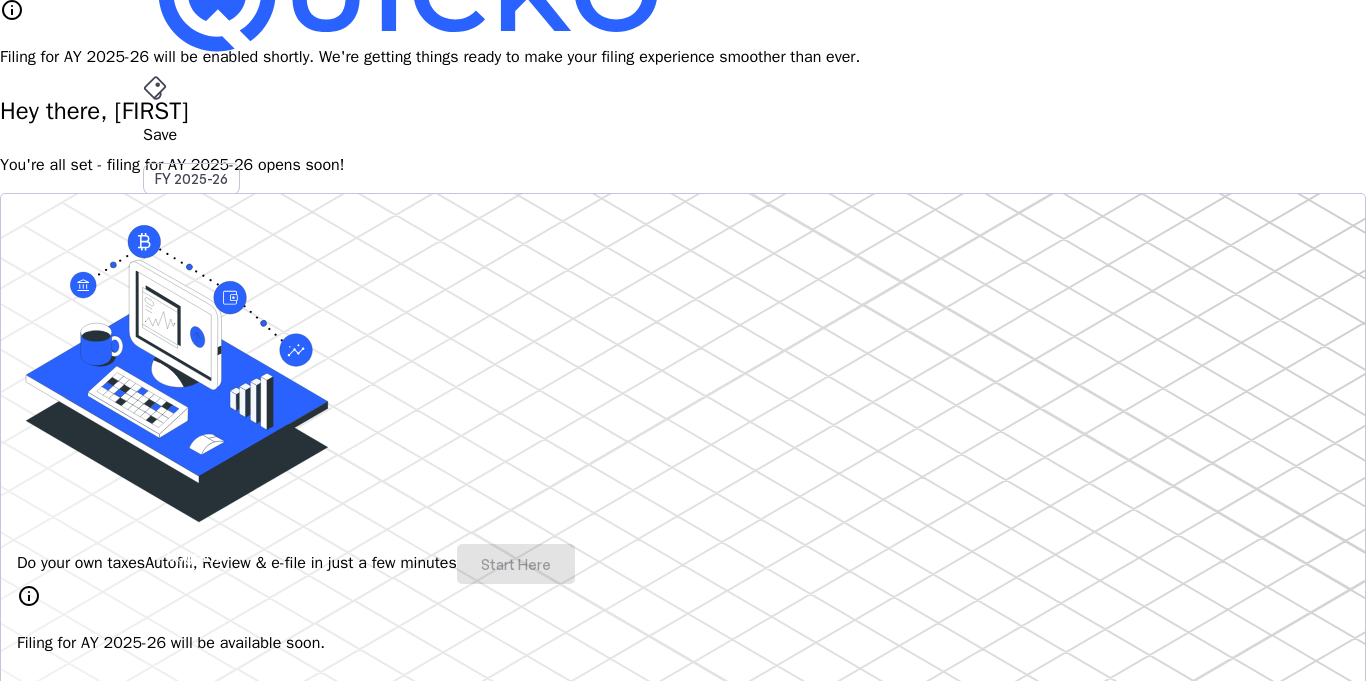 scroll, scrollTop: 0, scrollLeft: 0, axis: both 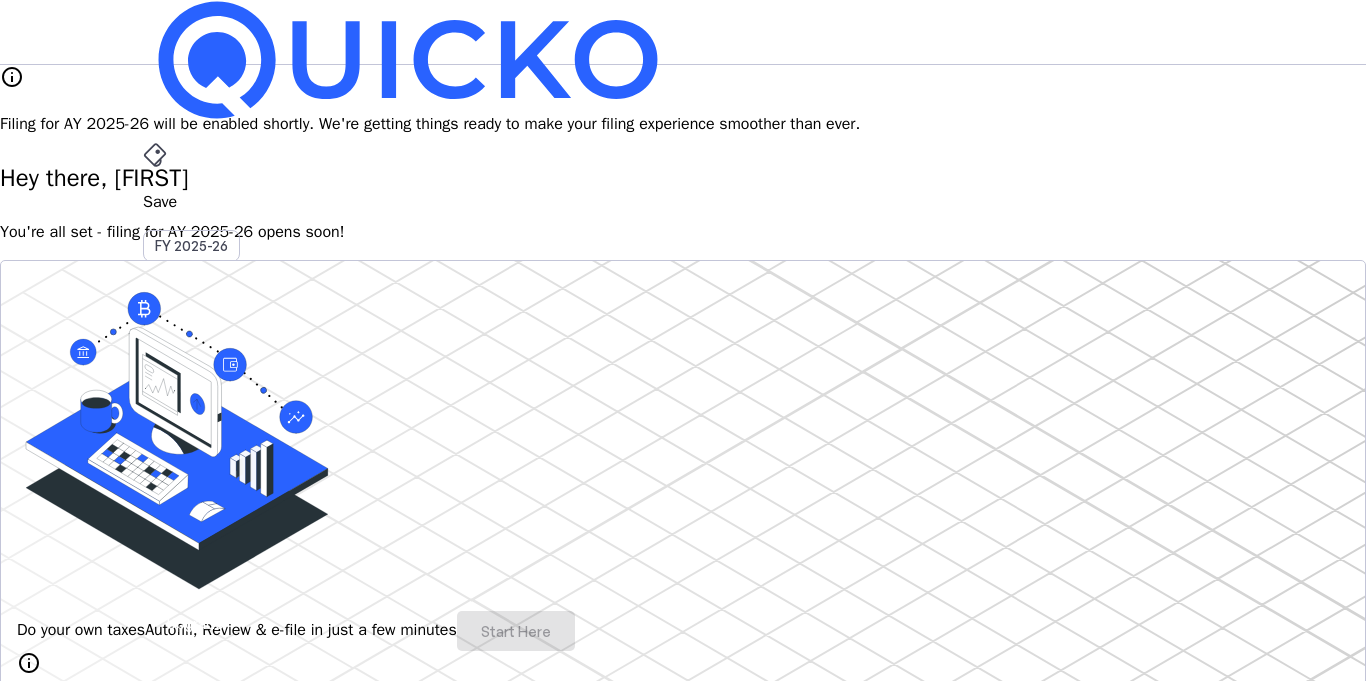 click on "info Filing for AY 2025-26 will be enabled shortly. We're getting things ready to make your filing experience smoother than ever." at bounding box center (683, 100) 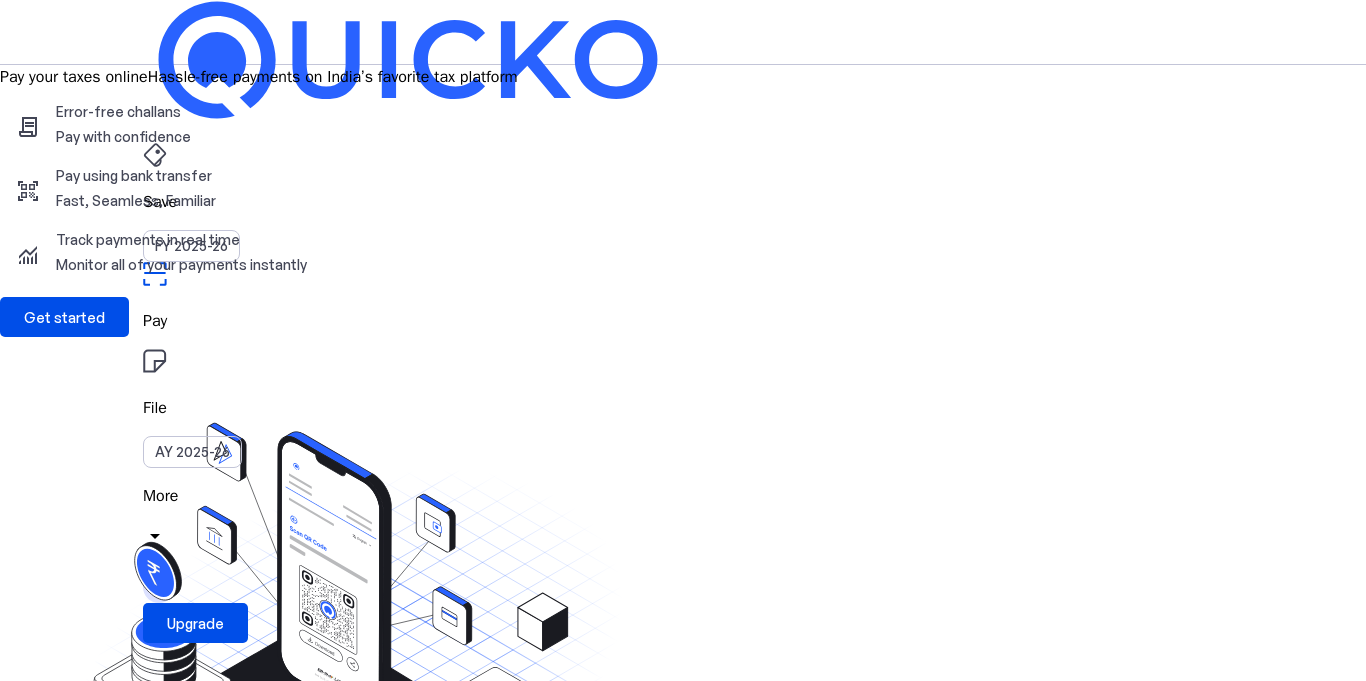 click on "Pay your taxes online  Hassle-free payments on India’s favorite tax platform  contract Error-free challans Pay with confidence qr_code_scanner Pay using bank transfer Fast, Seamless, Familiar monitoring Track payments in real time Monitor all of your payments instantly  Get started   Pay Onboarding" at bounding box center [683, 497] 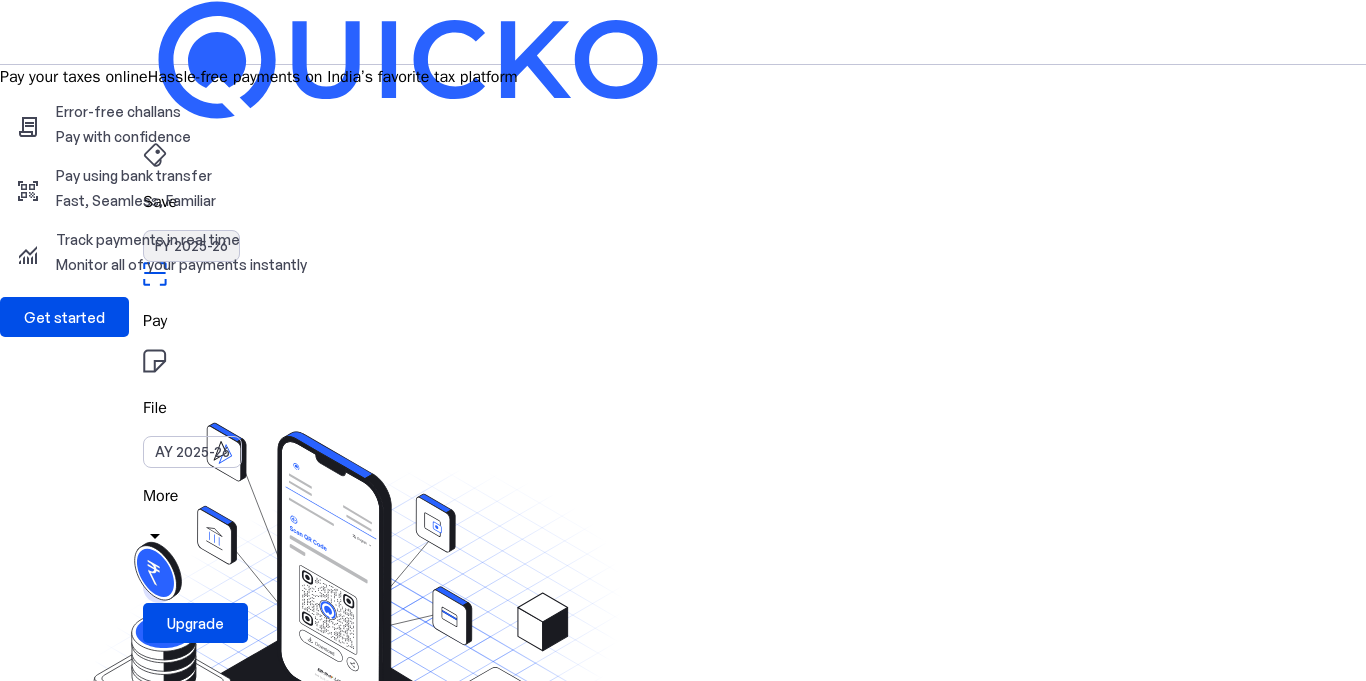 click on "FY 2025-26" at bounding box center (191, 246) 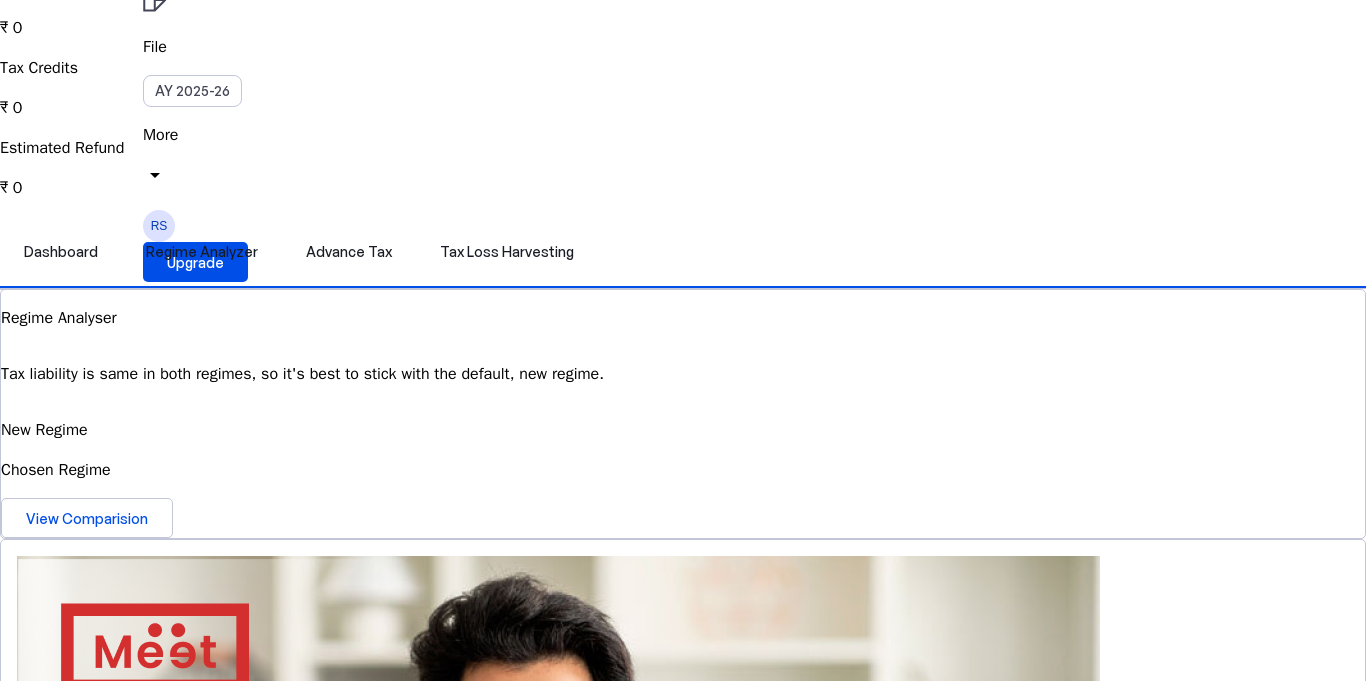 scroll, scrollTop: 360, scrollLeft: 0, axis: vertical 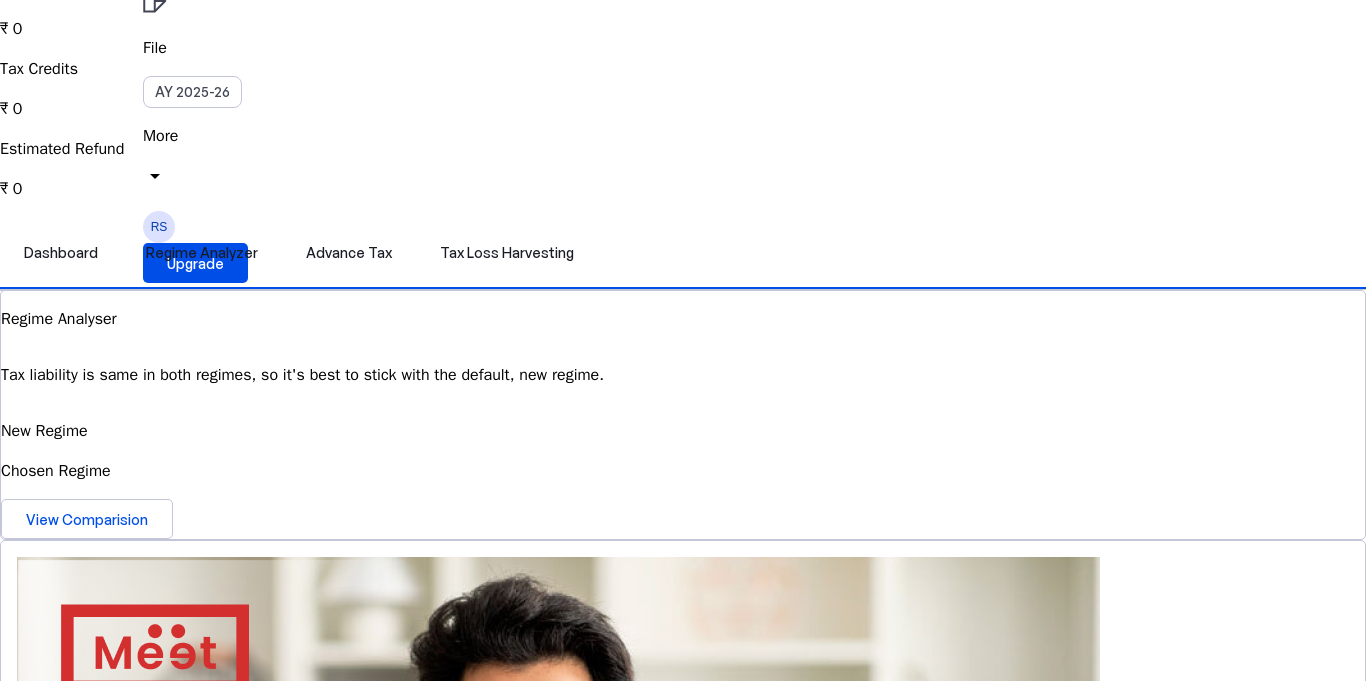 click at bounding box center [51, 2019] 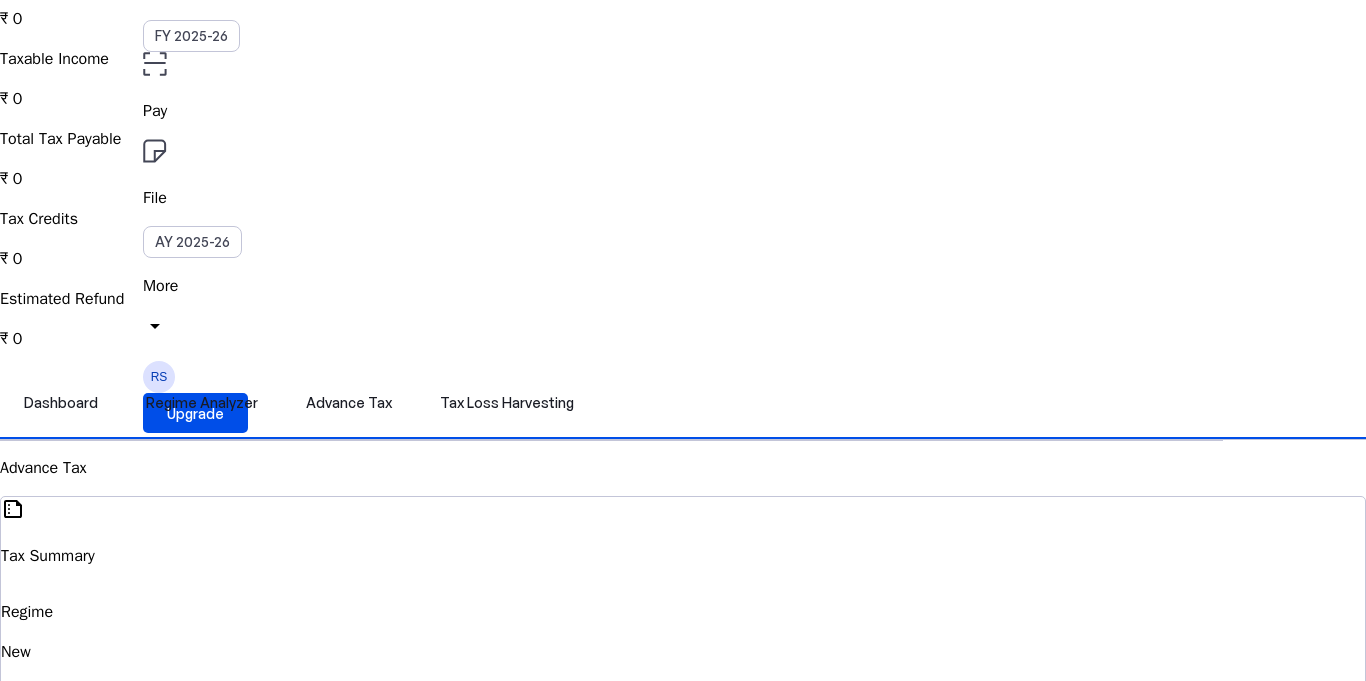 scroll, scrollTop: 120, scrollLeft: 0, axis: vertical 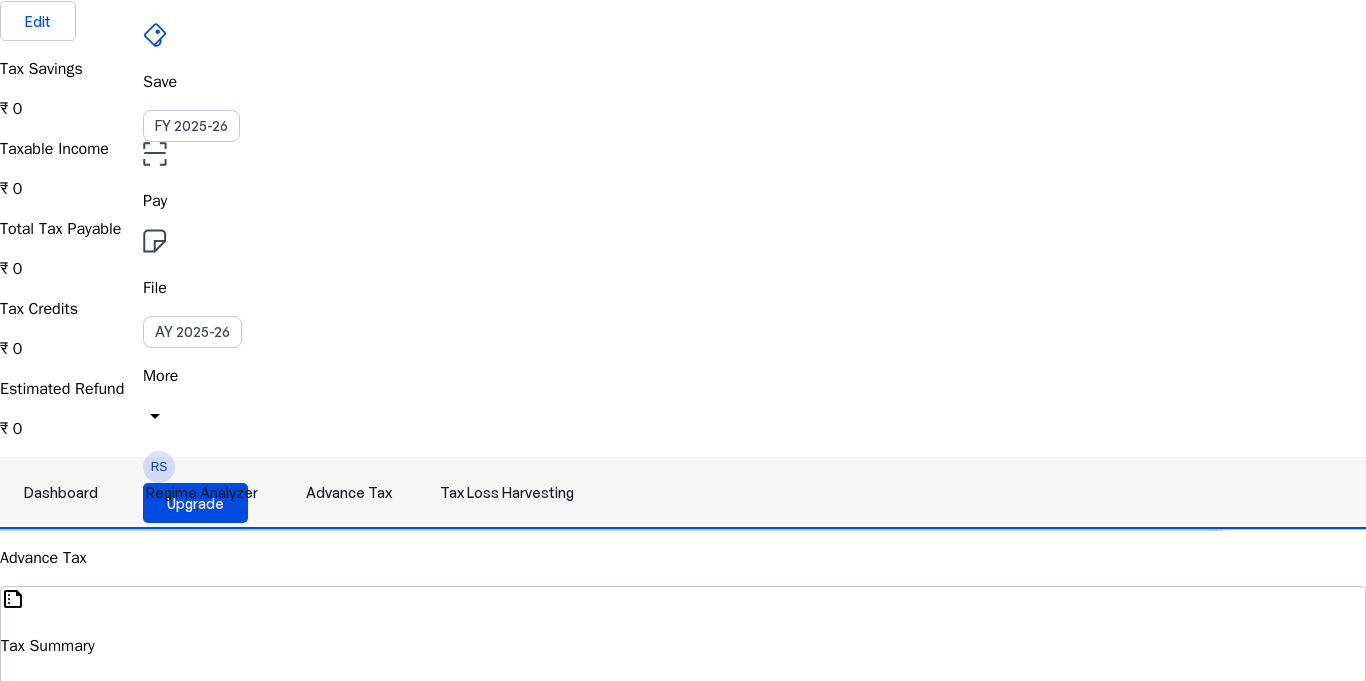 click on "Tax Loss Harvesting" at bounding box center (507, 493) 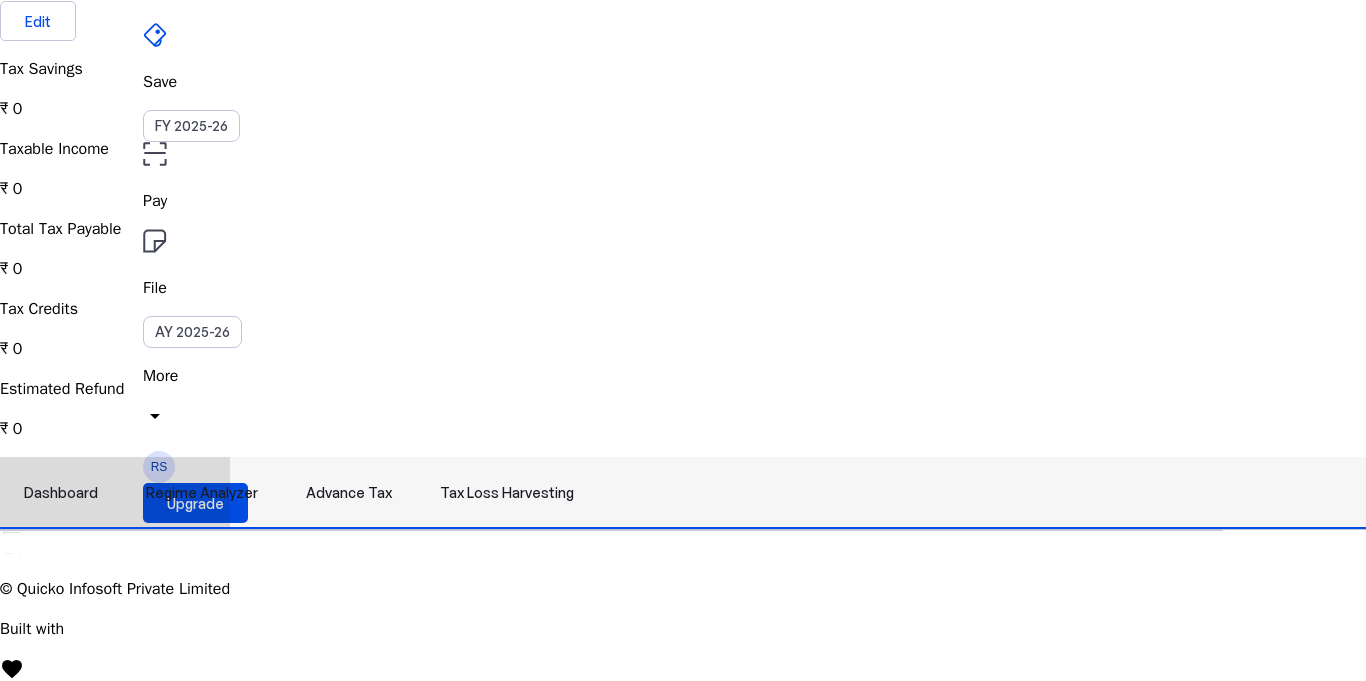 scroll, scrollTop: 0, scrollLeft: 0, axis: both 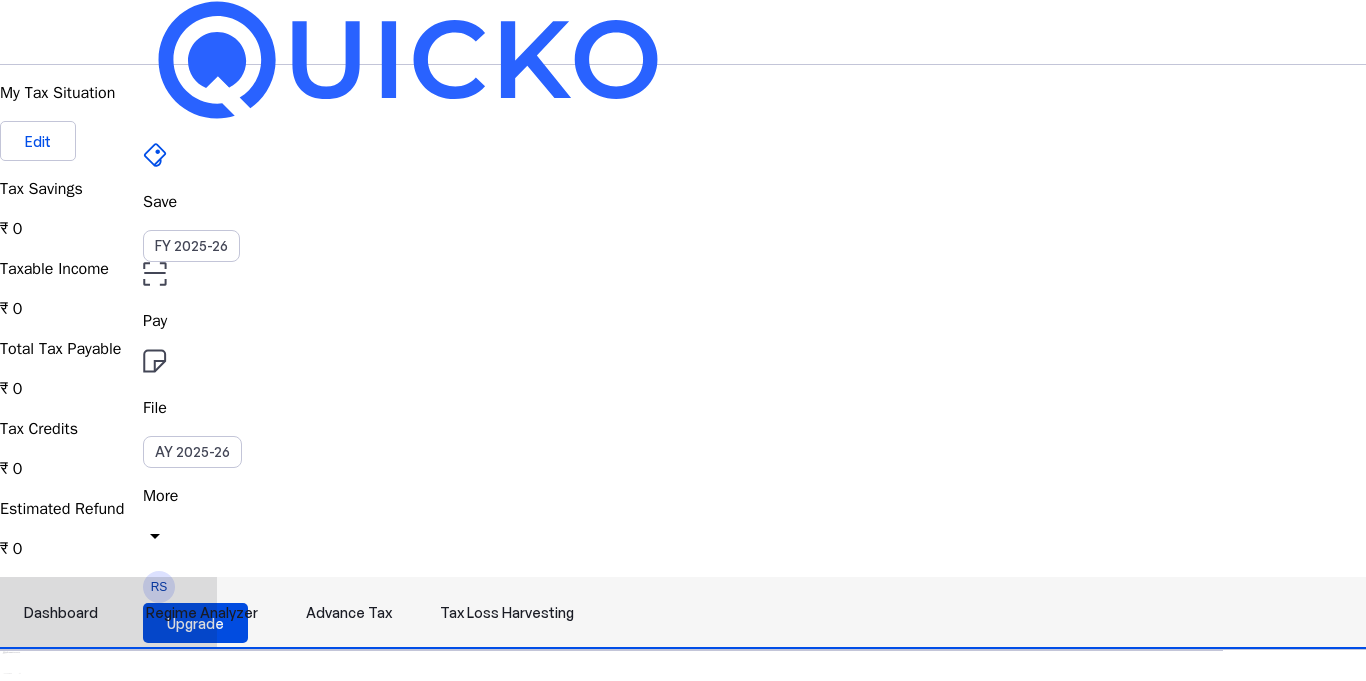 click on "Advance Tax" at bounding box center [349, 613] 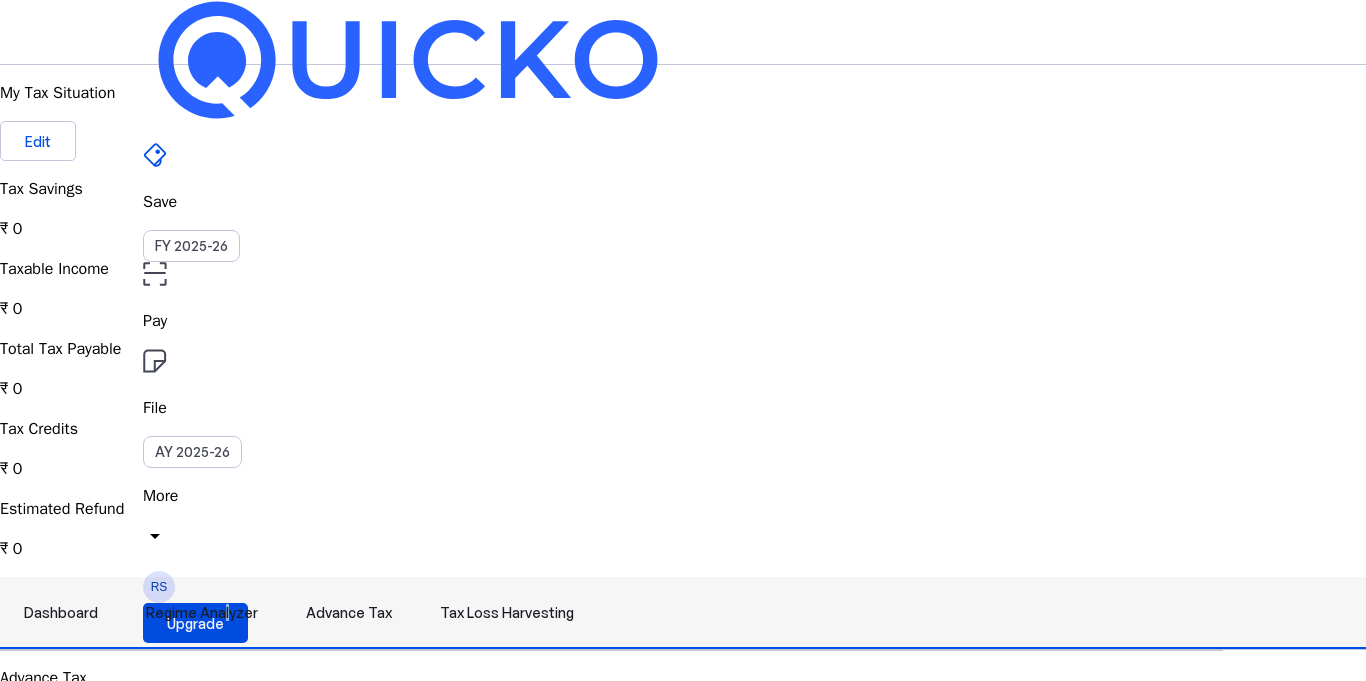 click on "Regime Analyzer" at bounding box center (202, 613) 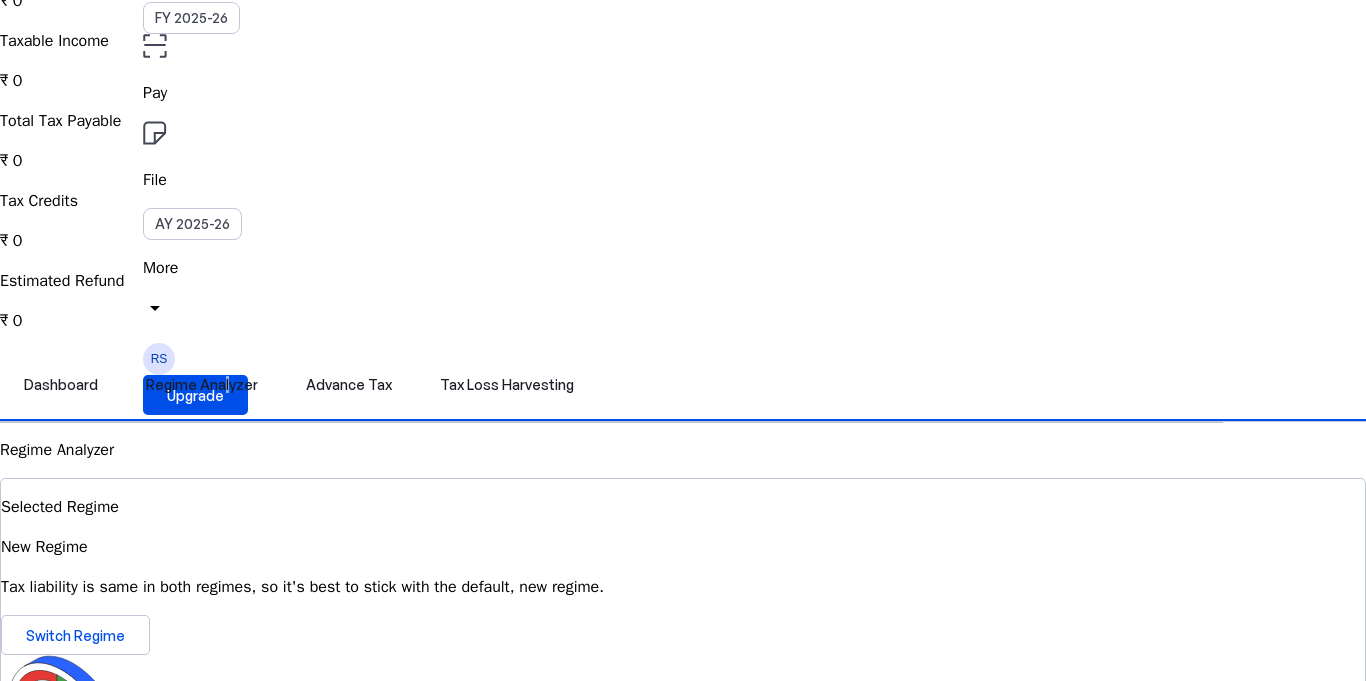 scroll, scrollTop: 360, scrollLeft: 0, axis: vertical 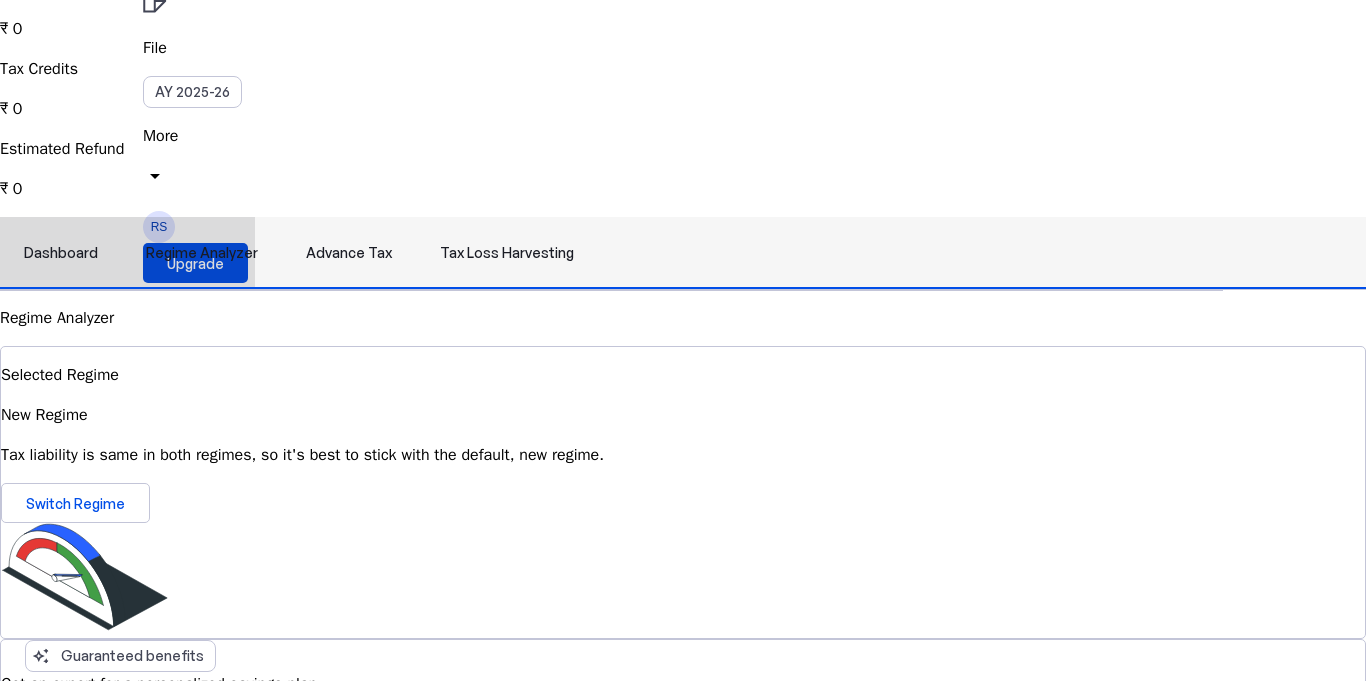 click on "Dashboard" at bounding box center [61, 253] 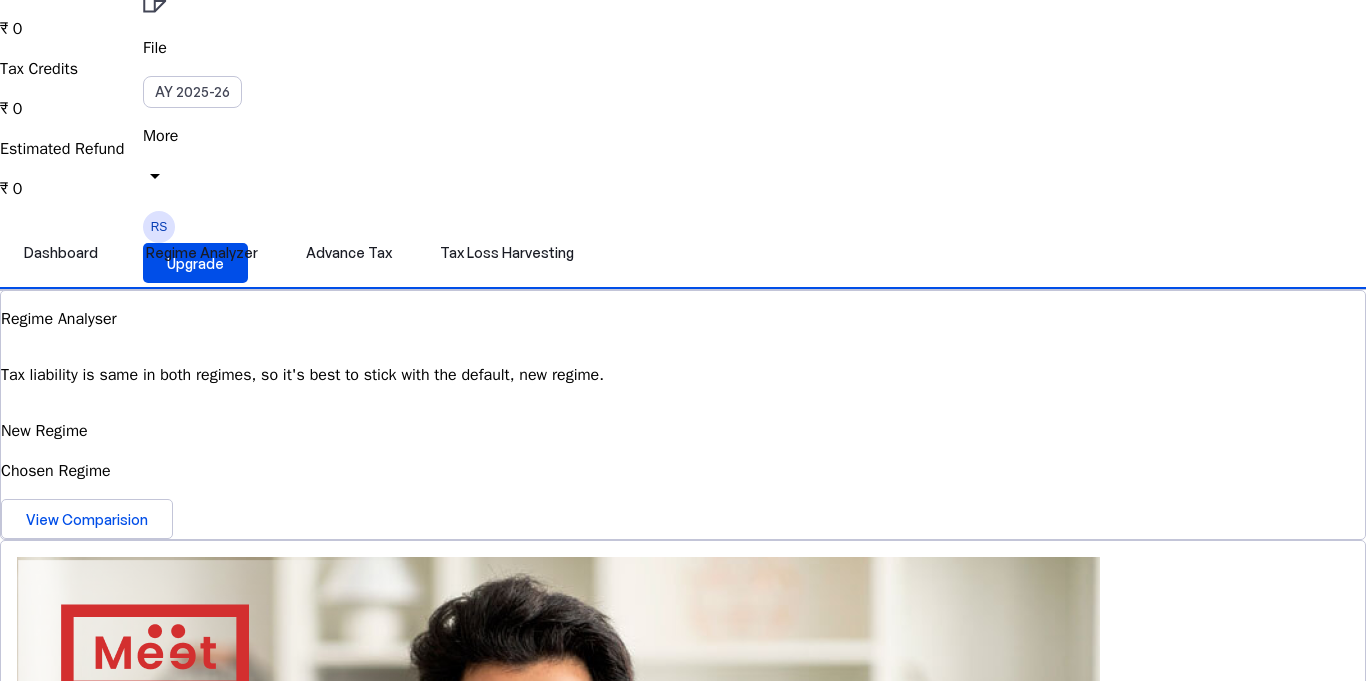scroll, scrollTop: 0, scrollLeft: 0, axis: both 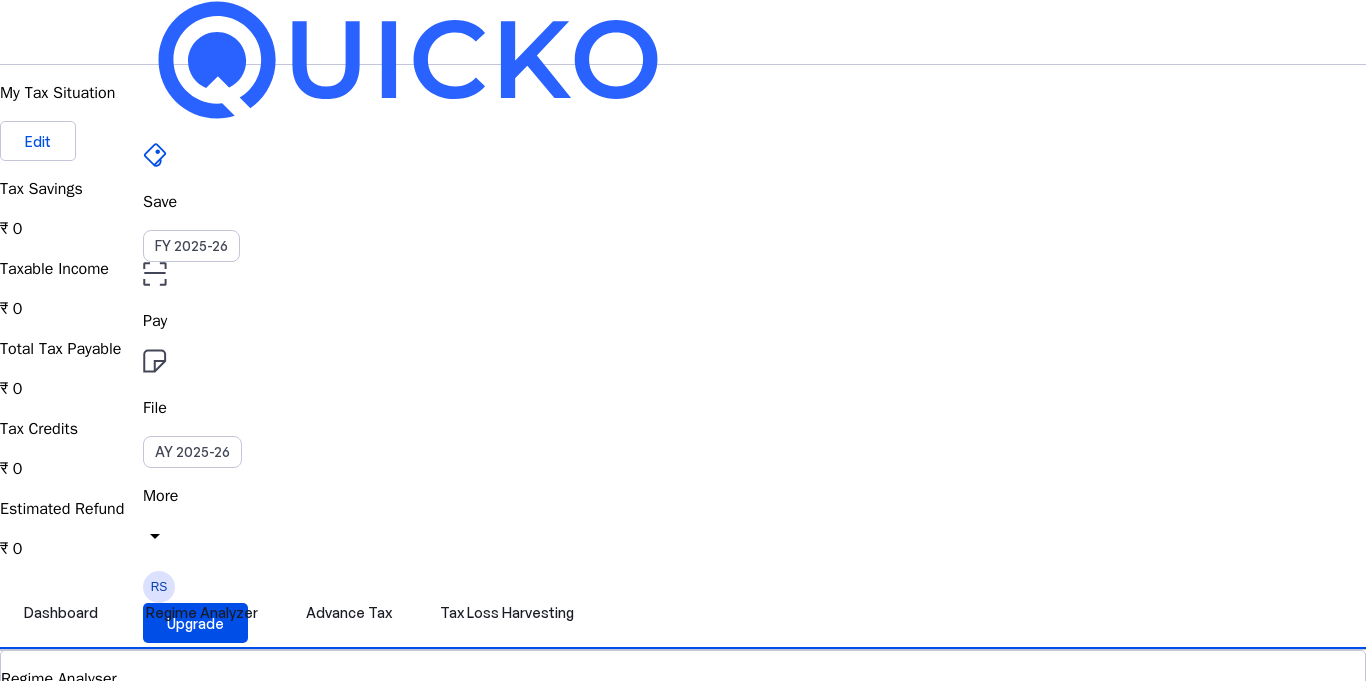 click on "Tax Savings ₹ 0" at bounding box center (683, 209) 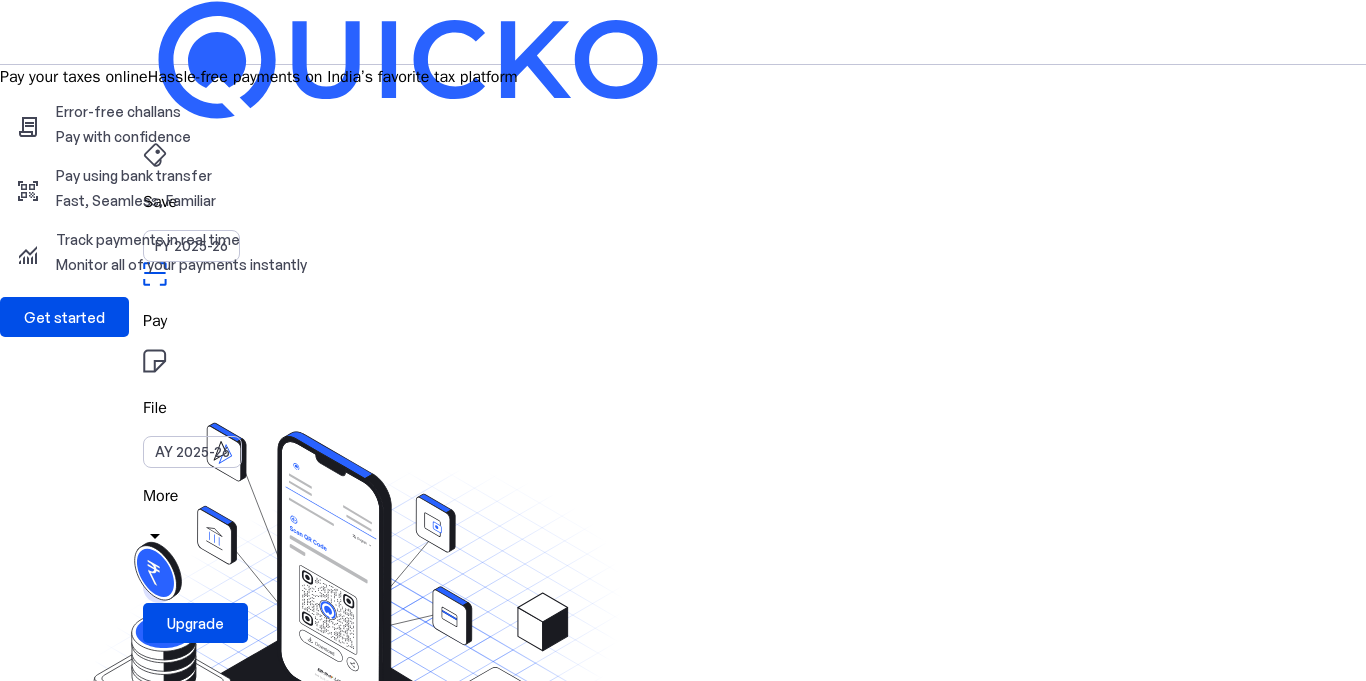 click on "Pay your taxes online  Hassle-free payments on India’s favorite tax platform  contract Error-free challans Pay with confidence qr_code_scanner Pay using bank transfer Fast, Seamless, Familiar monitoring Track payments in real time Monitor all of your payments instantly  Get started   Pay Onboarding" at bounding box center [683, 497] 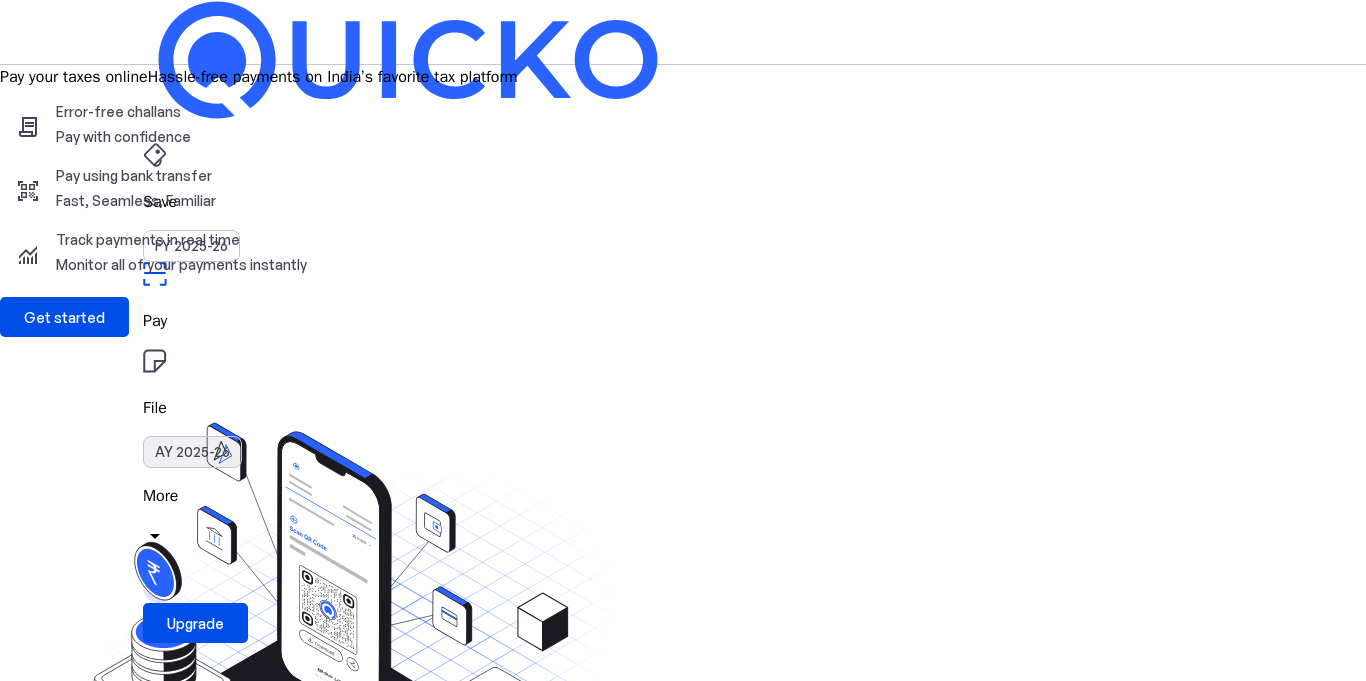 click on "AY 2025-26" at bounding box center (192, 452) 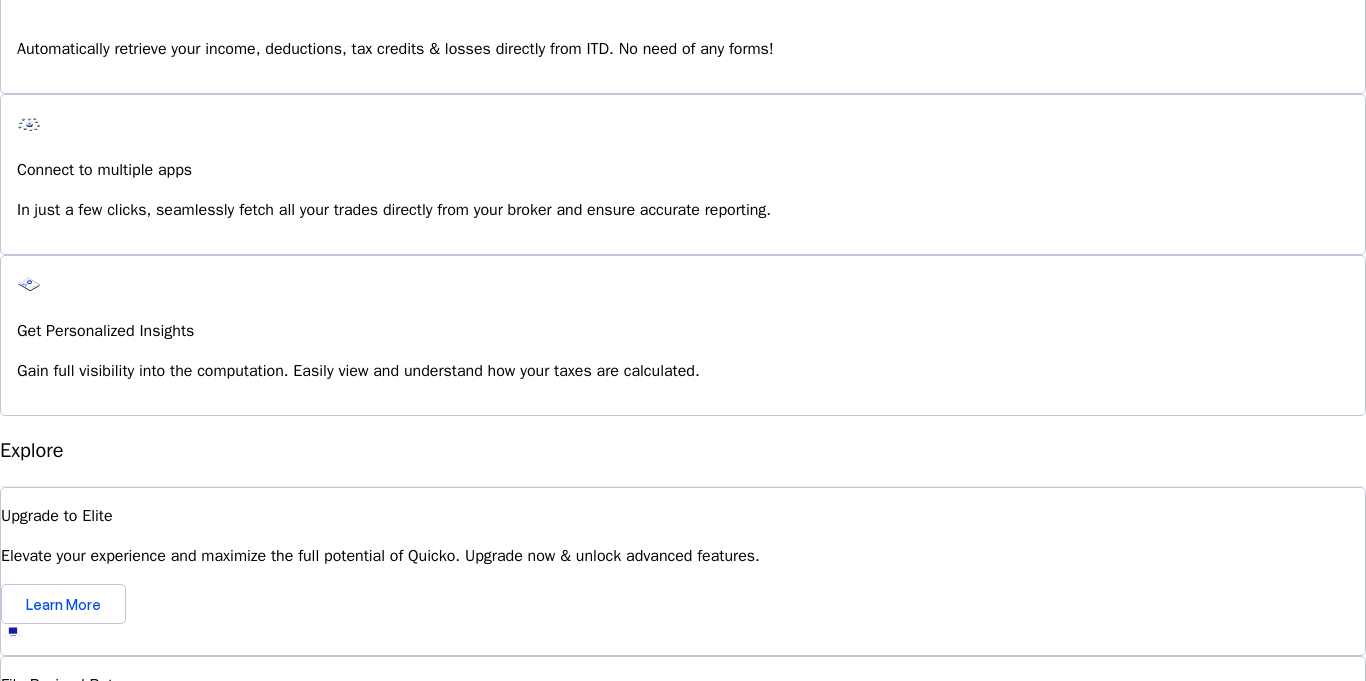 scroll, scrollTop: 1560, scrollLeft: 0, axis: vertical 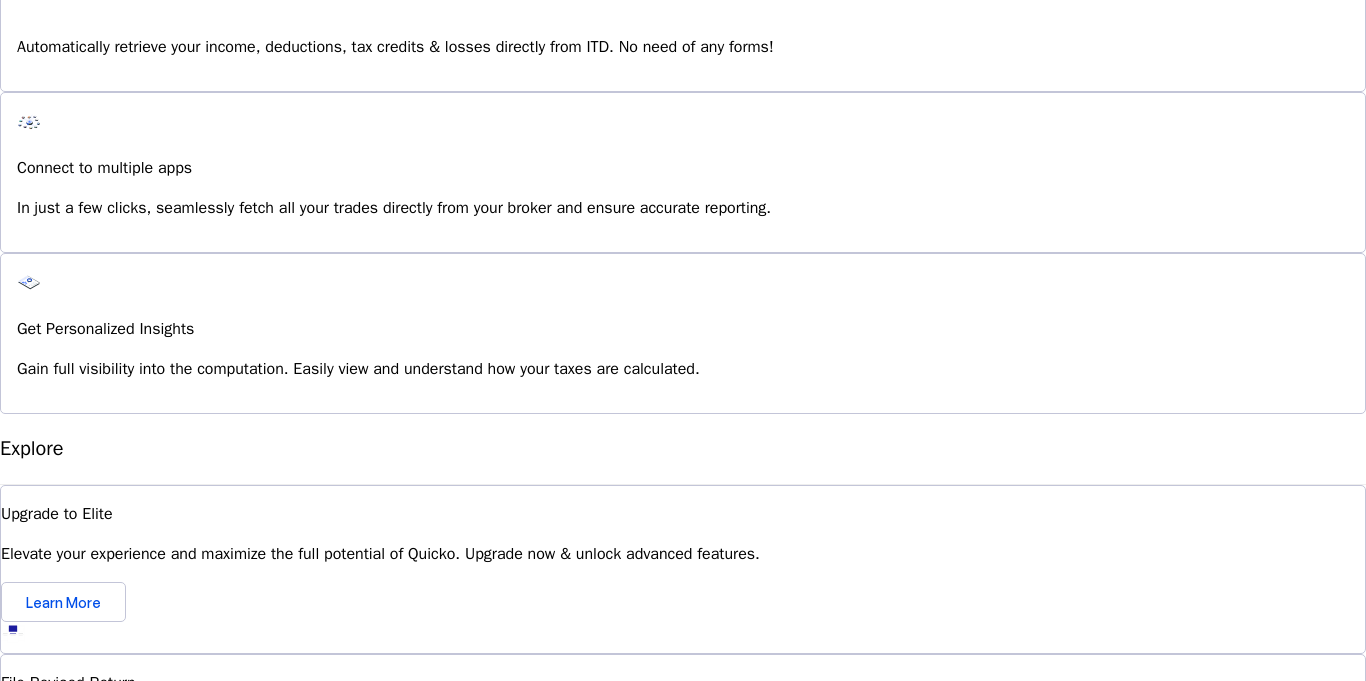 click on "I'm Interested" at bounding box center [73, 1109] 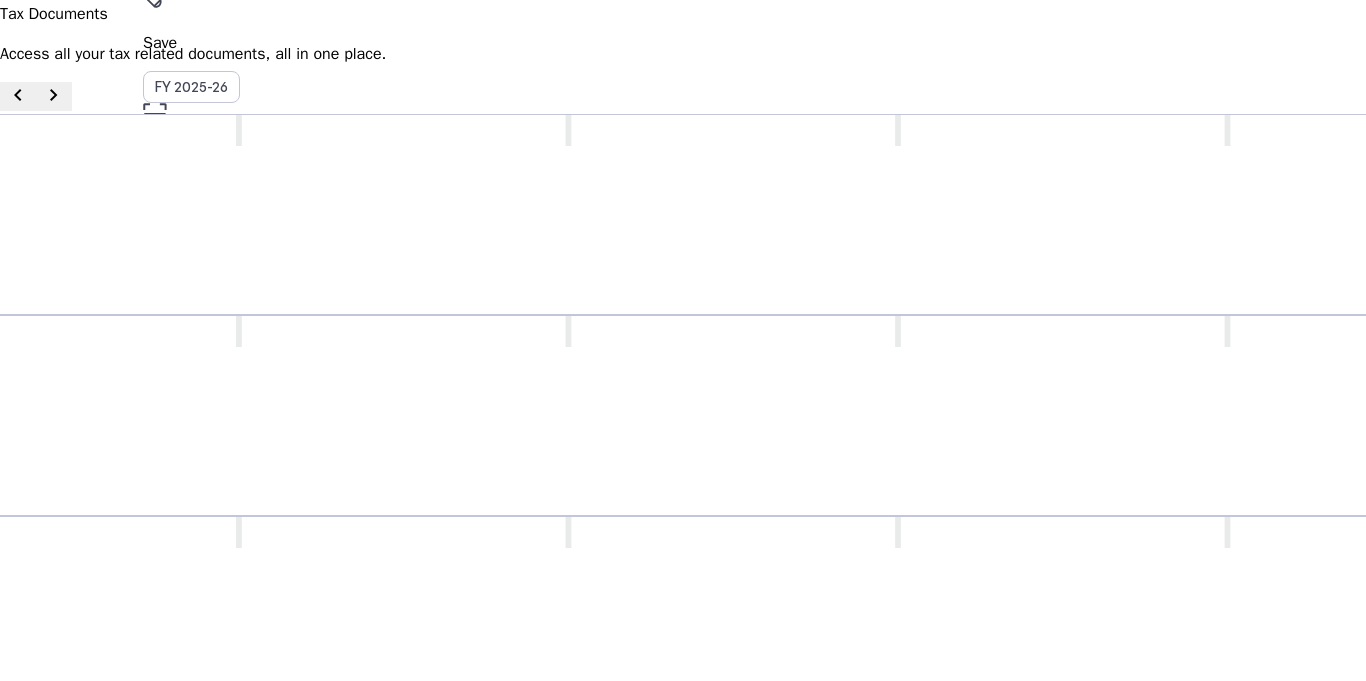 scroll, scrollTop: 120, scrollLeft: 0, axis: vertical 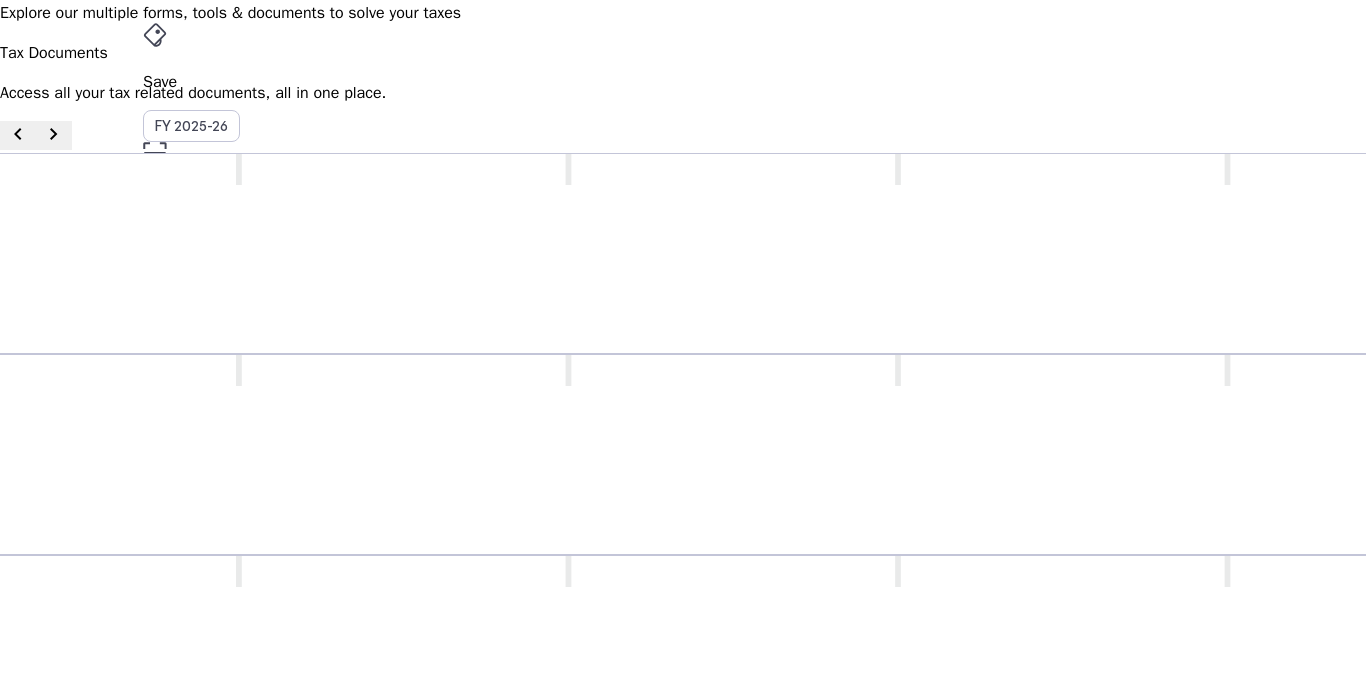 click on "ITR Acknowledgement The receipt confirming the successful submission of the income tax return." at bounding box center (900, 876) 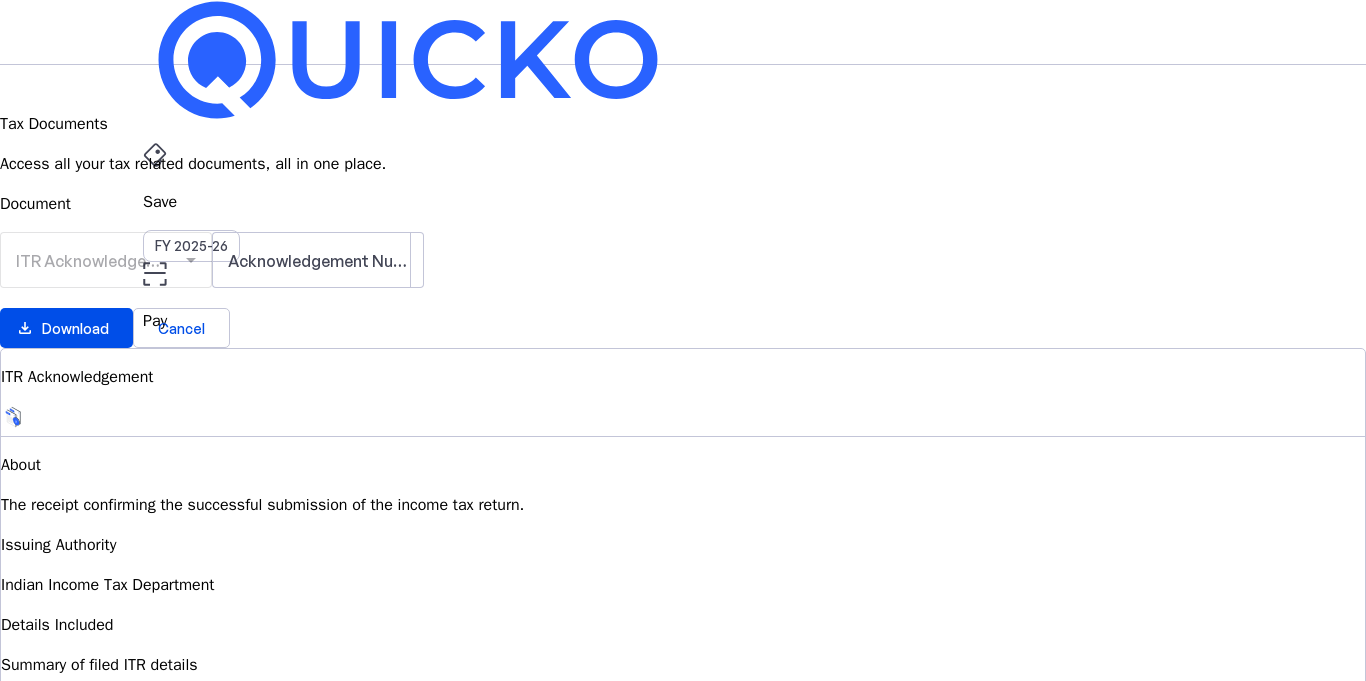 click on "File" at bounding box center [683, 202] 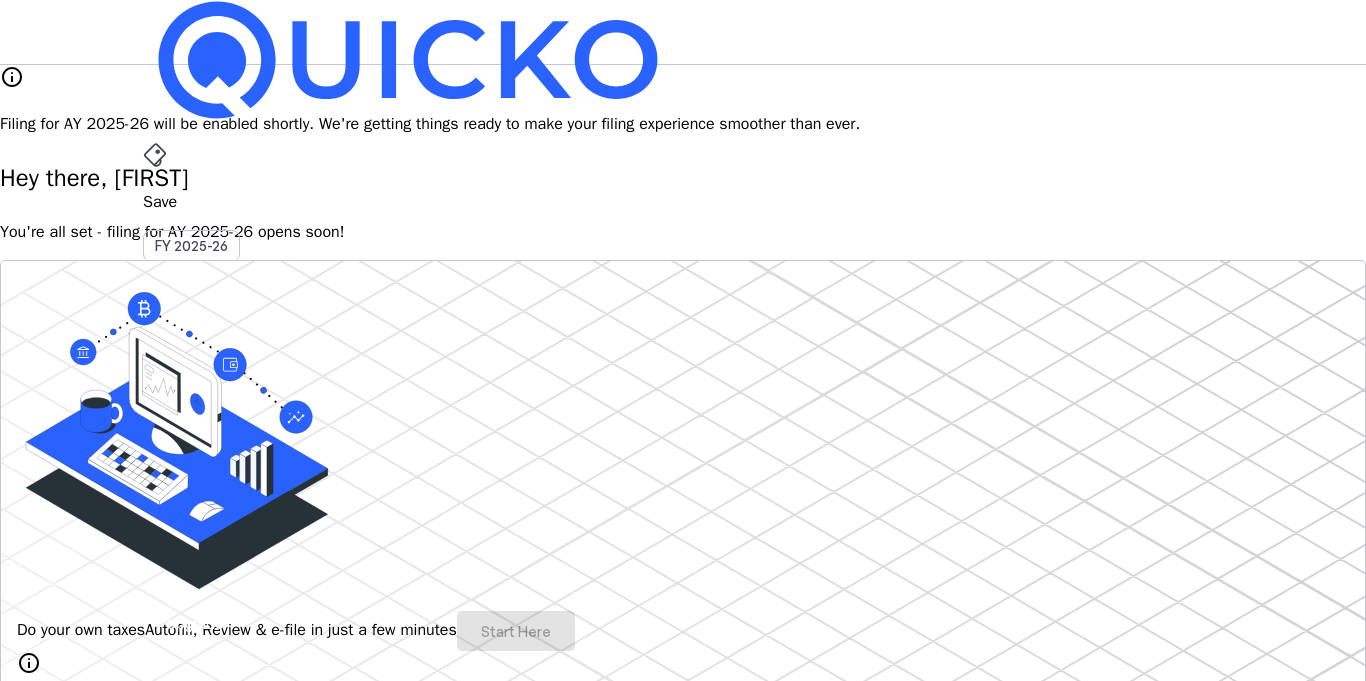 click on "Save FY 2025-26  Pay   File AY 2025-26  More  arrow_drop_down  RS   Upgrade" at bounding box center [683, 32] 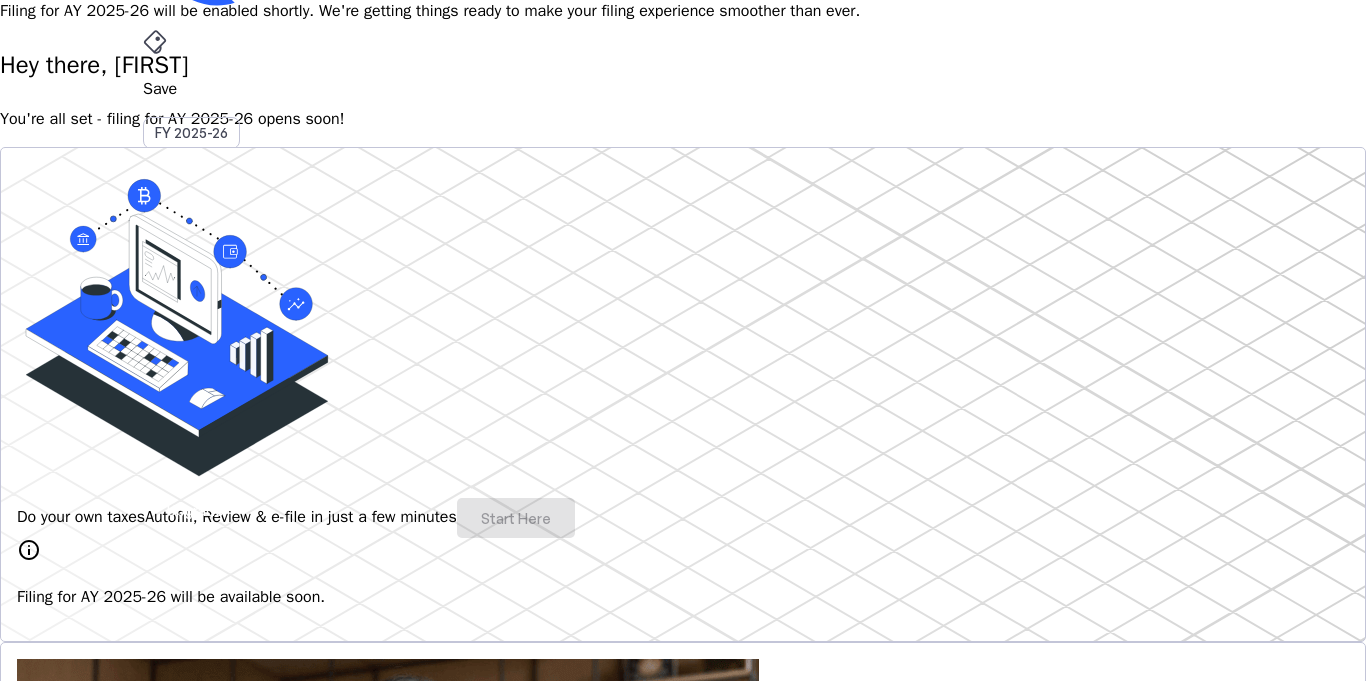 scroll, scrollTop: 0, scrollLeft: 0, axis: both 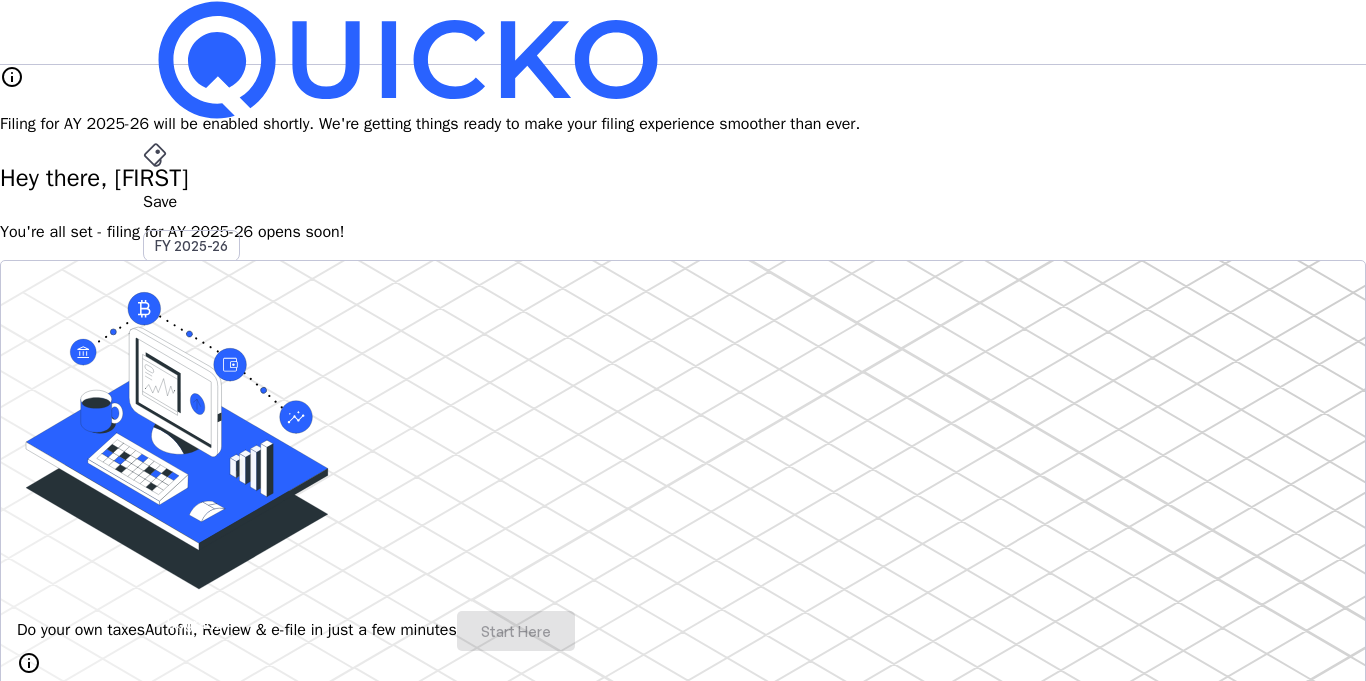 click on "Pay" at bounding box center (683, 202) 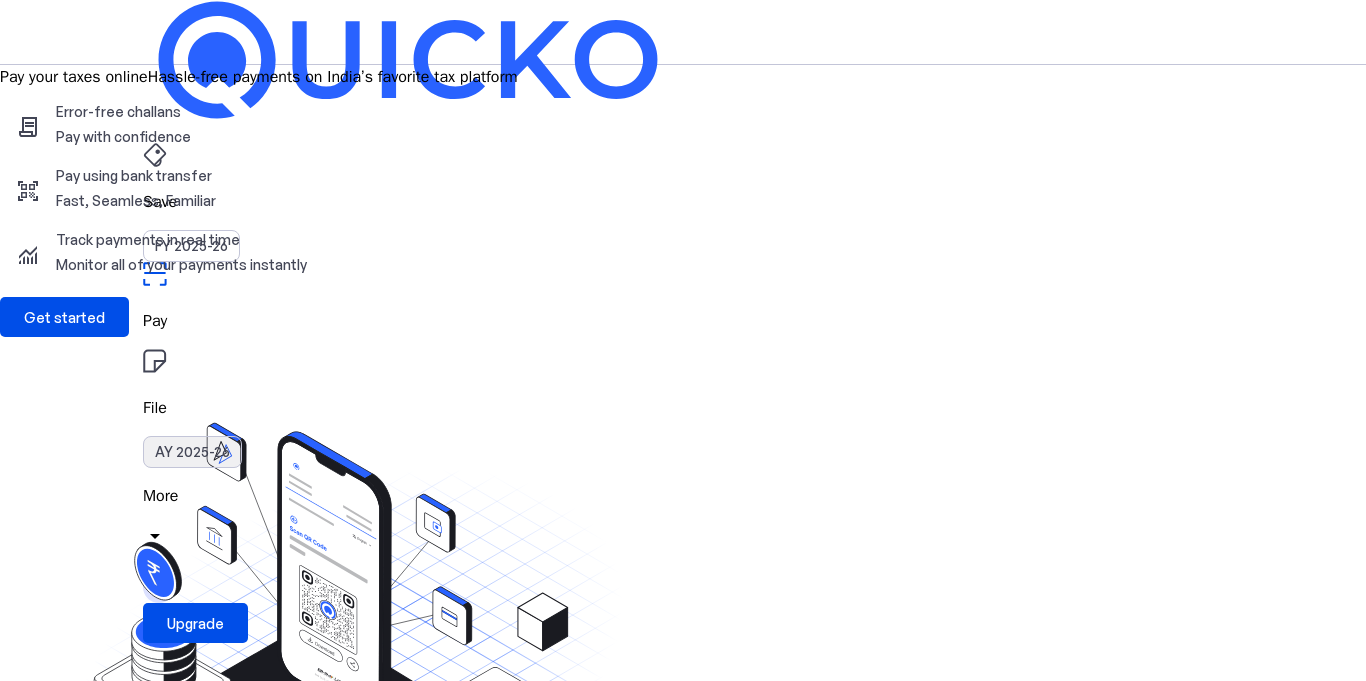 click on "AY 2025-26" at bounding box center [192, 452] 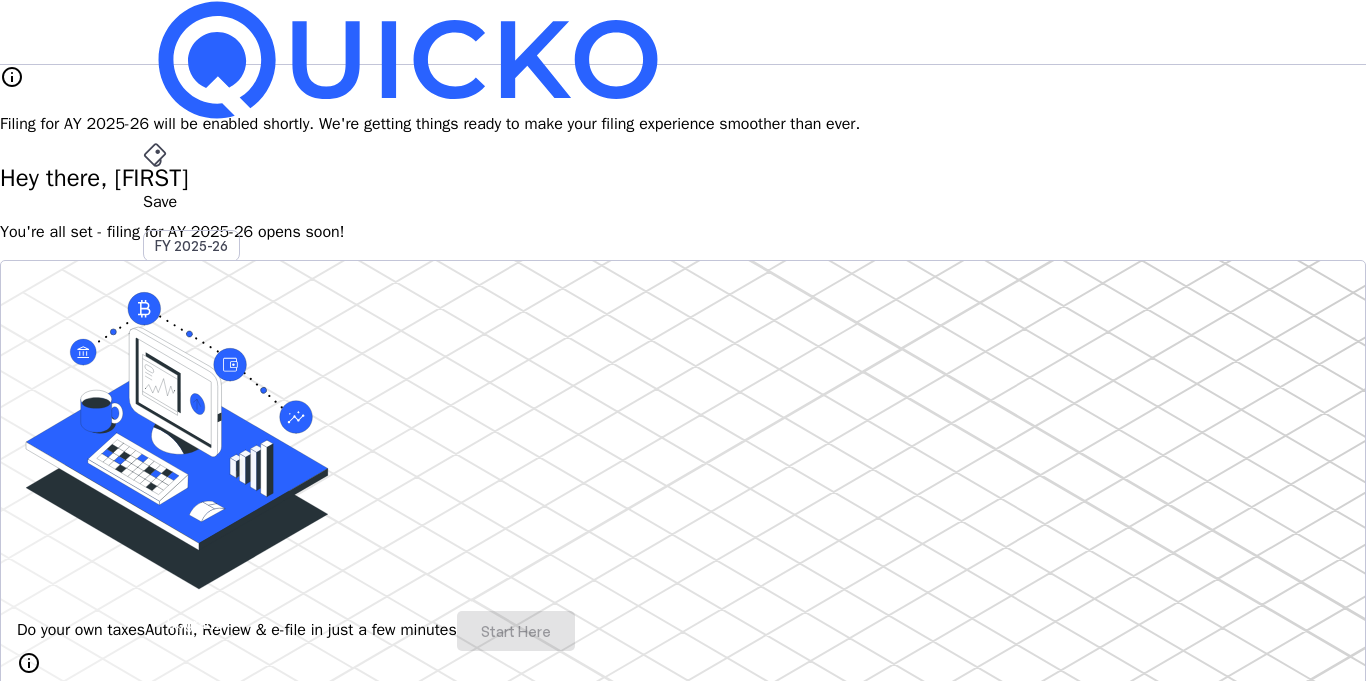 click on "File" at bounding box center [683, 408] 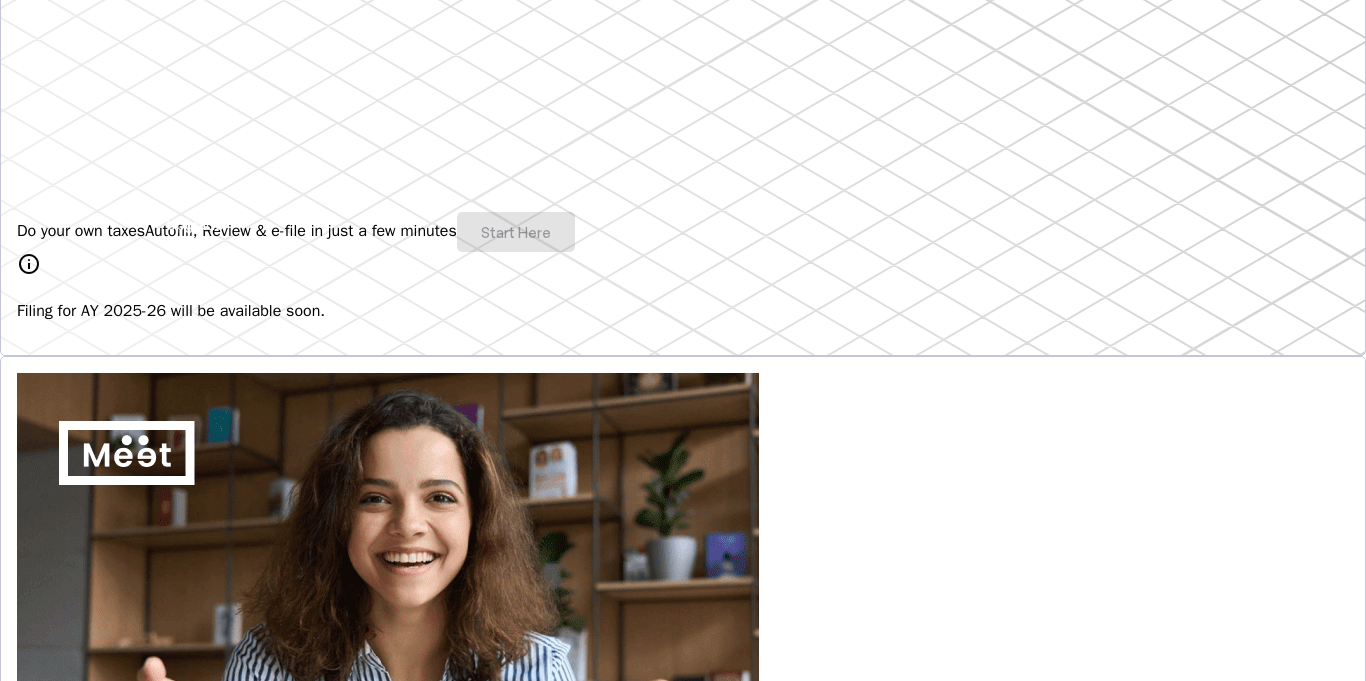 scroll, scrollTop: 360, scrollLeft: 0, axis: vertical 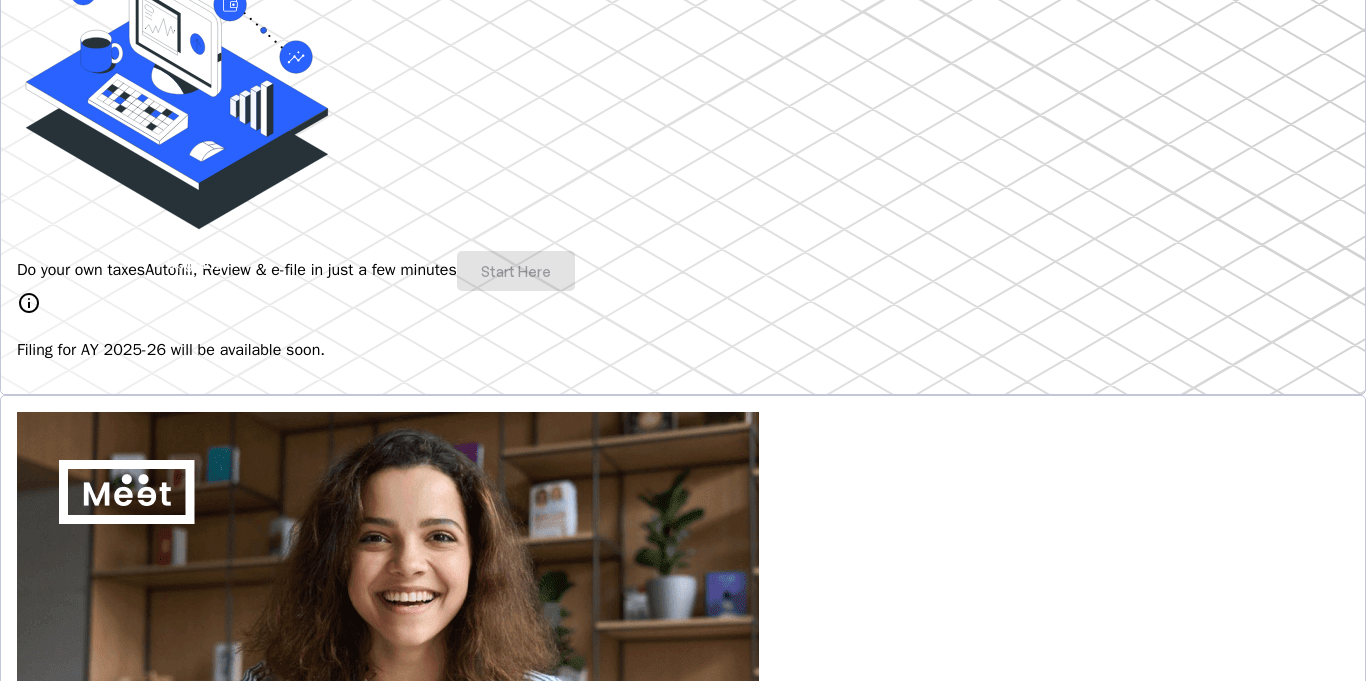 click on "Do your own taxes   Autofill, Review & e-file in just a few minutes   Start Here" at bounding box center (683, 271) 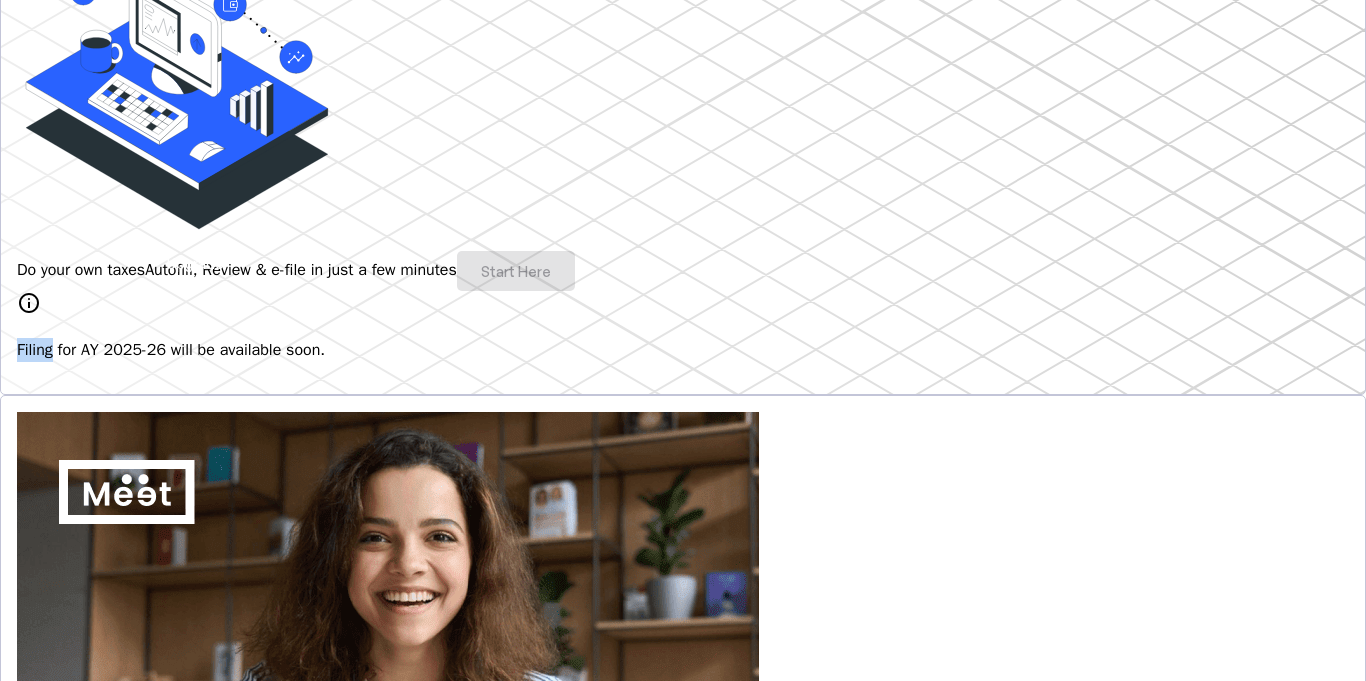 click on "Do your own taxes   Autofill, Review & e-file in just a few minutes   Start Here" at bounding box center [683, 271] 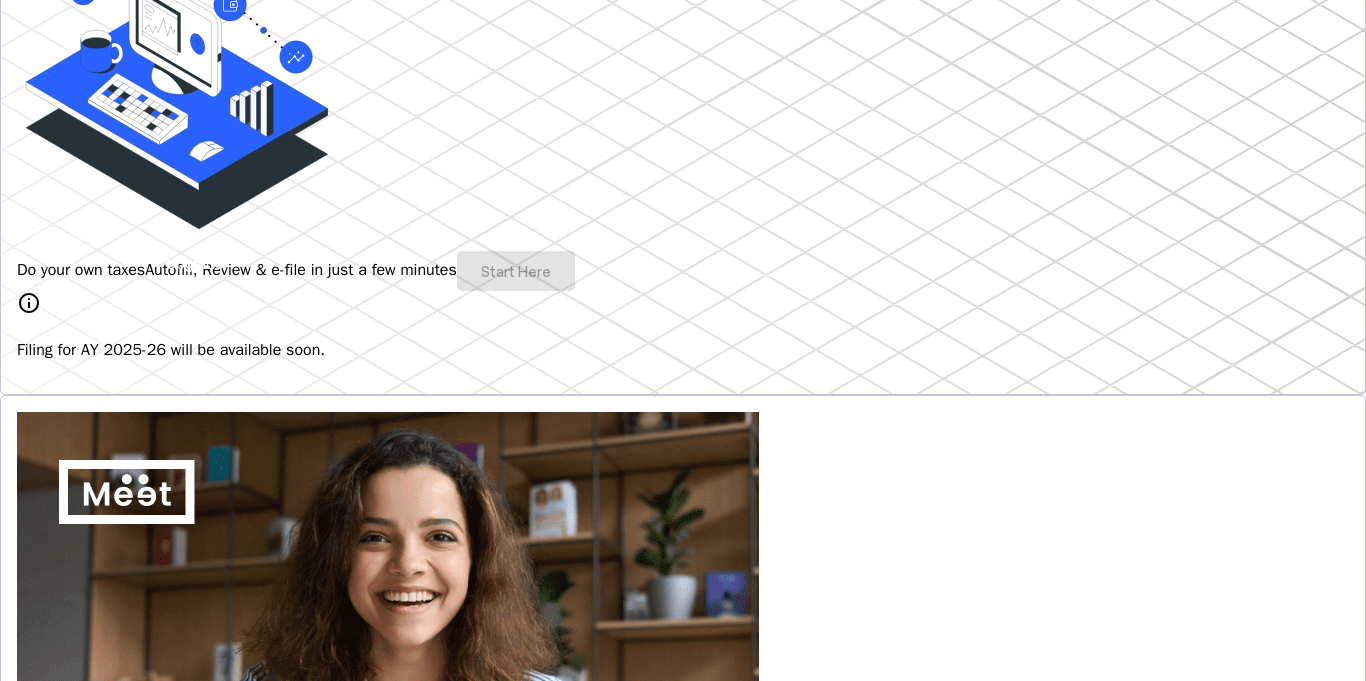 click on "Do your own taxes   Autofill, Review & e-file in just a few minutes   Start Here" at bounding box center (683, 271) 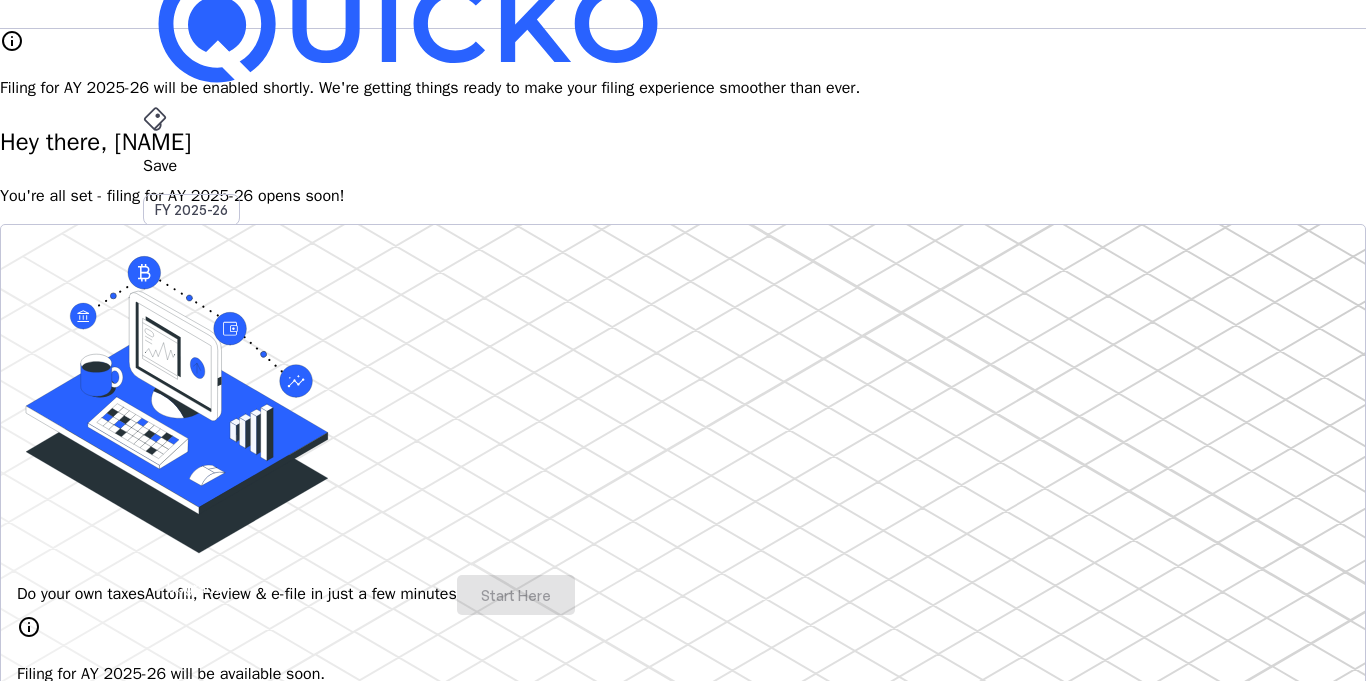 scroll, scrollTop: 0, scrollLeft: 0, axis: both 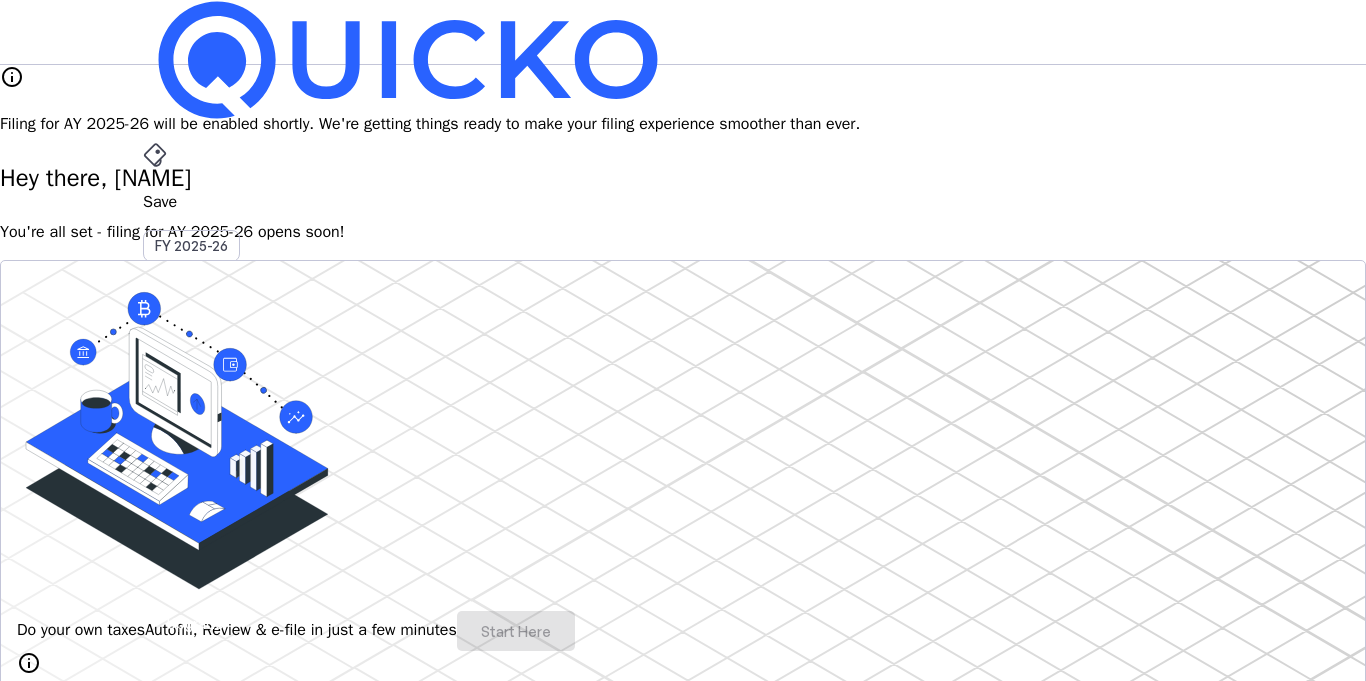 click on "AY 2025-26" at bounding box center [192, 452] 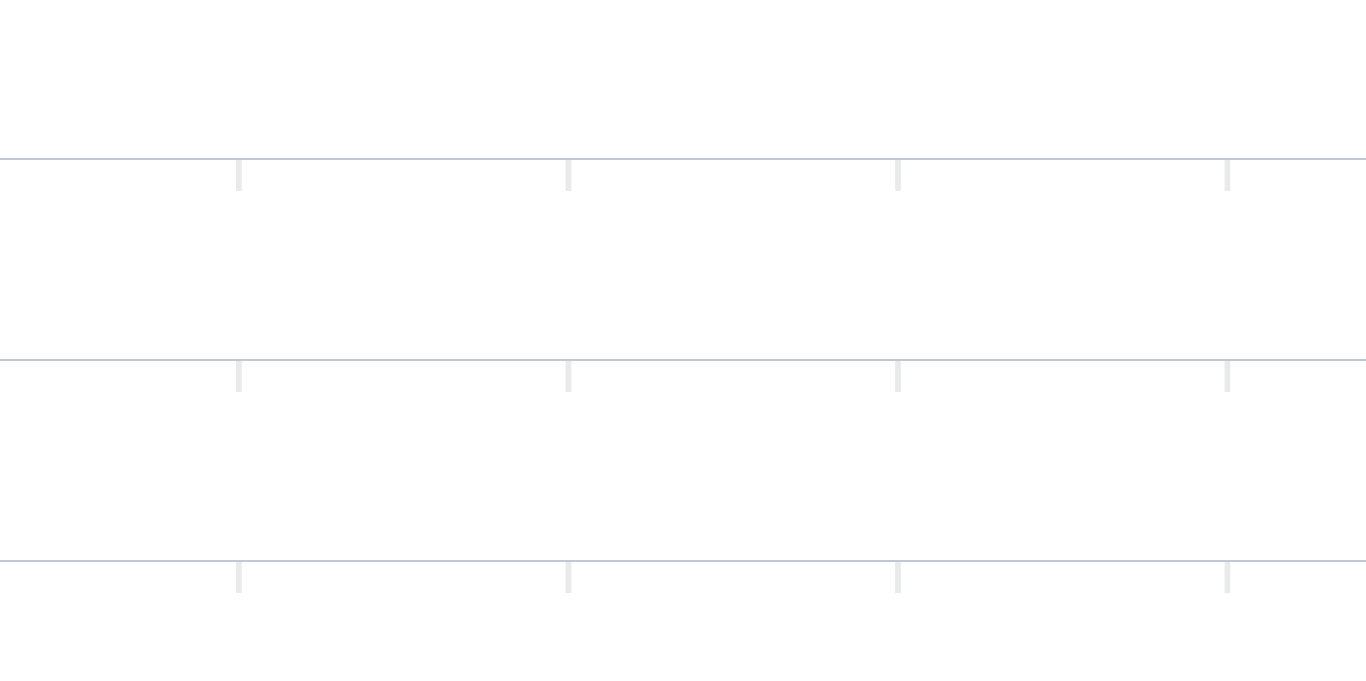 scroll, scrollTop: 960, scrollLeft: 0, axis: vertical 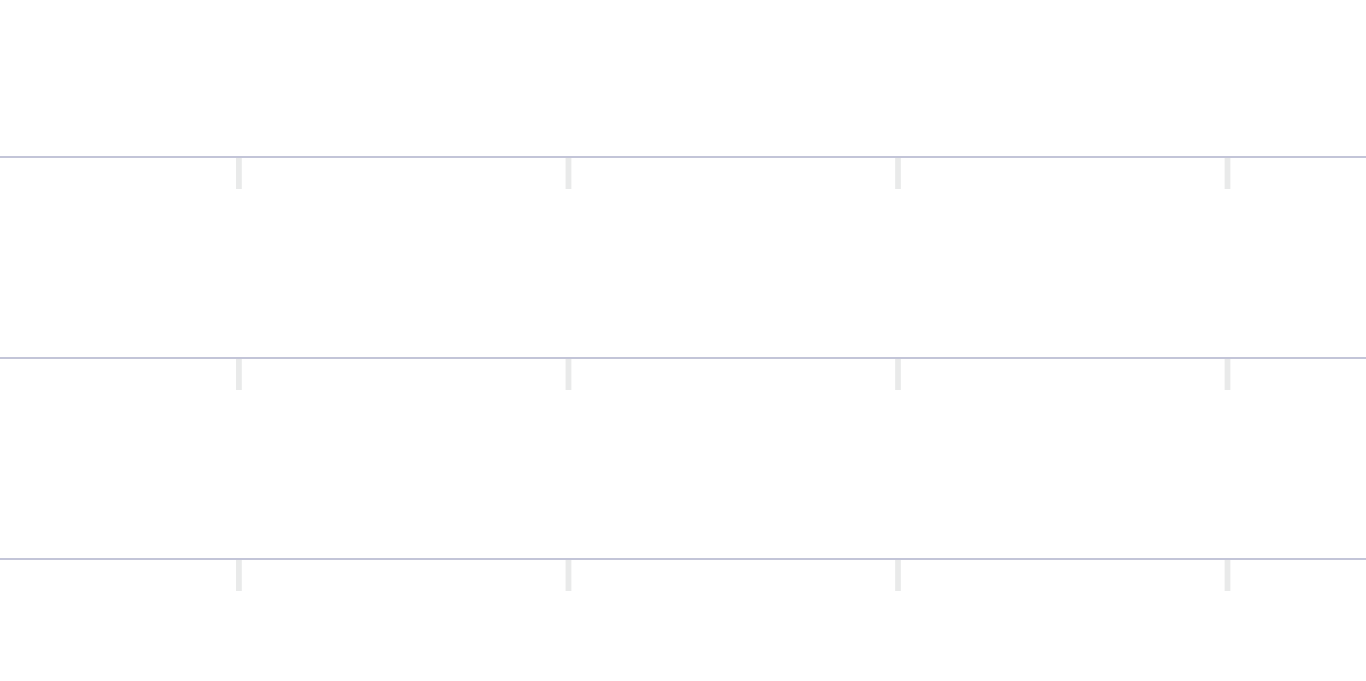 click at bounding box center (13, 2412) 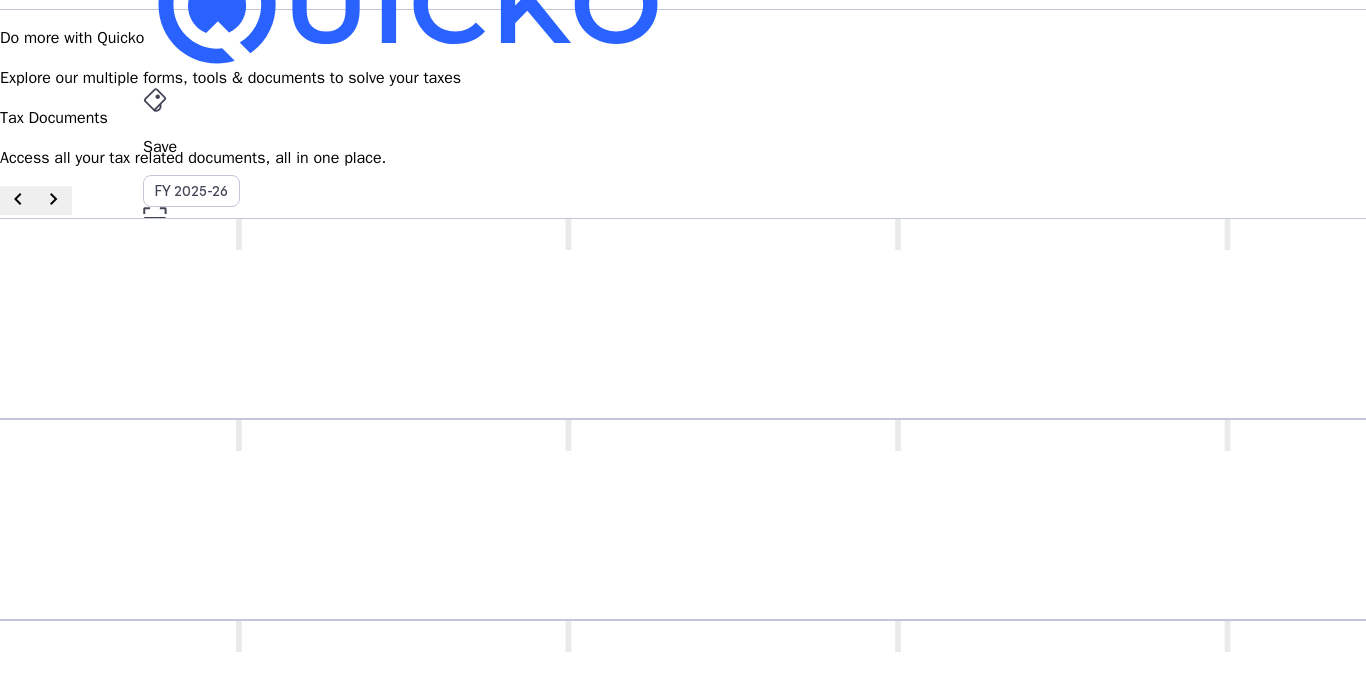 scroll, scrollTop: 0, scrollLeft: 0, axis: both 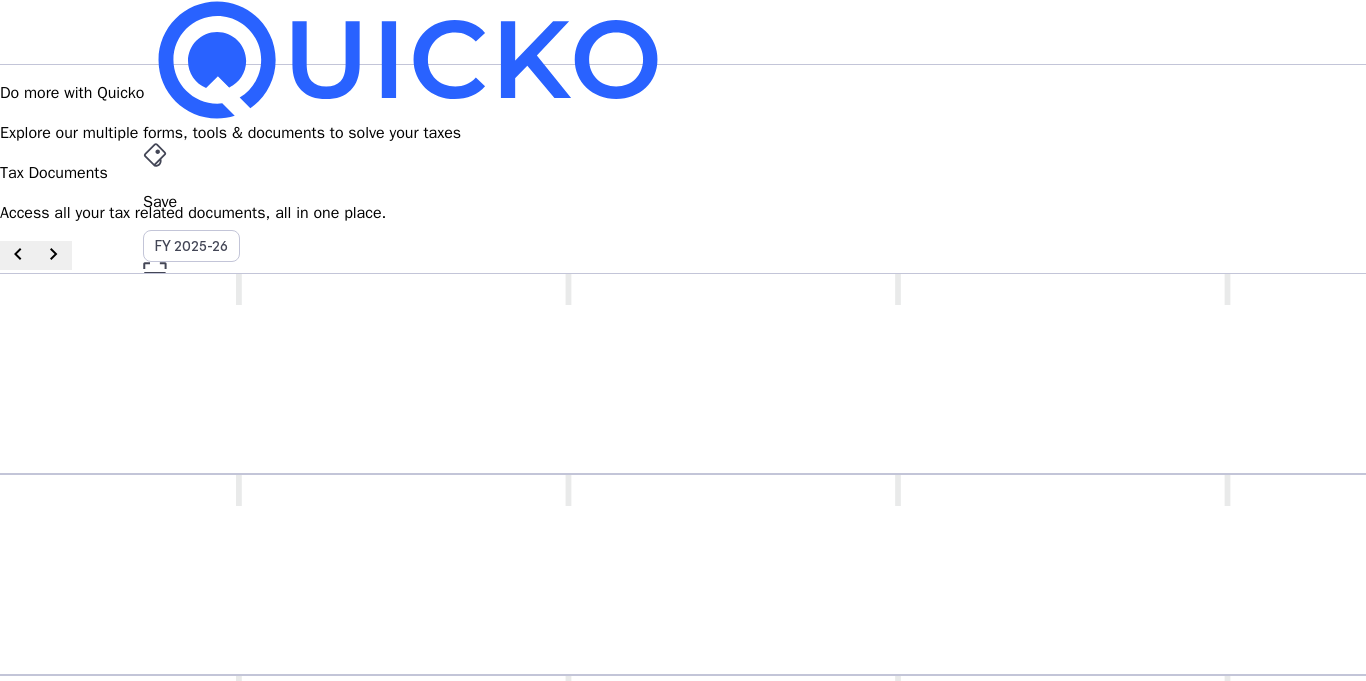 click on "AY 2025-26" at bounding box center [192, 452] 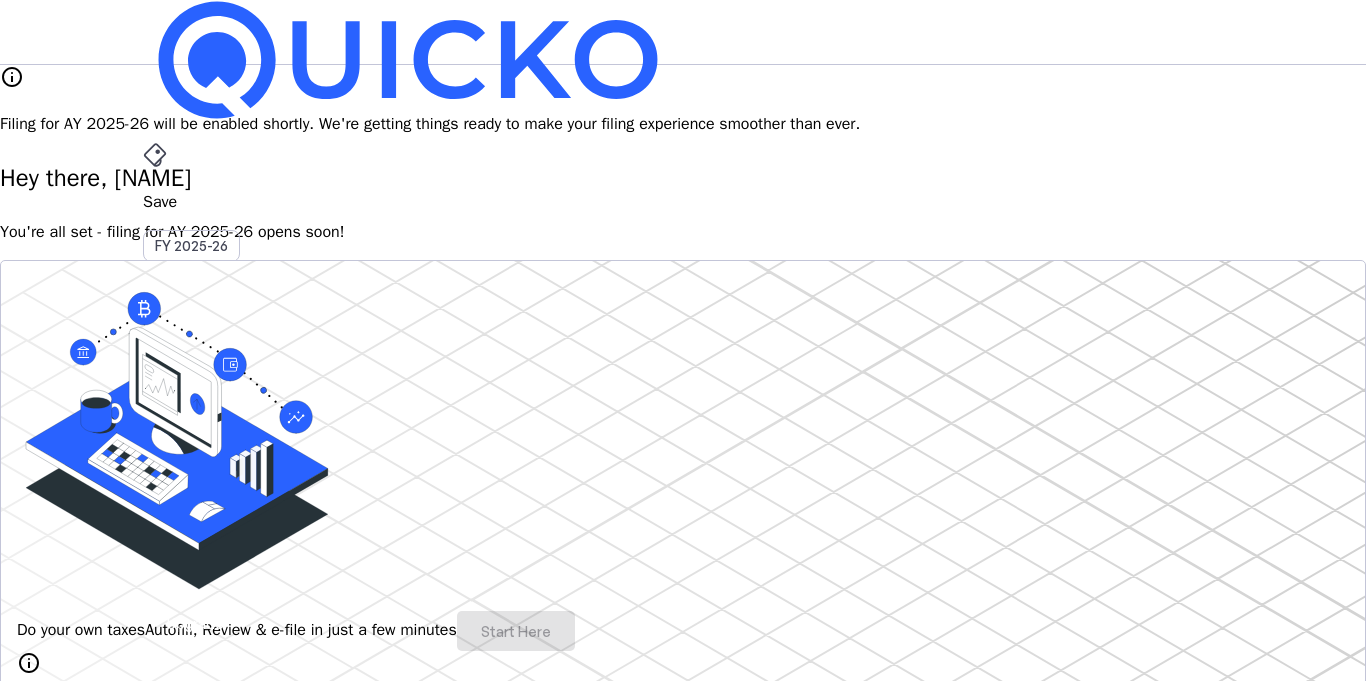 click on "Save FY 2025-26  Pay   File AY 2025-26  More  arrow_drop_down" at bounding box center [683, 349] 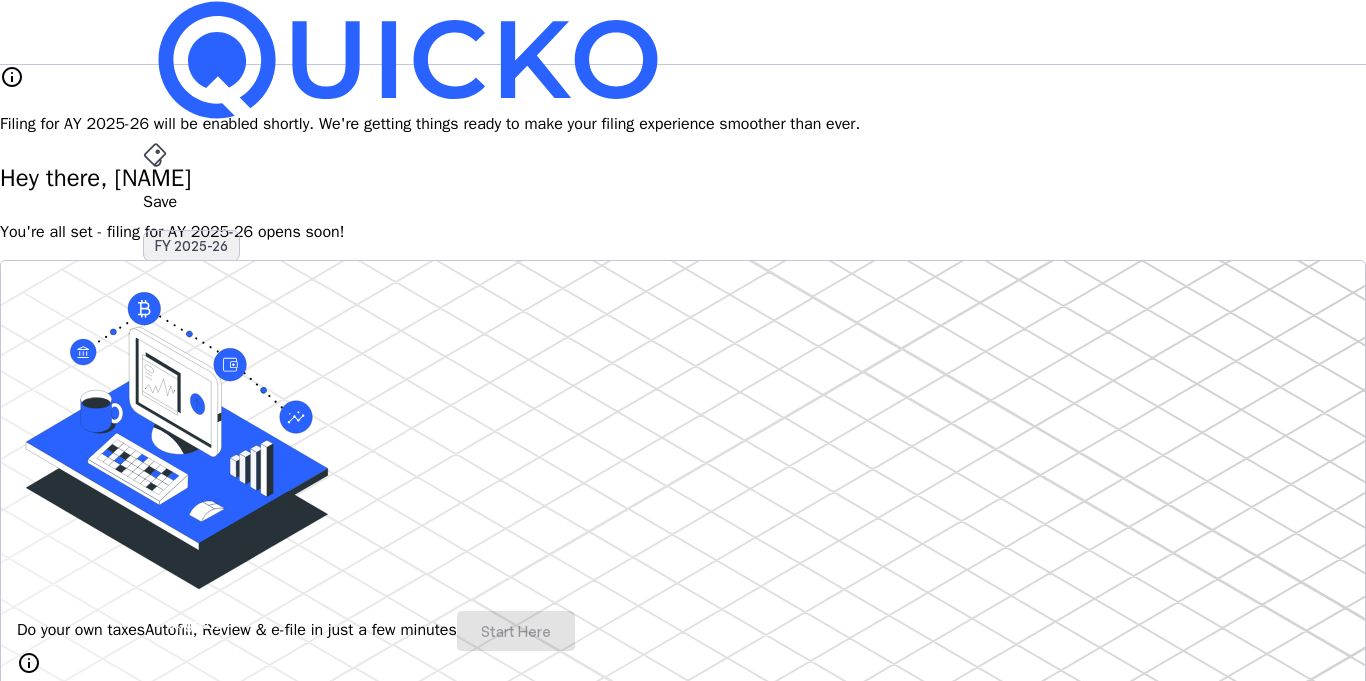 click on "FY 2025-26" at bounding box center [191, 246] 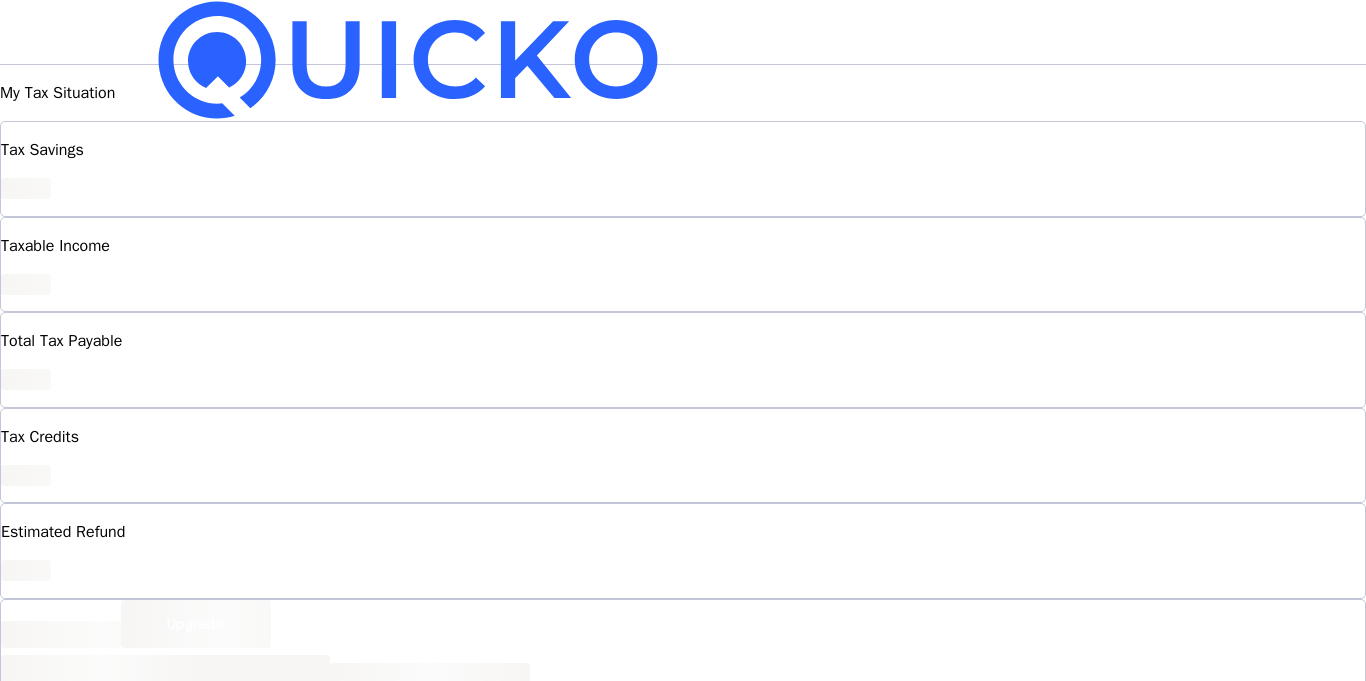 click on "Save" at bounding box center (683, 202) 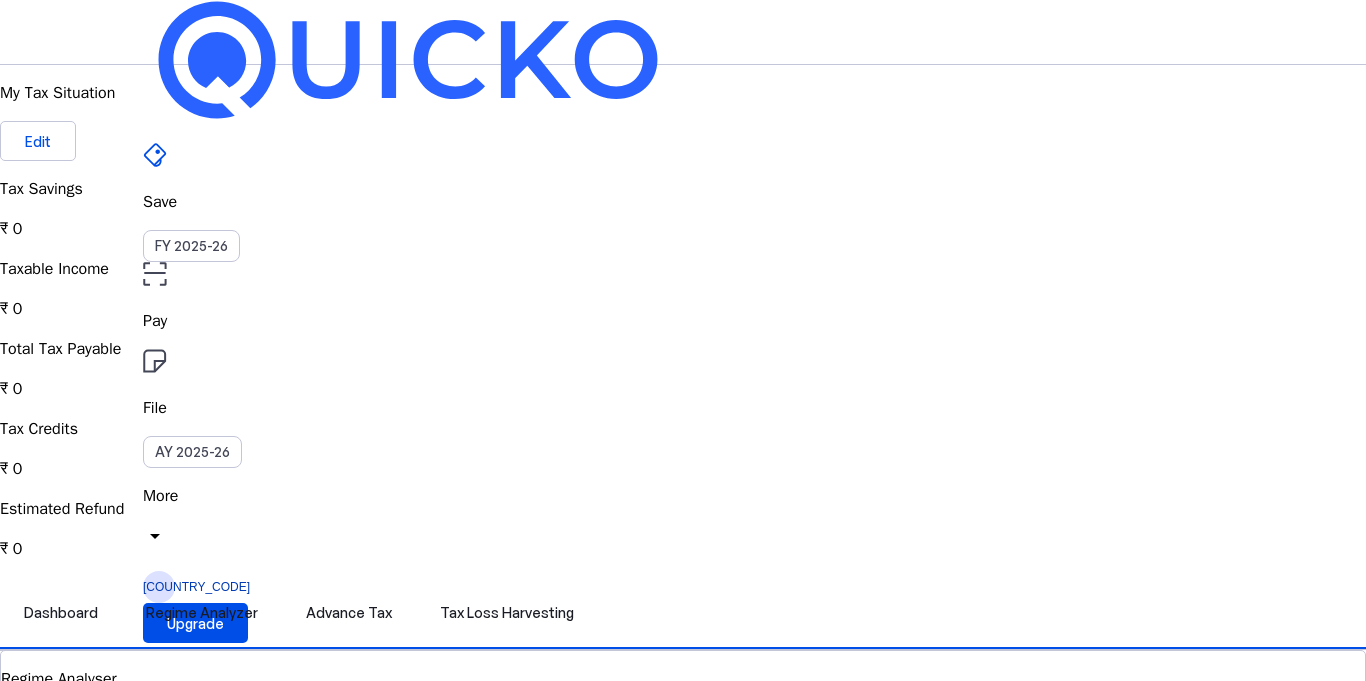click on "Taxable Income ₹ 0" at bounding box center [683, 209] 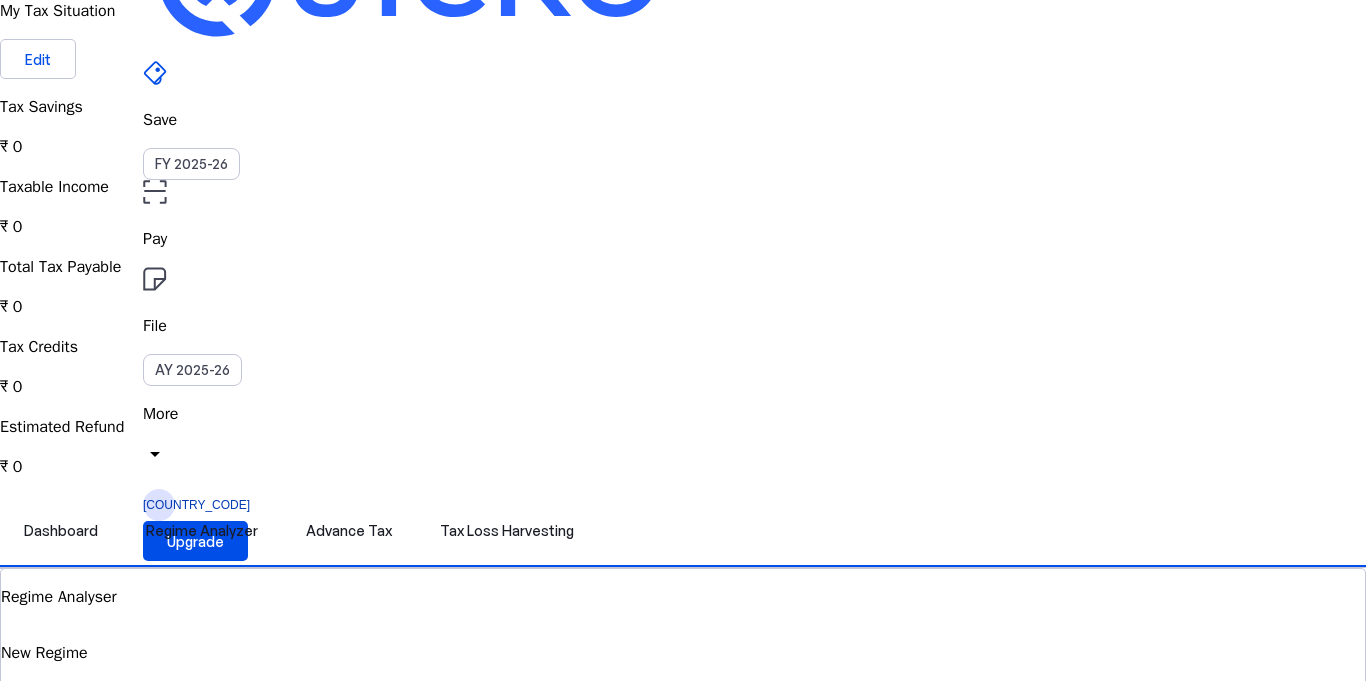 scroll, scrollTop: 0, scrollLeft: 0, axis: both 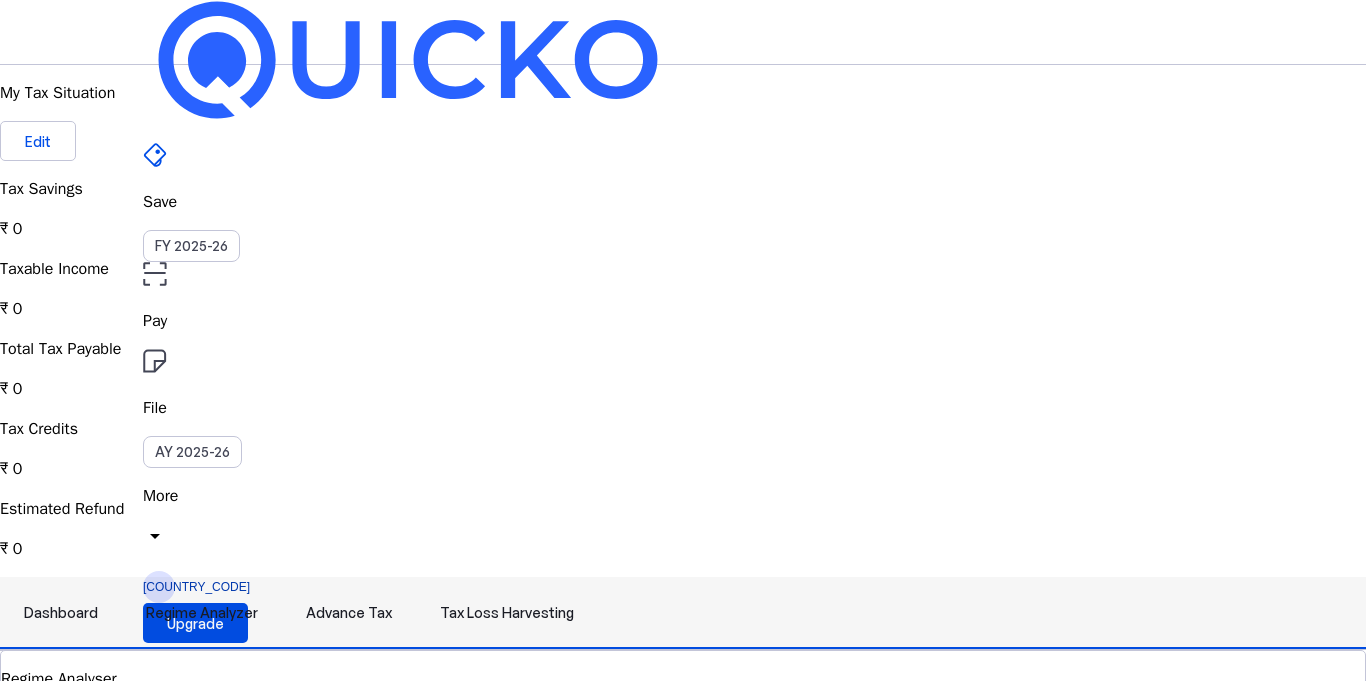 click on "Regime Analyzer" at bounding box center (202, 613) 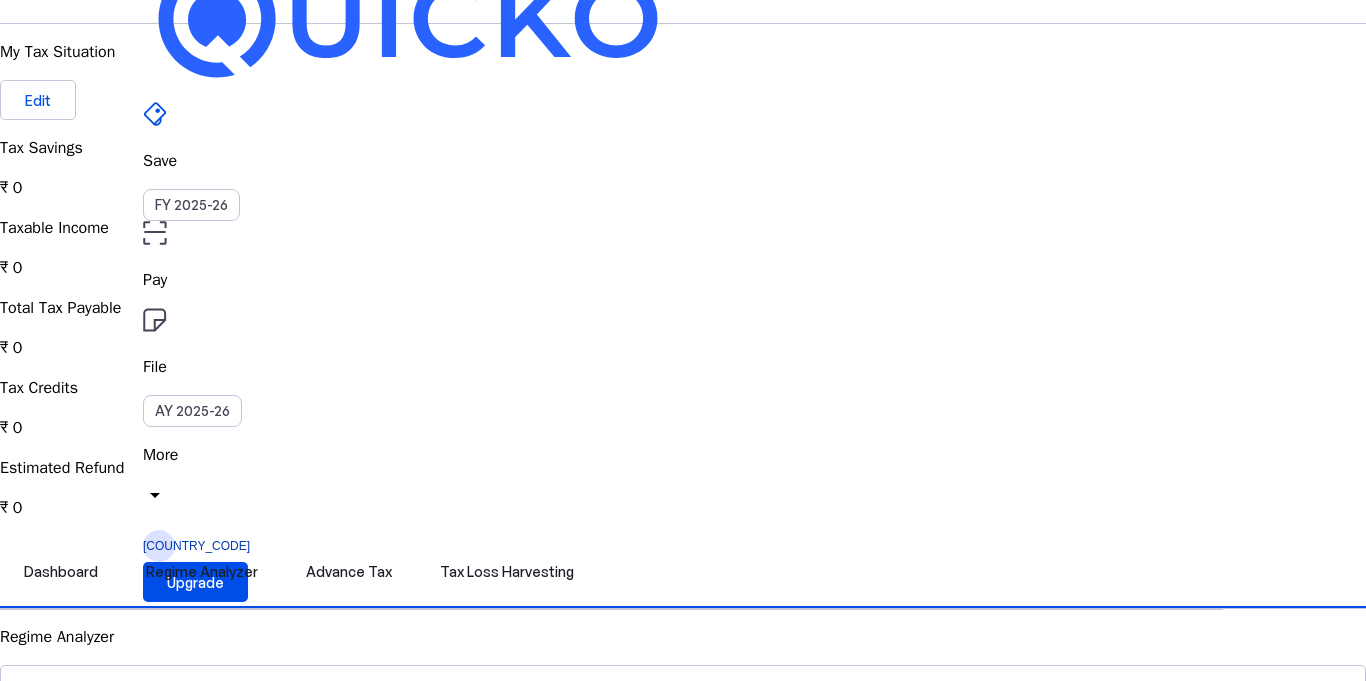 scroll, scrollTop: 0, scrollLeft: 0, axis: both 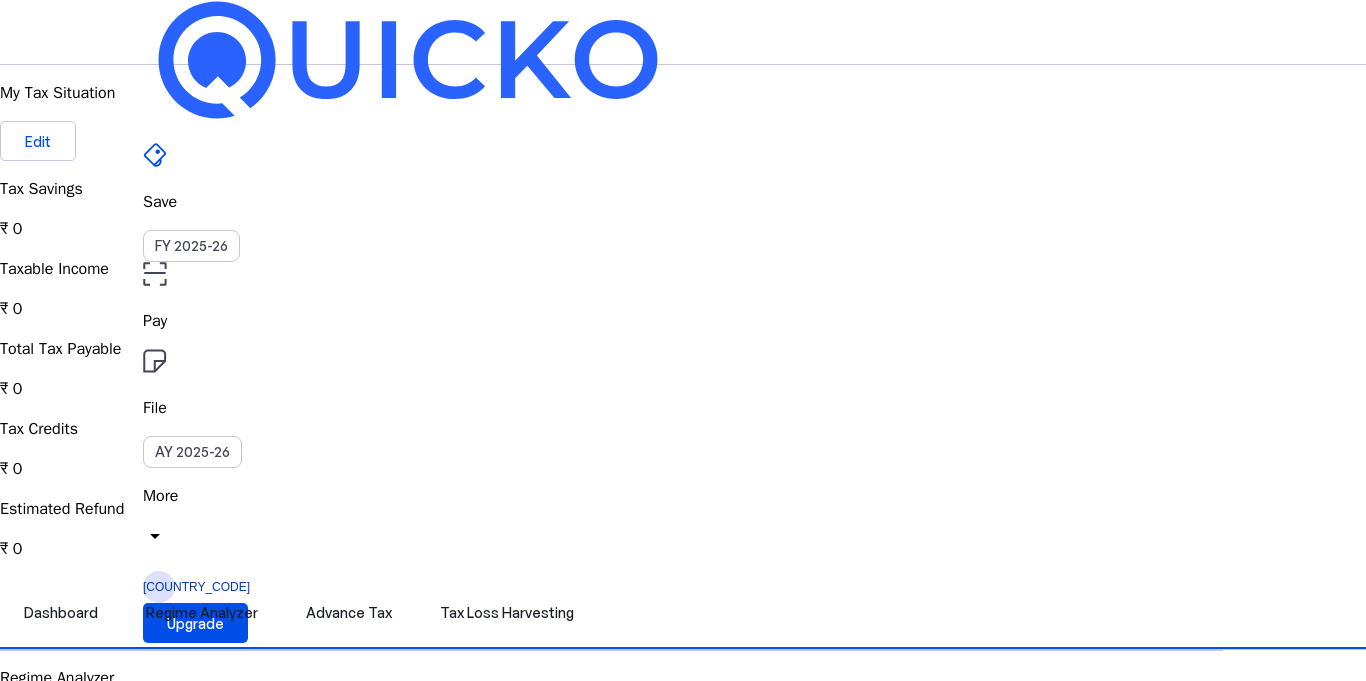 click on "Total Tax Payable ₹ 0" at bounding box center (683, 209) 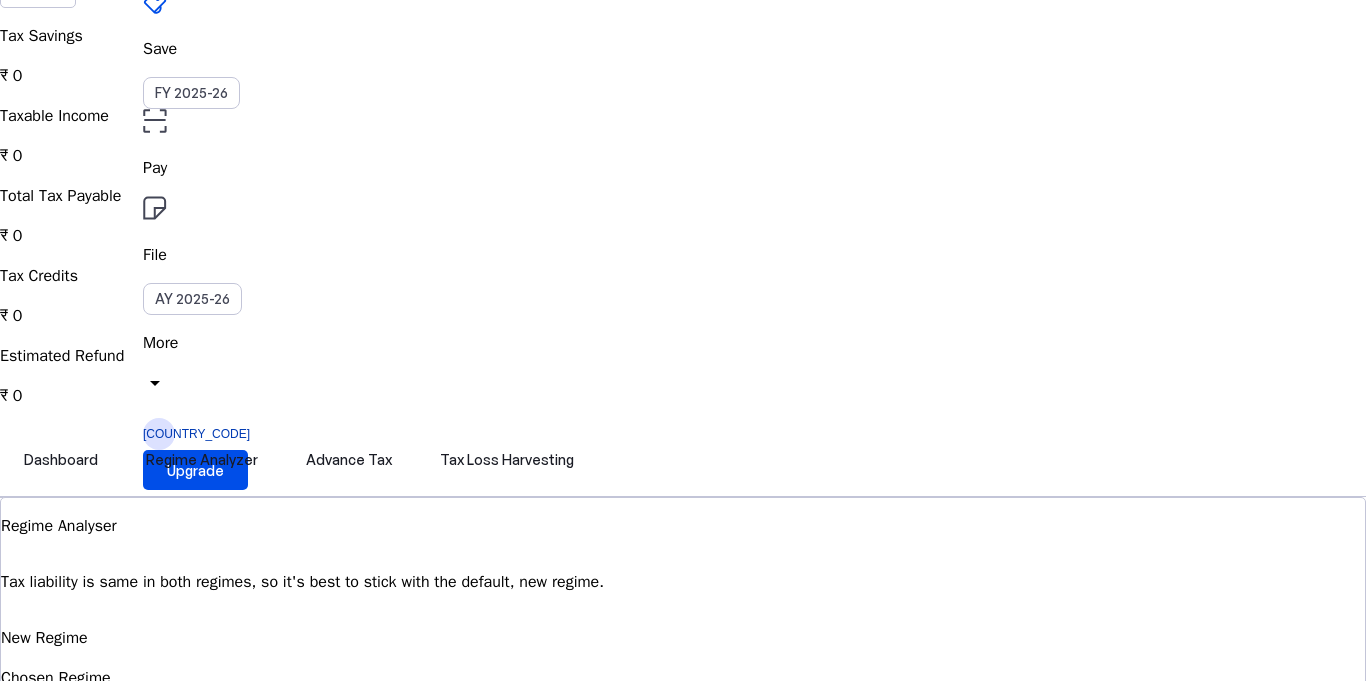 scroll, scrollTop: 0, scrollLeft: 0, axis: both 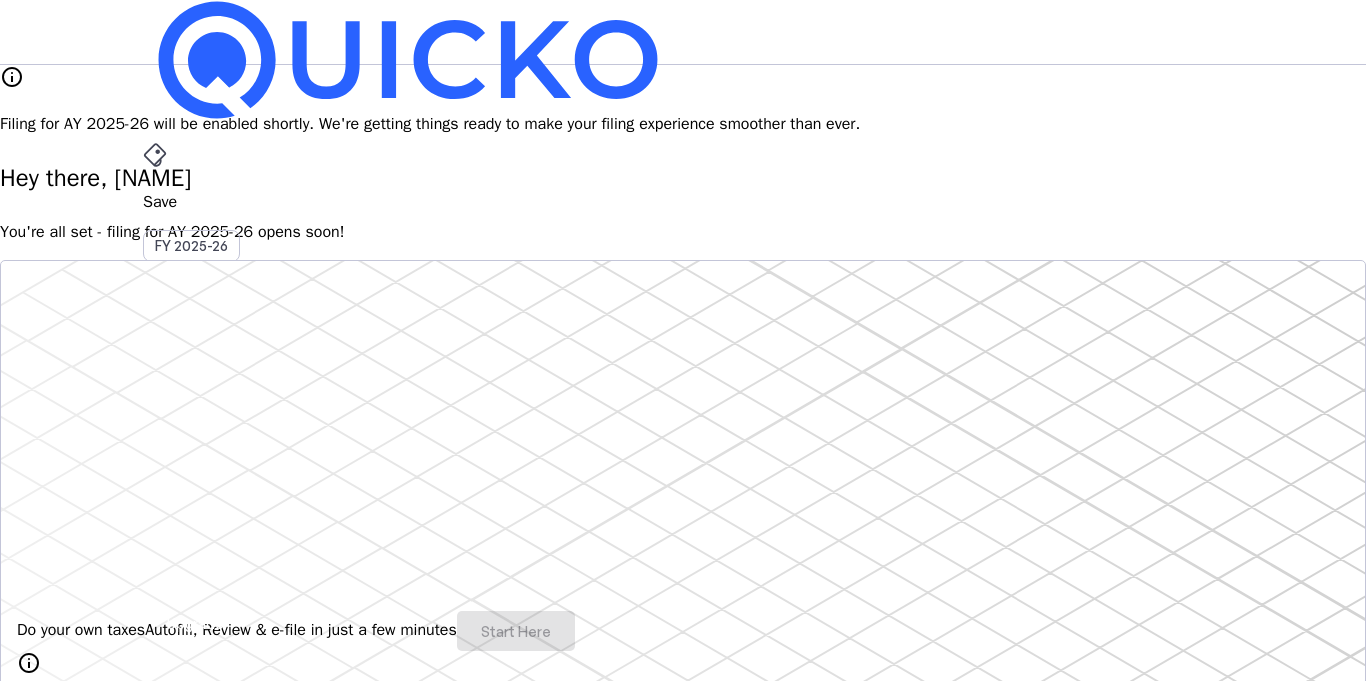 click on "RS" at bounding box center [159, 587] 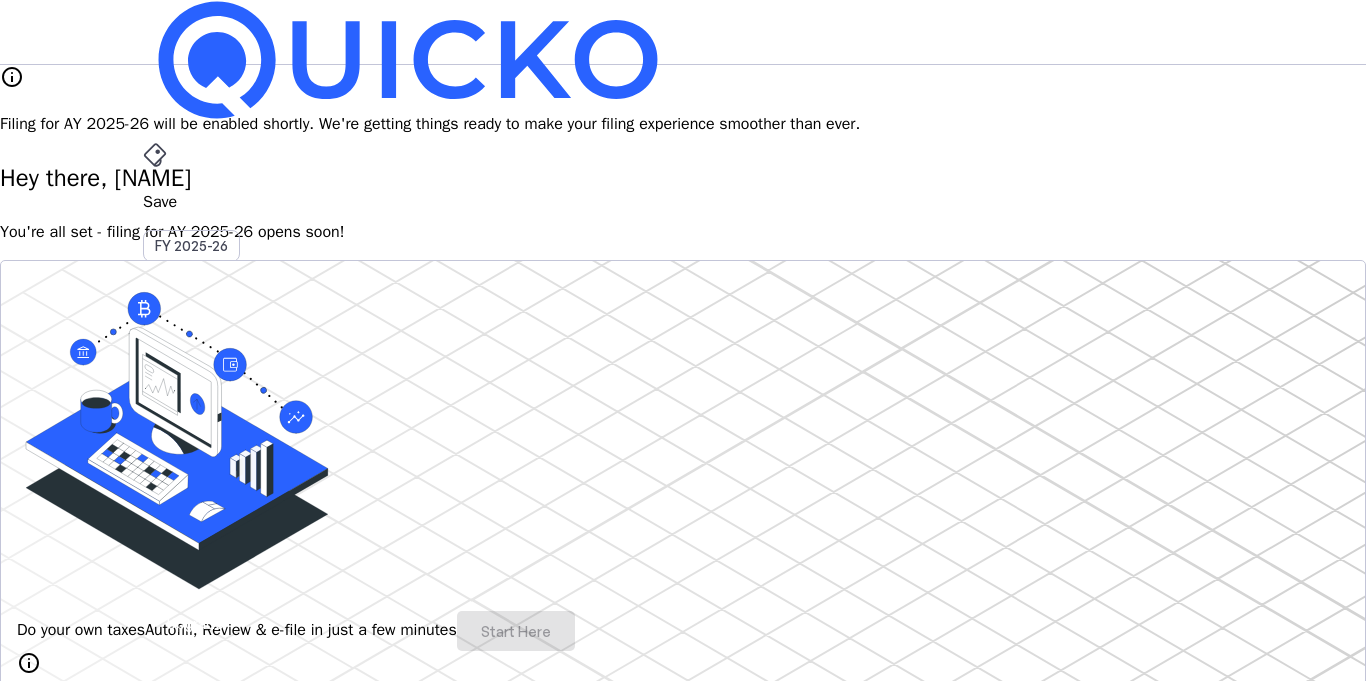 click on "Help" at bounding box center [158, 3804] 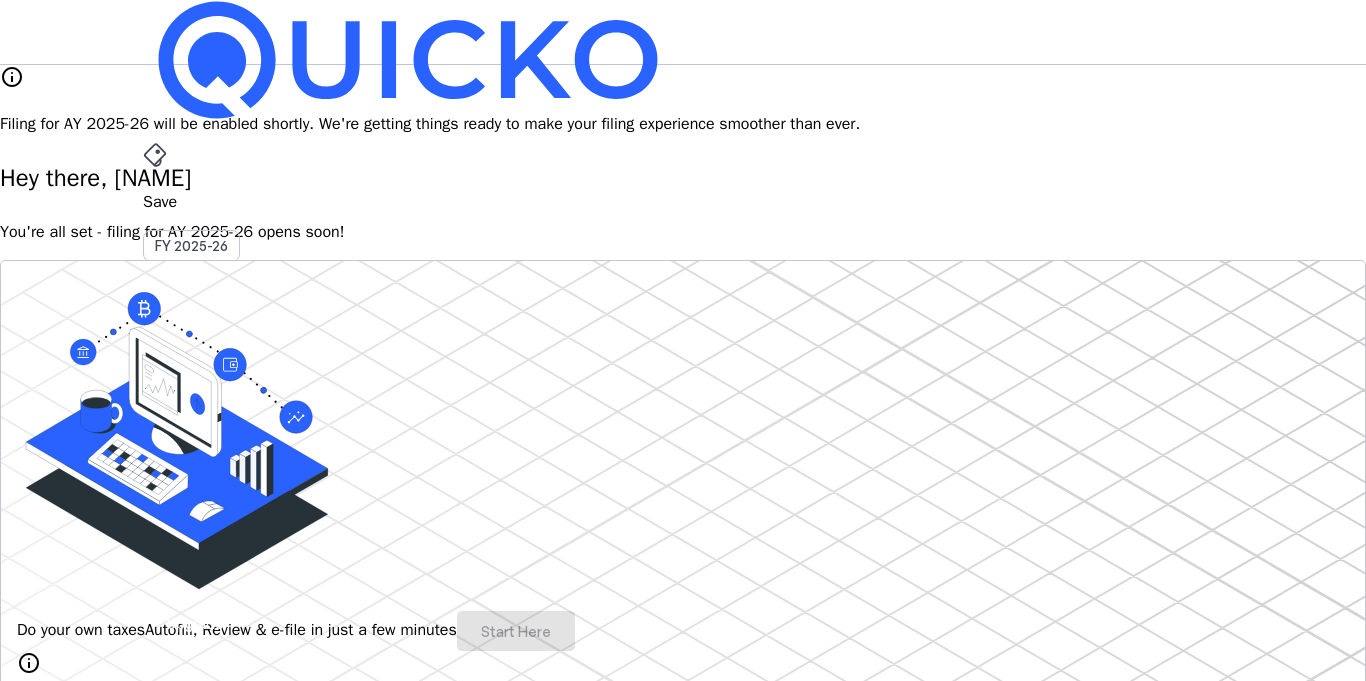 click on "File" at bounding box center [683, 408] 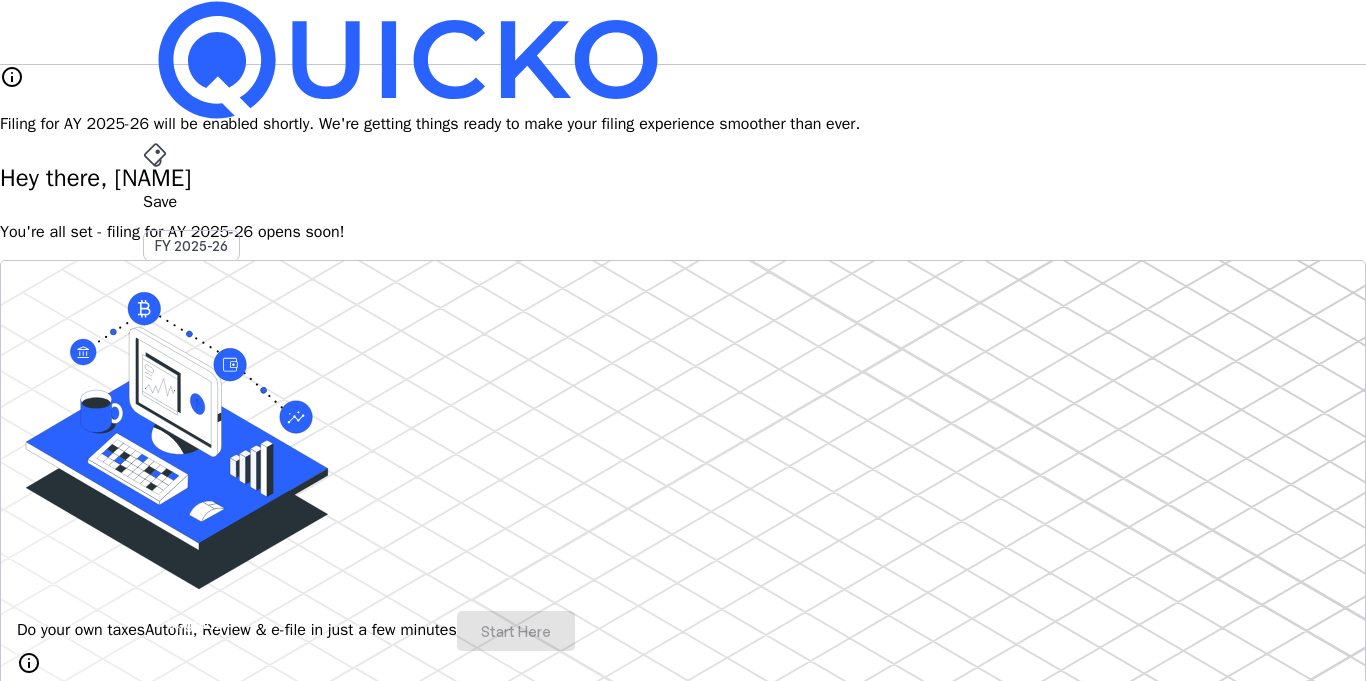 click on "AY 2025-26" at bounding box center (192, 452) 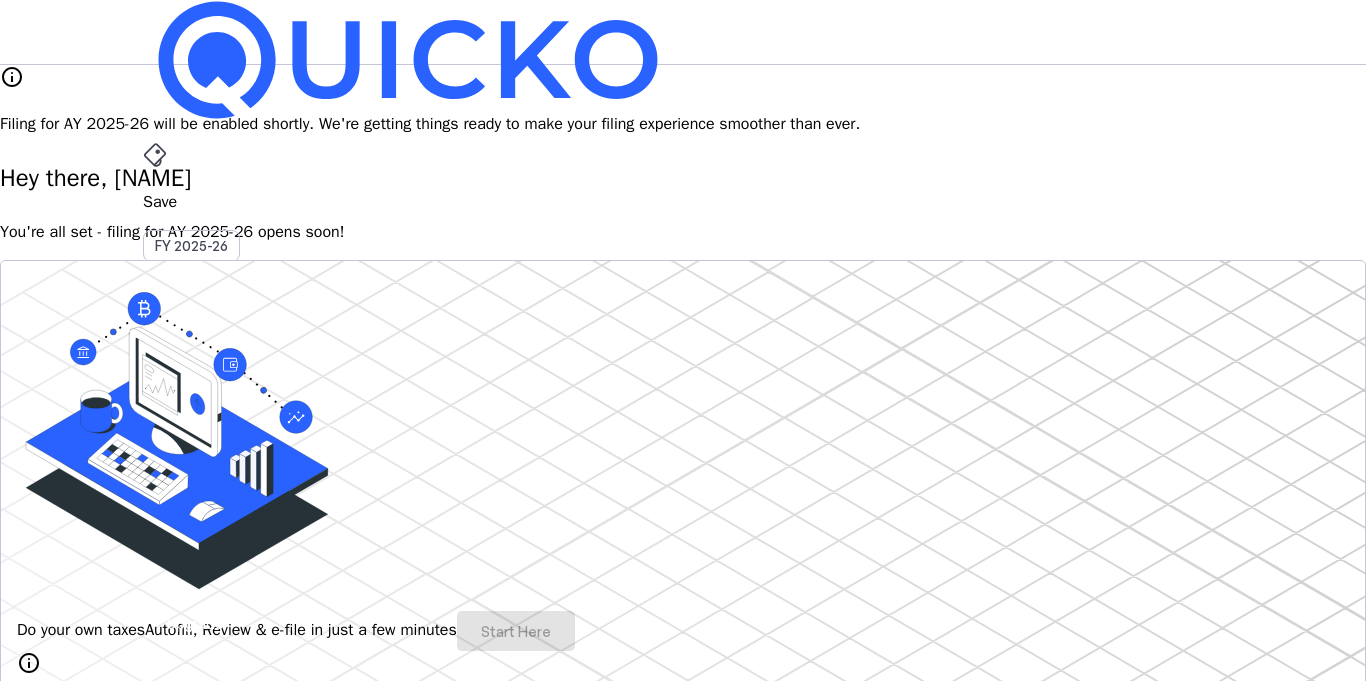 click on "Pay" at bounding box center (683, 202) 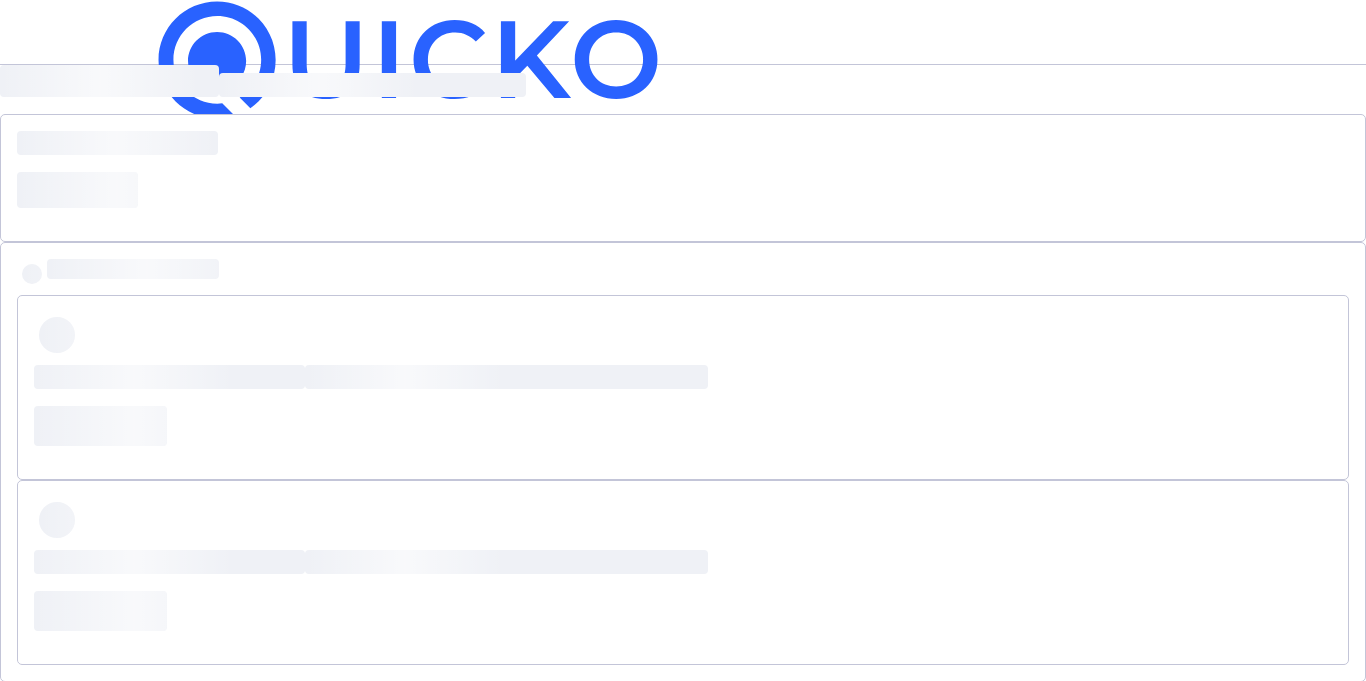 click at bounding box center [155, 155] 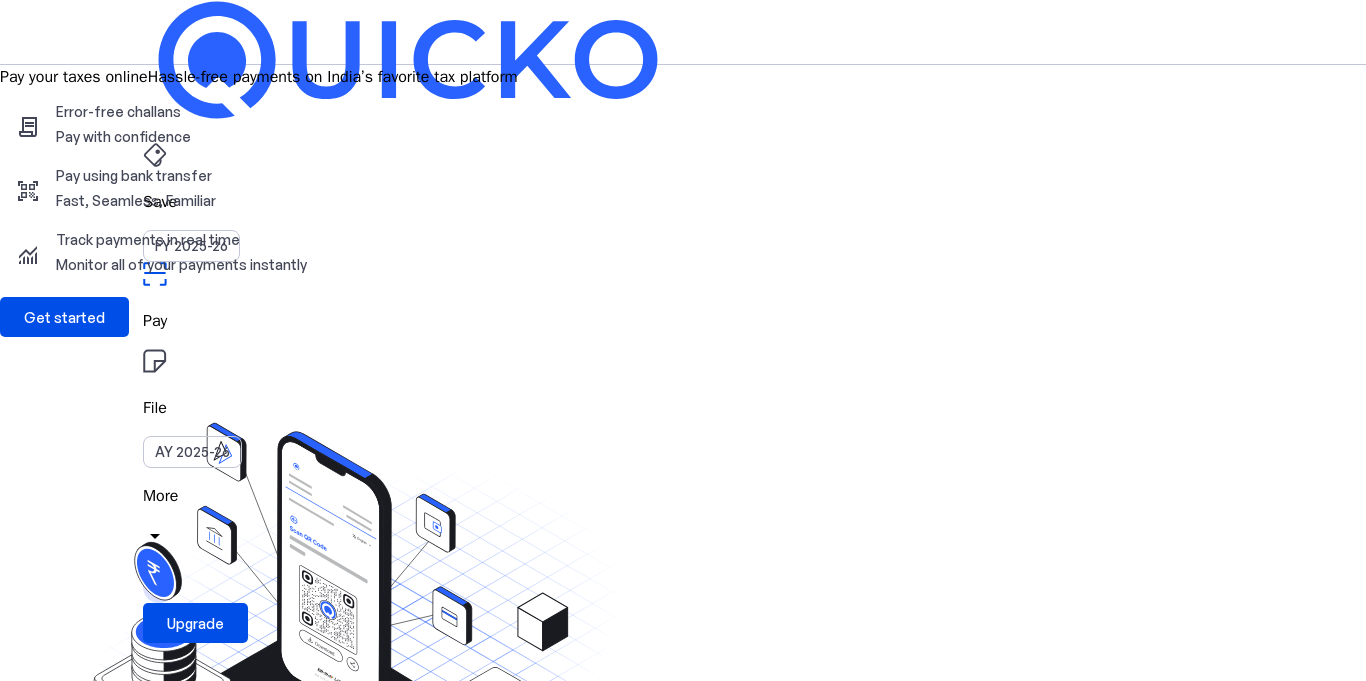 scroll, scrollTop: 1, scrollLeft: 0, axis: vertical 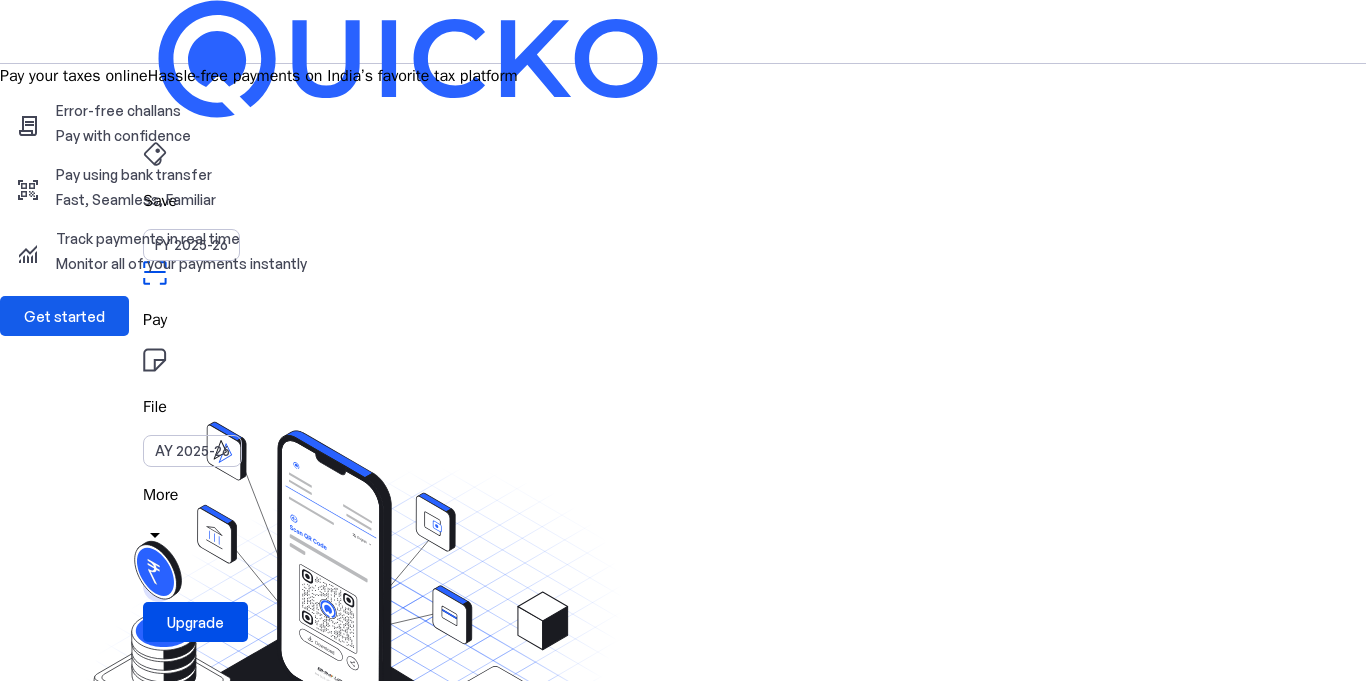 click at bounding box center [64, 316] 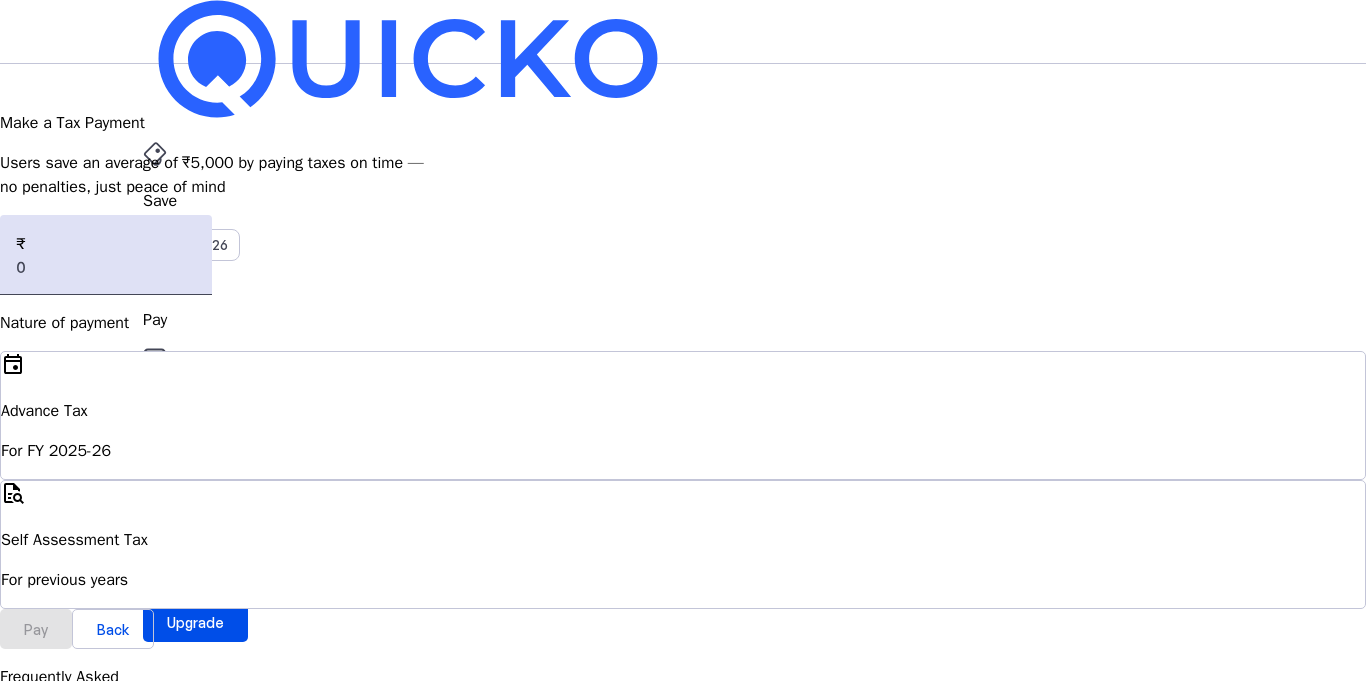 scroll, scrollTop: 0, scrollLeft: 0, axis: both 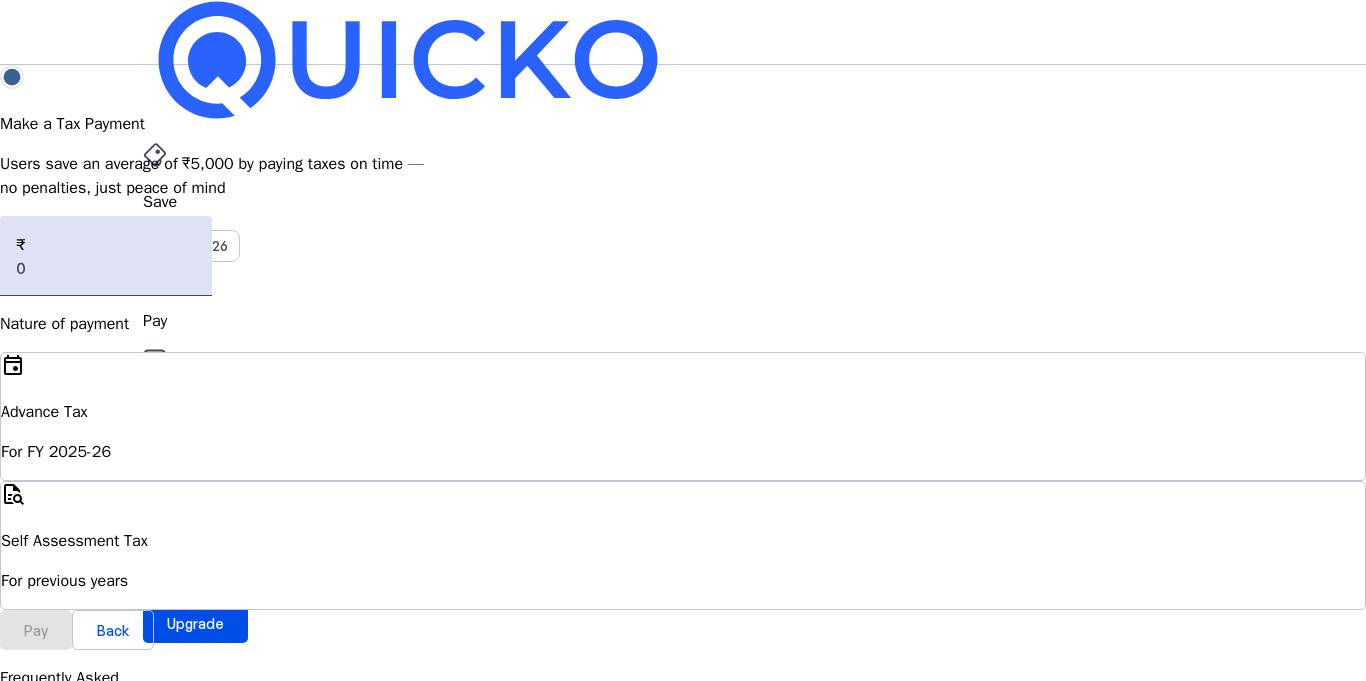 click on "For previous years" at bounding box center (683, 452) 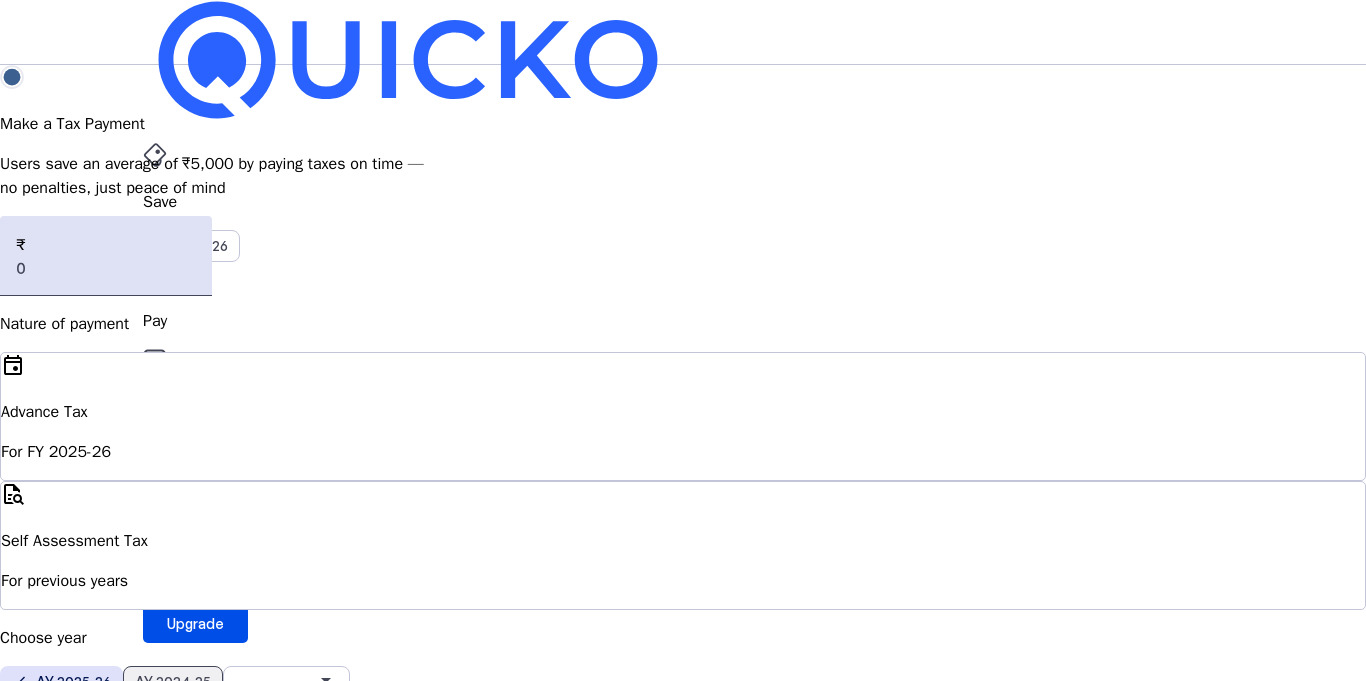 click on "AY 2024-25" at bounding box center (173, 681) 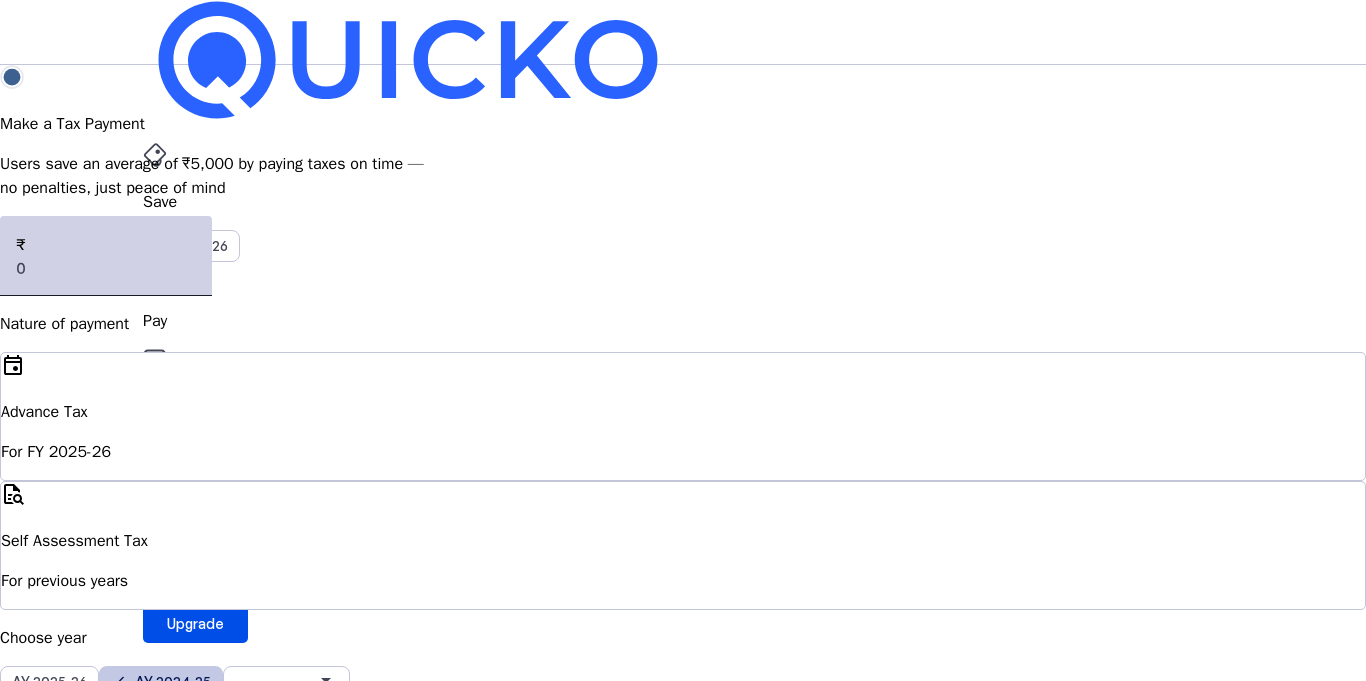 click at bounding box center (106, 268) 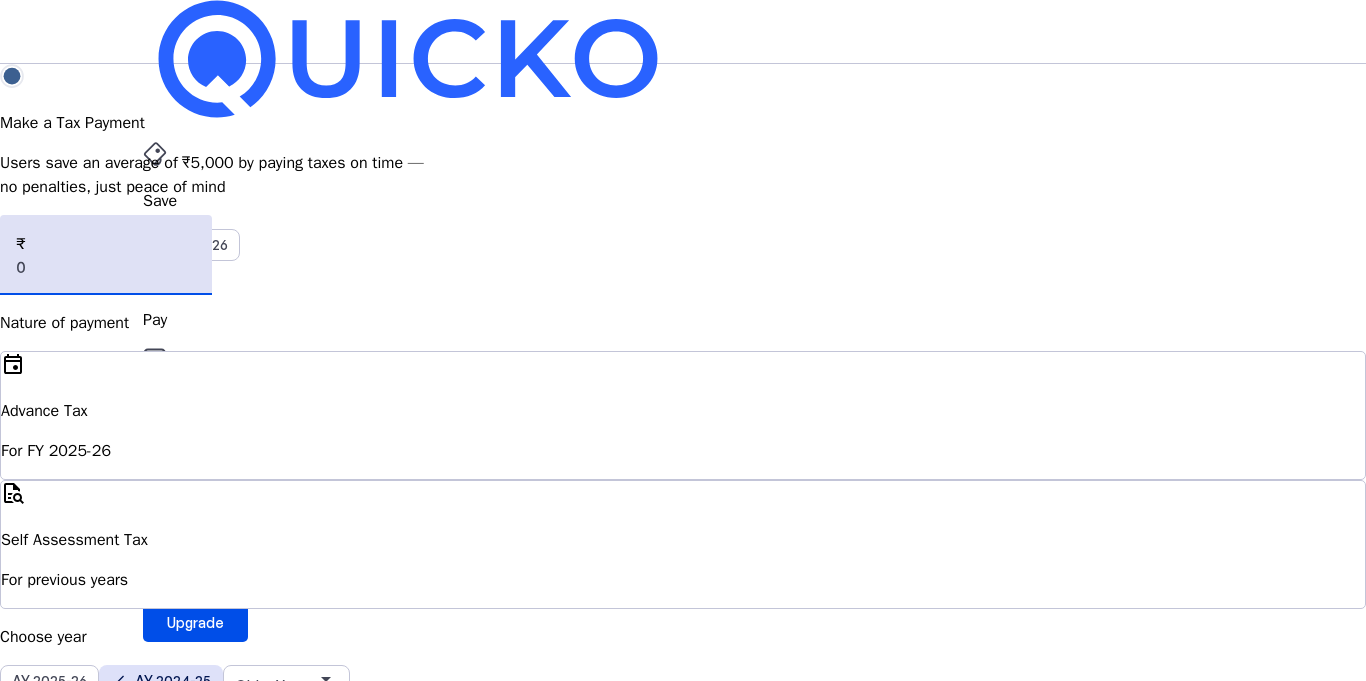 scroll, scrollTop: 0, scrollLeft: 0, axis: both 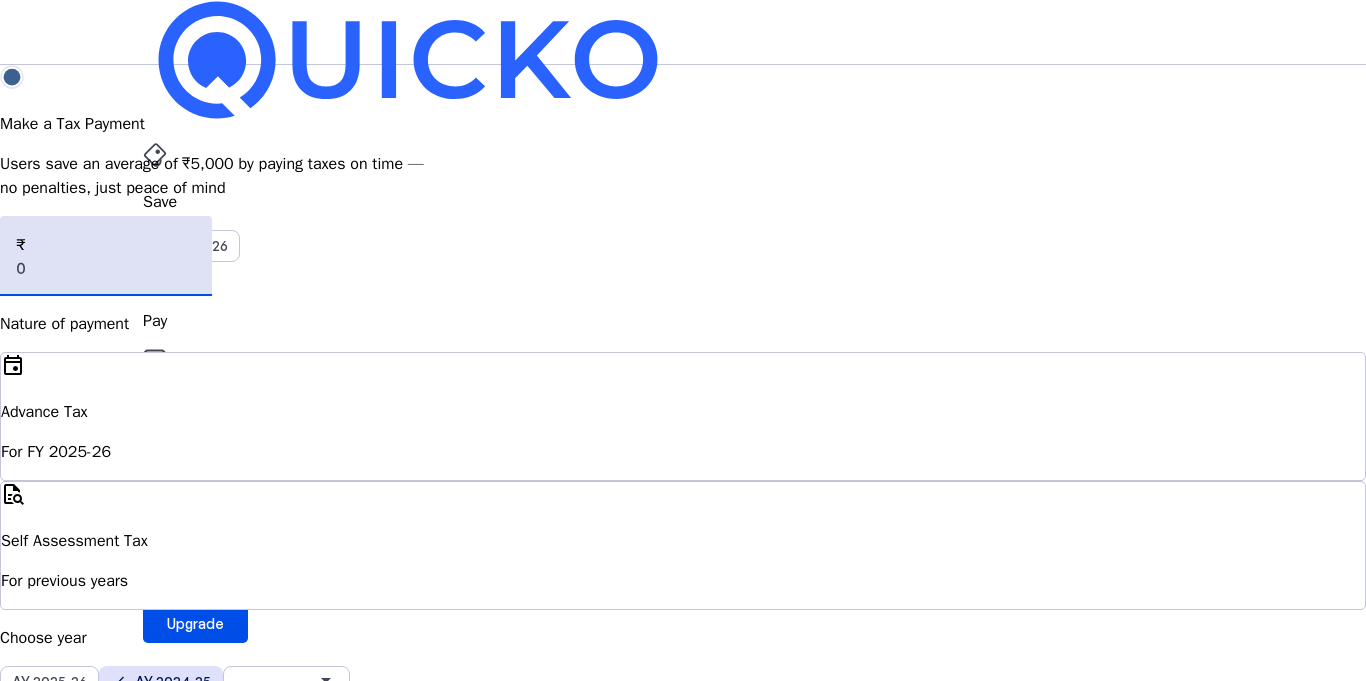click on "Make a Tax Payment Users save an average of ₹5,000 by paying taxes on time — no penalties, just peace of mind ₹ Nature of payment event Advance Tax For FY 2025-26 quick_reference_all Self Assessment Tax For previous years Choose year AY 2025-26 AY 2024-25 Older Years arrow_drop_down  Pay
Back Frequently Asked What is Advance Tax? “Pay as you Earn” tax paid throughout the year instead of a lump sum at the end. What is Self-Assessment Tax? Tax paid before filing your return after adjusting TDS and Advance Tax. Is it safe to pay taxes through Quicko? Your payment goes directly to Tax department which makes your tax payment super secure." at bounding box center [683, 613] 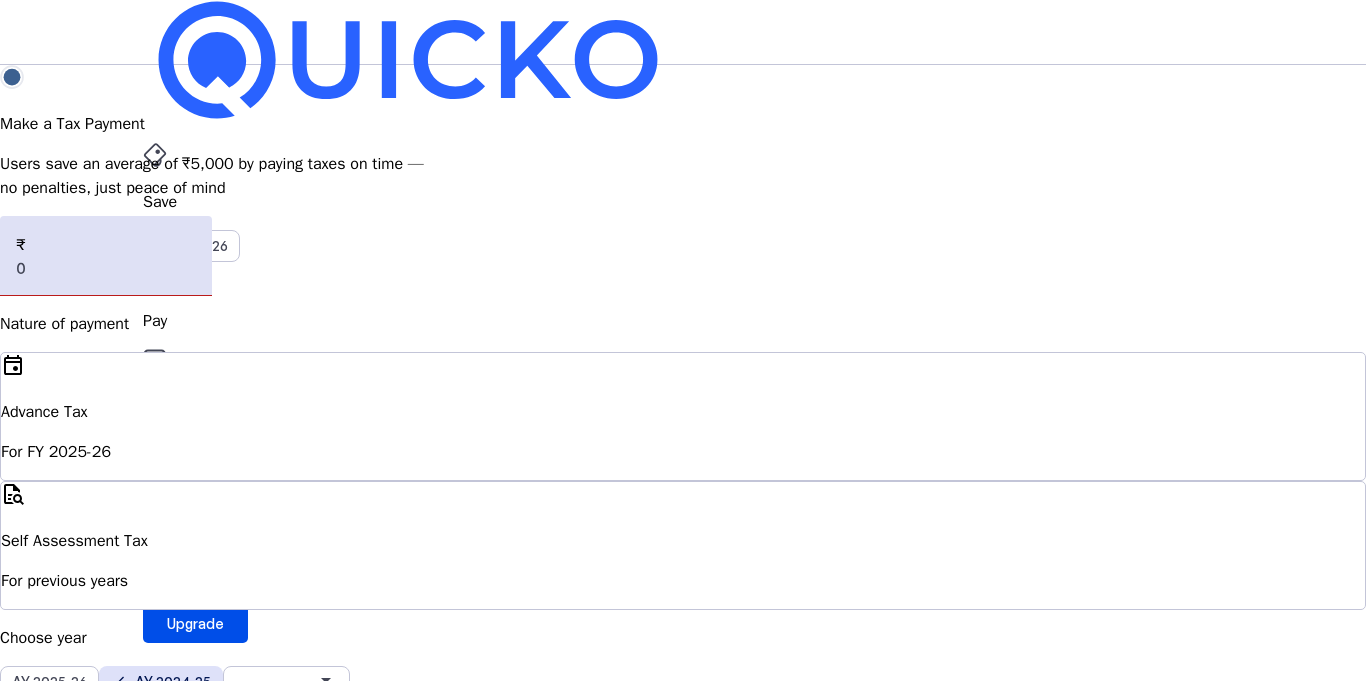 click on "Make a Tax Payment Users save an average of ₹5,000 by paying taxes on time — no penalties, just peace of mind ₹ Nature of payment event Advance Tax For FY 2025-26 quick_reference_all Self Assessment Tax For previous years Choose year AY 2025-26 AY 2024-25 Older Years arrow_drop_down  Pay
Back Frequently Asked What is Advance Tax? “Pay as you Earn” tax paid throughout the year instead of a lump sum at the end. What is Self-Assessment Tax? Tax paid before filing your return after adjusting TDS and Advance Tax. Is it safe to pay taxes through Quicko? Your payment goes directly to Tax department which makes your tax payment super secure." at bounding box center (683, 613) 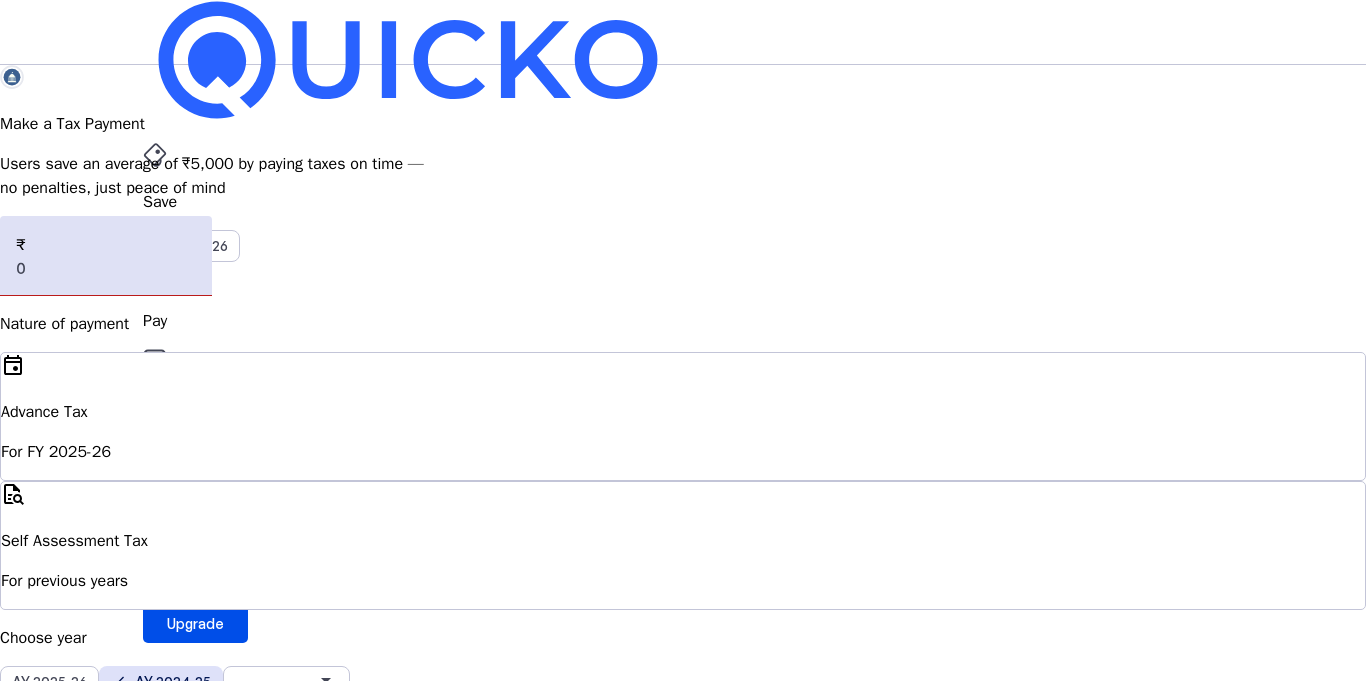 click on "Make a Tax Payment Users save an average of ₹5,000 by paying taxes on time — no penalties, just peace of mind ₹ Nature of payment event Advance Tax For FY 2025-26 quick_reference_all Self Assessment Tax For previous years Choose year AY 2025-26 AY 2024-25 Older Years arrow_drop_down  Pay
Back Frequently Asked What is Advance Tax? “Pay as you Earn” tax paid throughout the year instead of a lump sum at the end. What is Self-Assessment Tax? Tax paid before filing your return after adjusting TDS and Advance Tax. Is it safe to pay taxes through Quicko? Your payment goes directly to Tax department which makes your tax payment super secure." at bounding box center [683, 613] 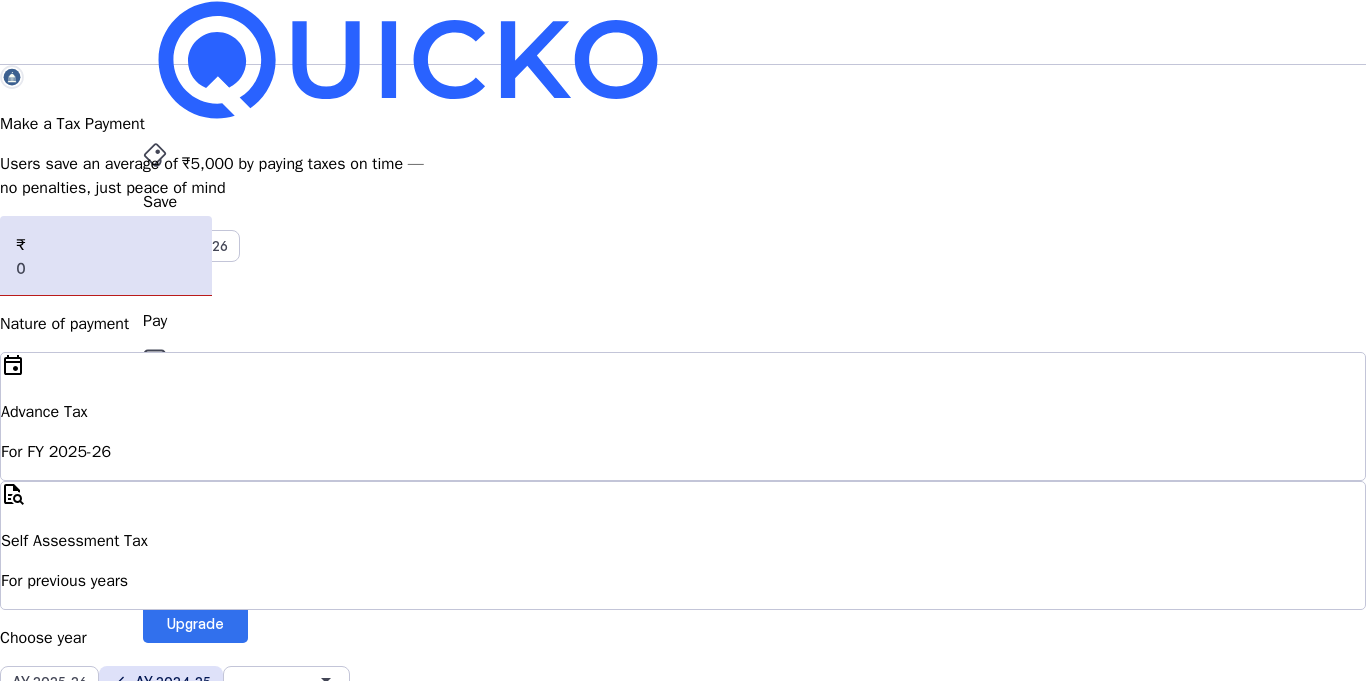click at bounding box center [195, 623] 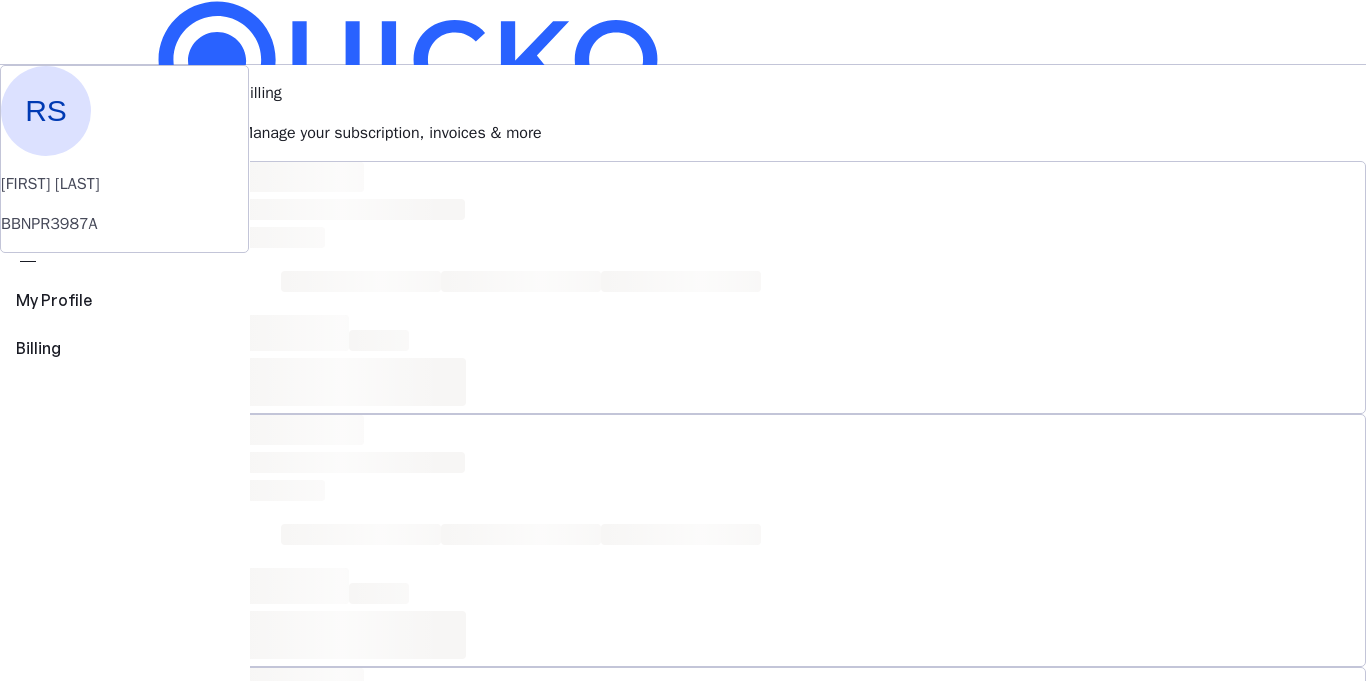 click on "RS" at bounding box center [159, 587] 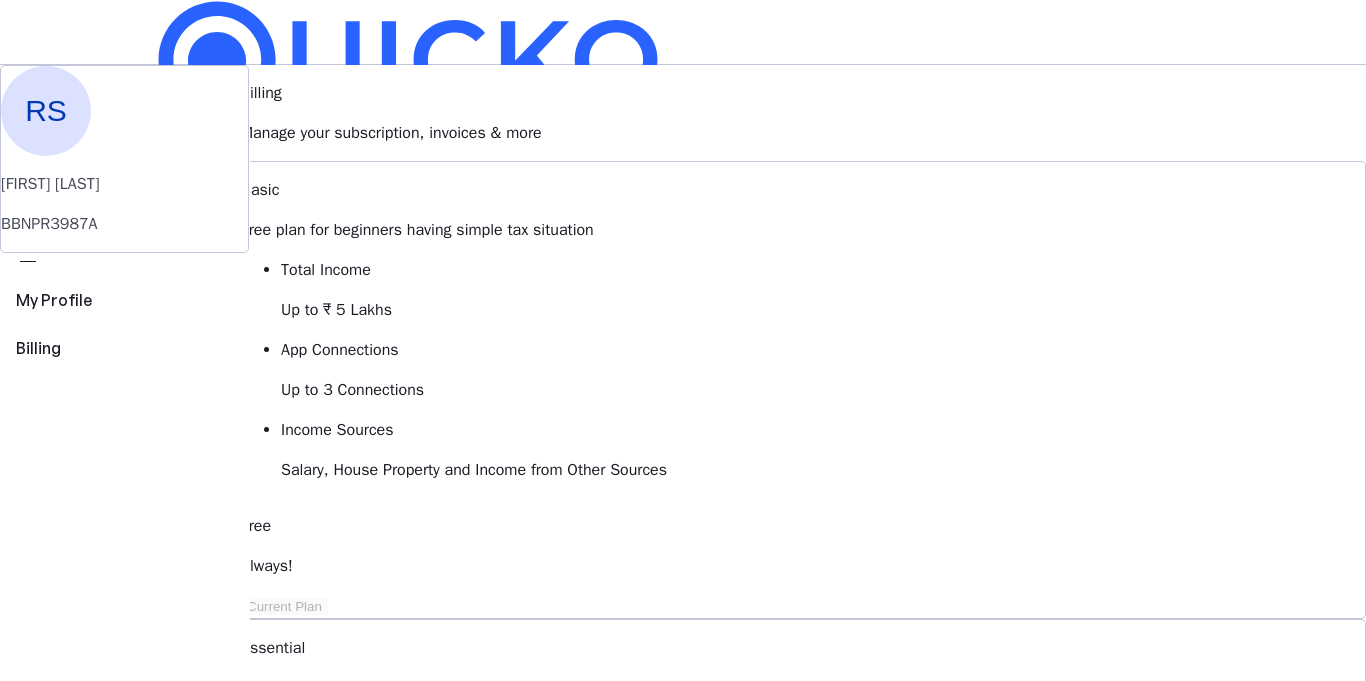 click at bounding box center [683, 2449] 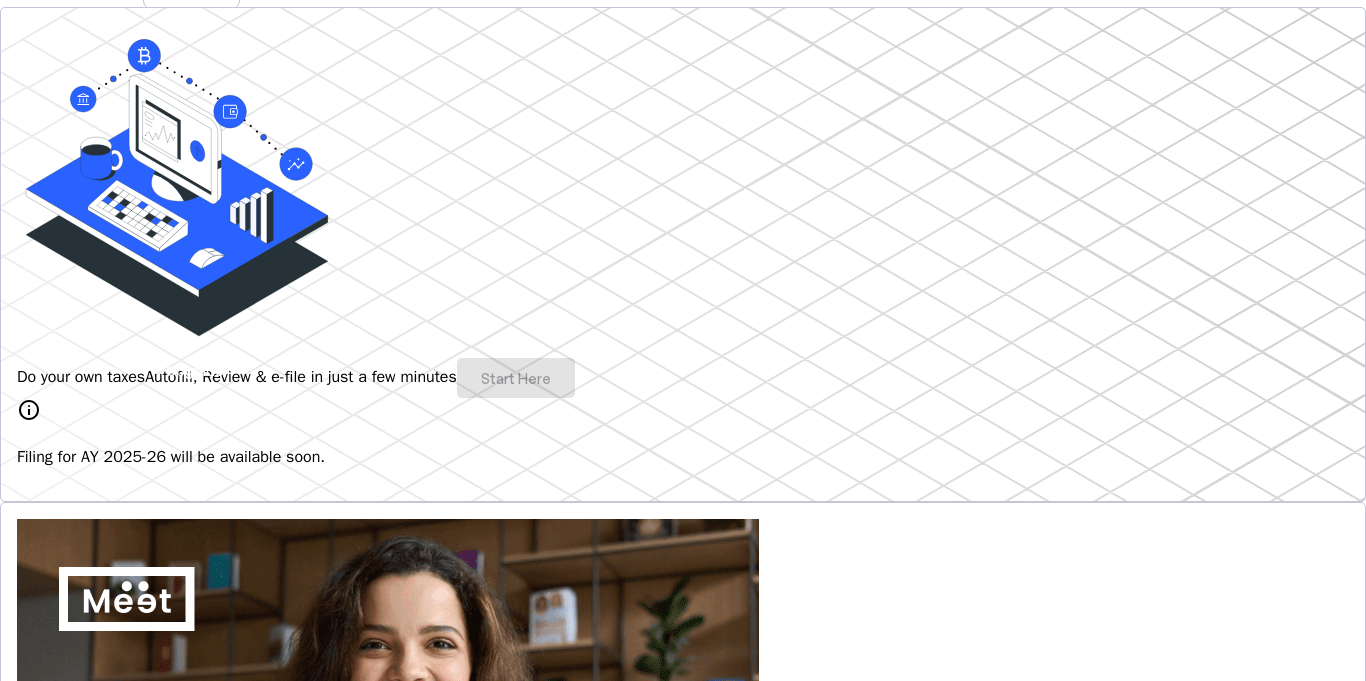 scroll, scrollTop: 360, scrollLeft: 0, axis: vertical 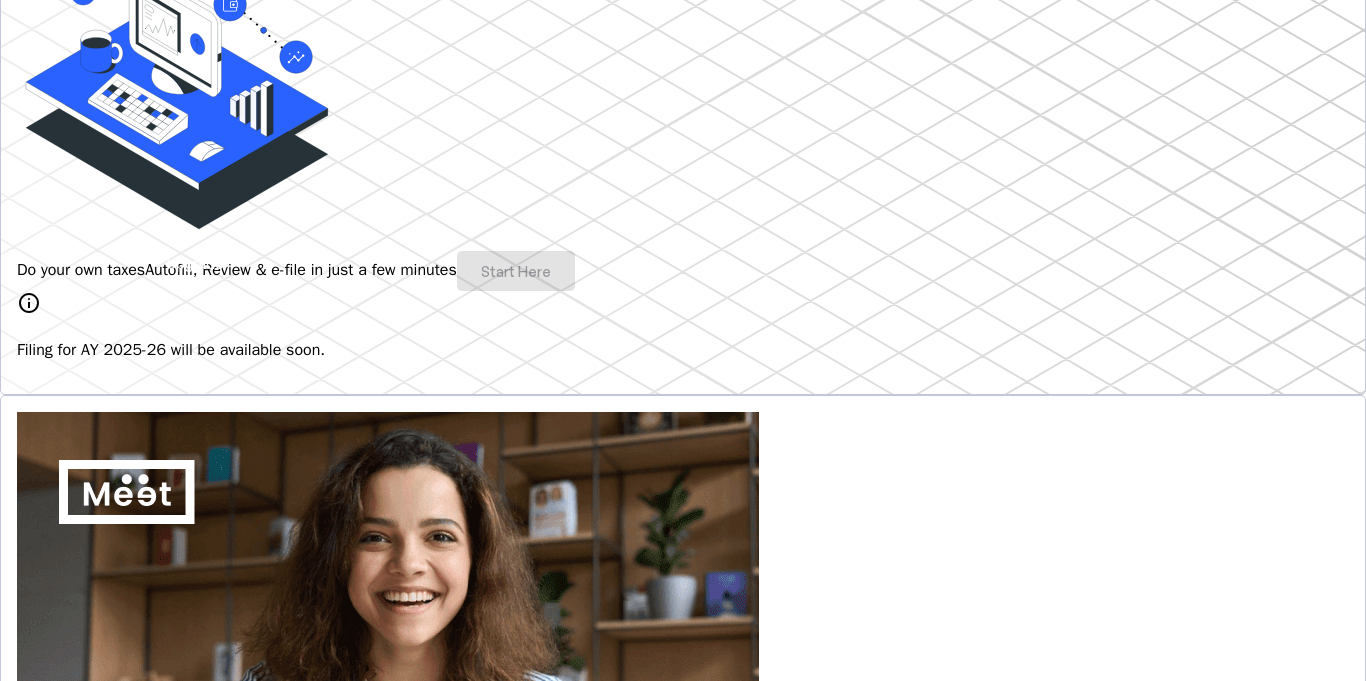 click on "Do your own taxes   Autofill, Review & e-file in just a few minutes   Start Here" at bounding box center (683, 271) 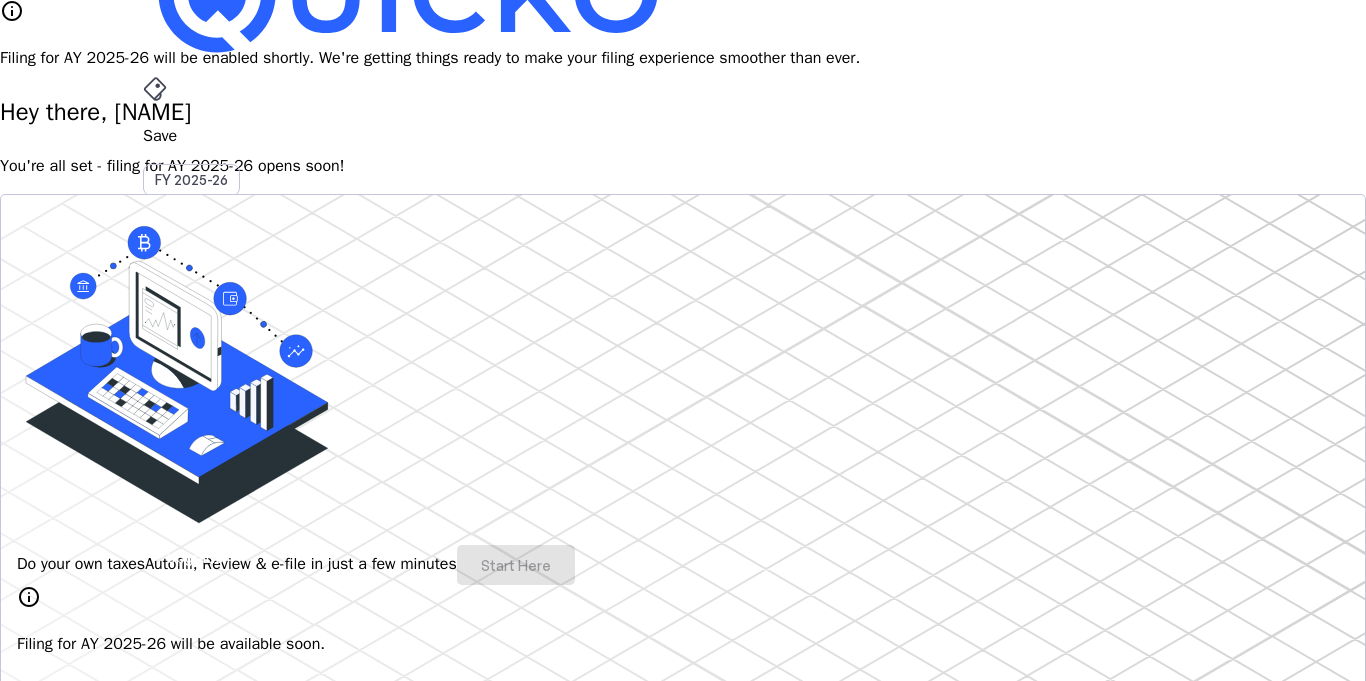 scroll, scrollTop: 0, scrollLeft: 0, axis: both 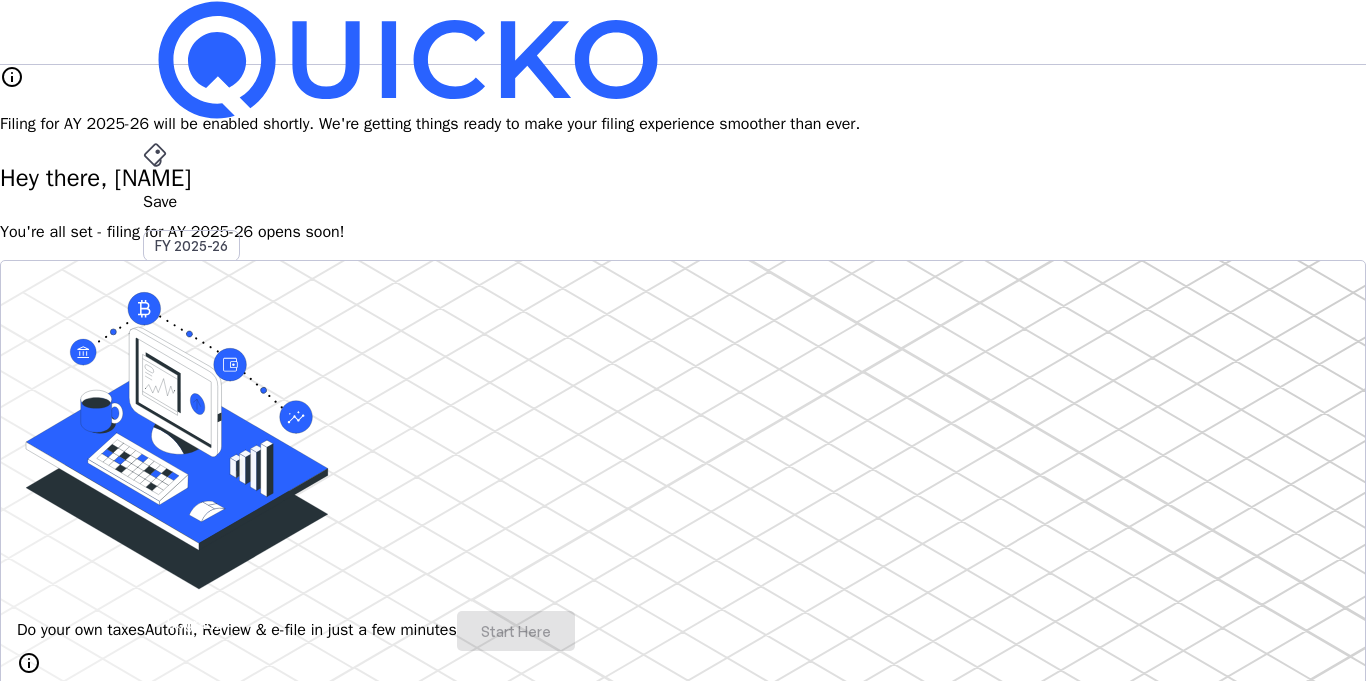 click on "AY 2025-26" at bounding box center [192, 452] 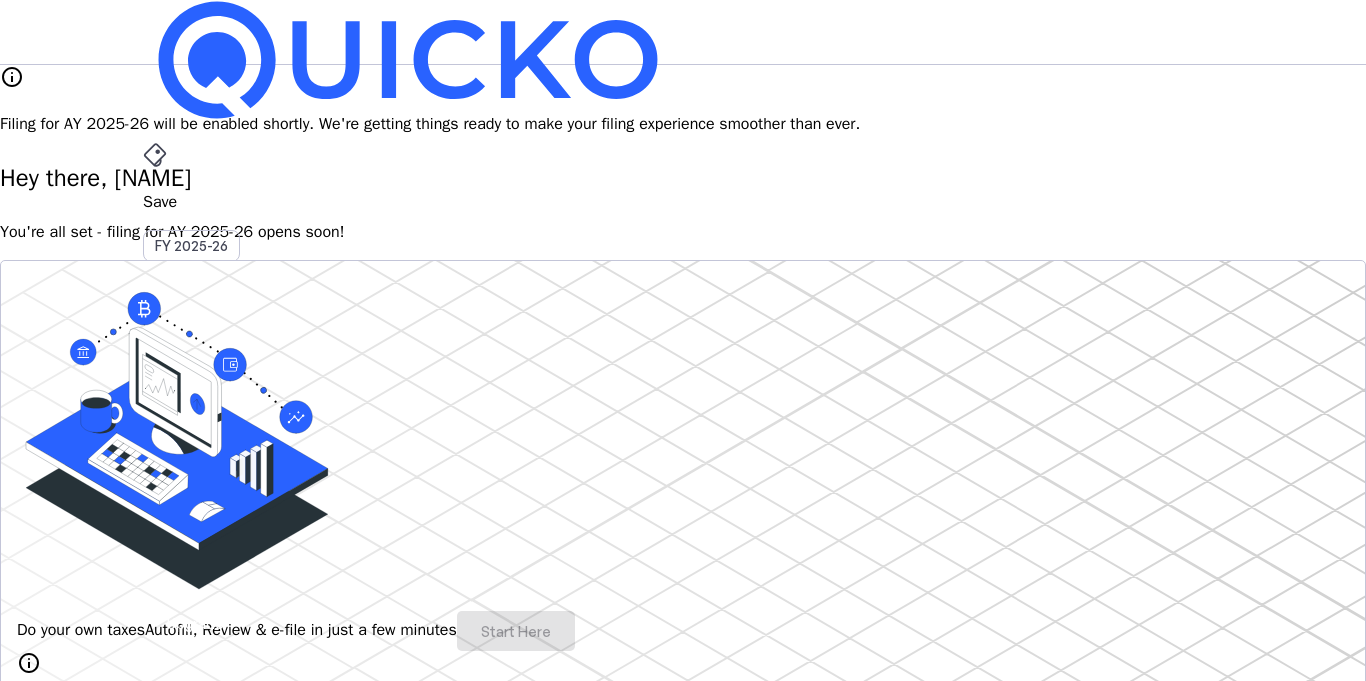 click on "AY 2025-26" at bounding box center (192, 452) 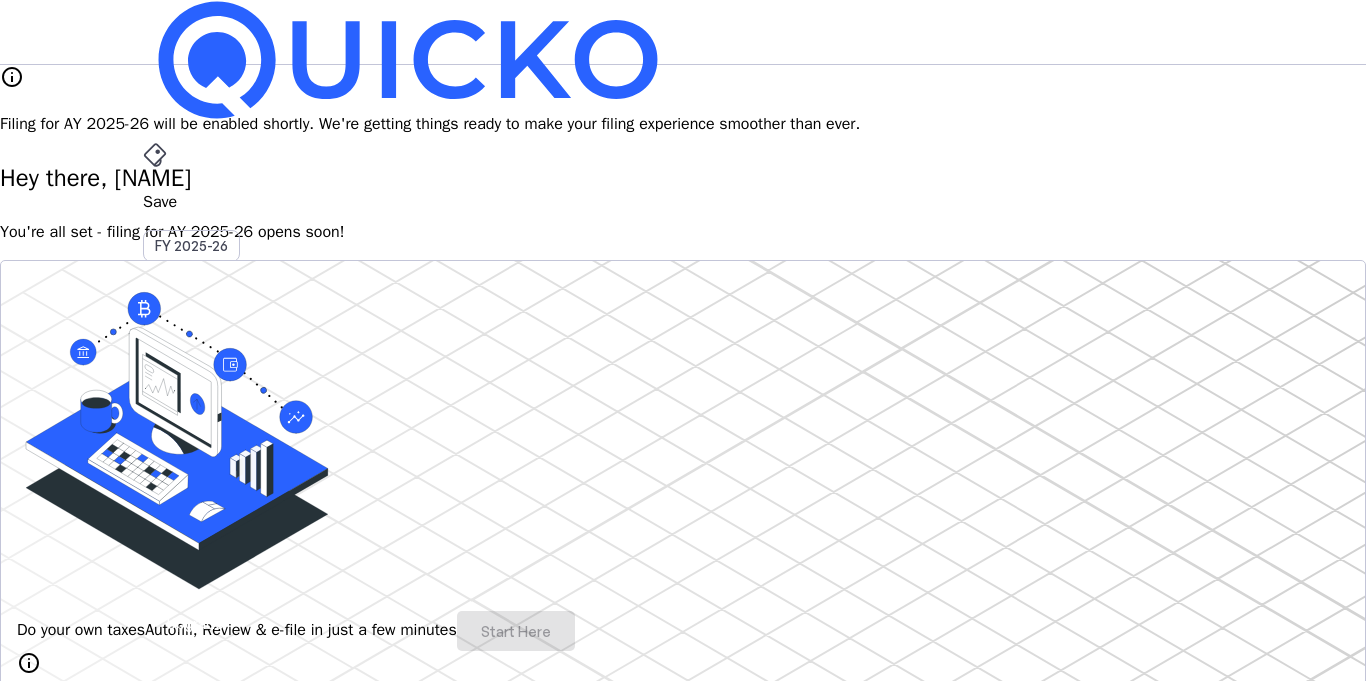 click on "AY 2025-26" at bounding box center (192, 452) 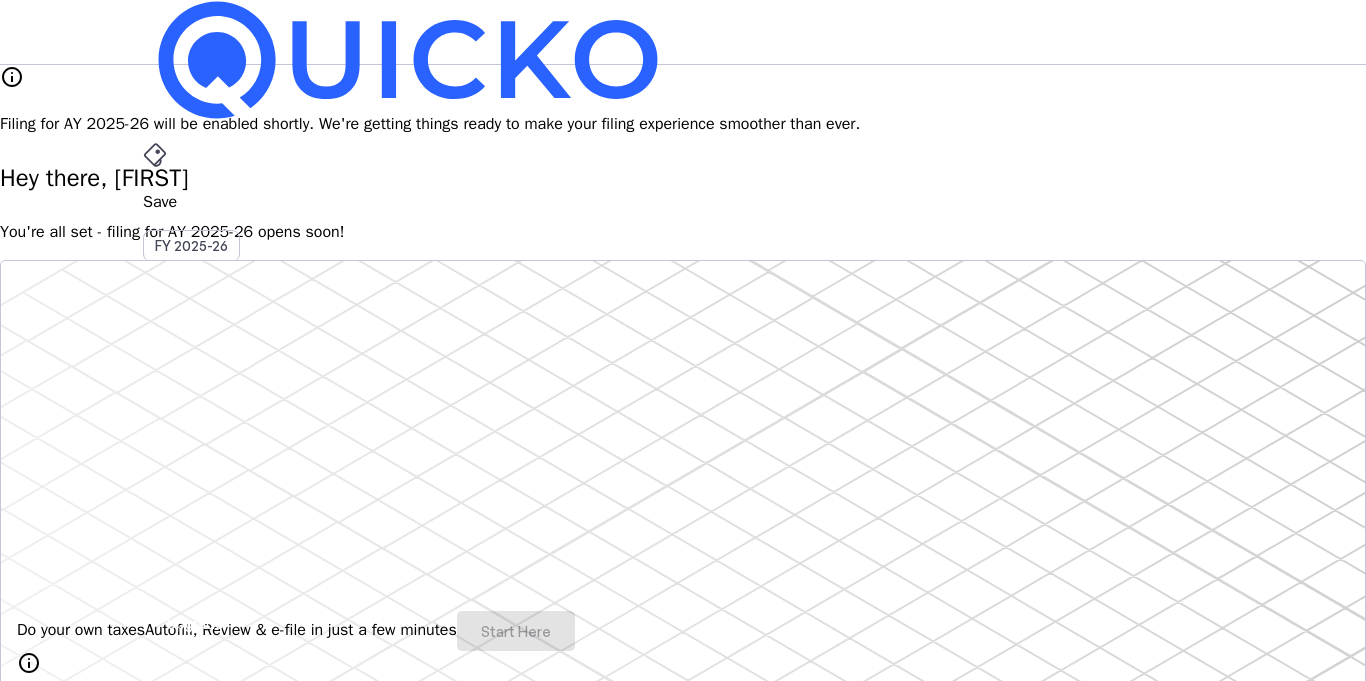 click on "info" at bounding box center [12, 77] 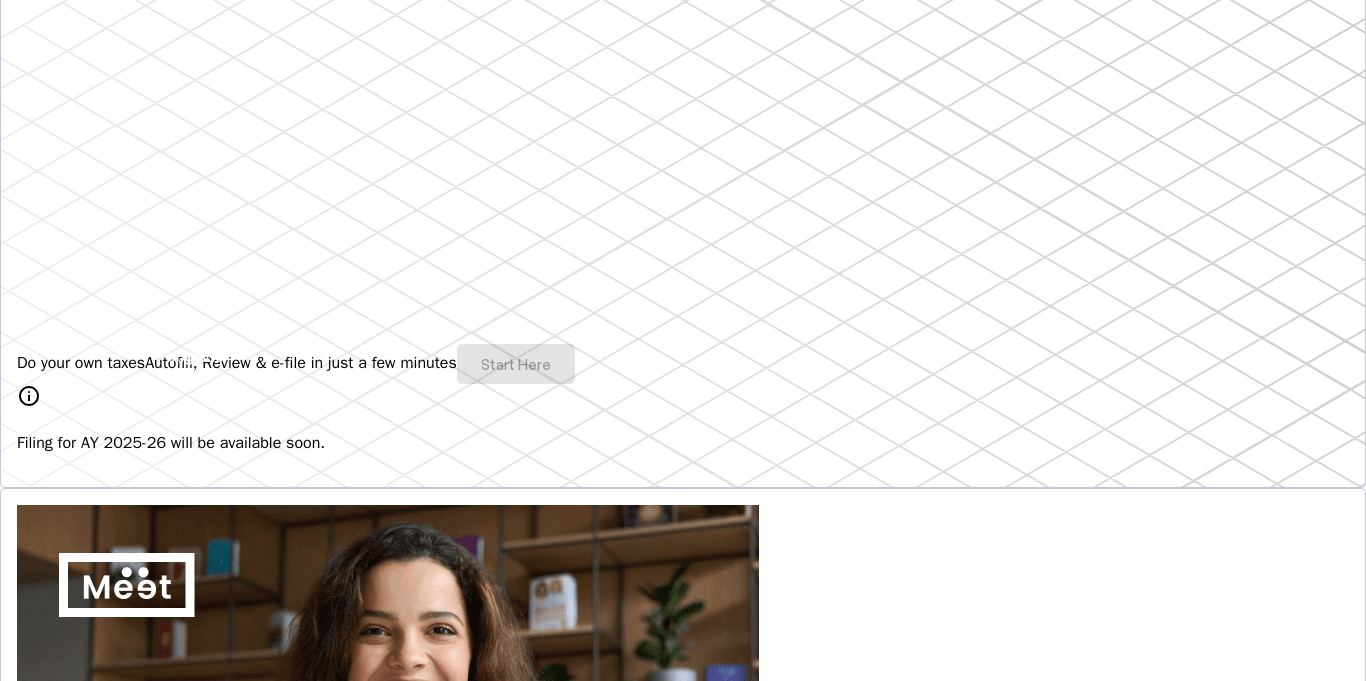 scroll, scrollTop: 0, scrollLeft: 0, axis: both 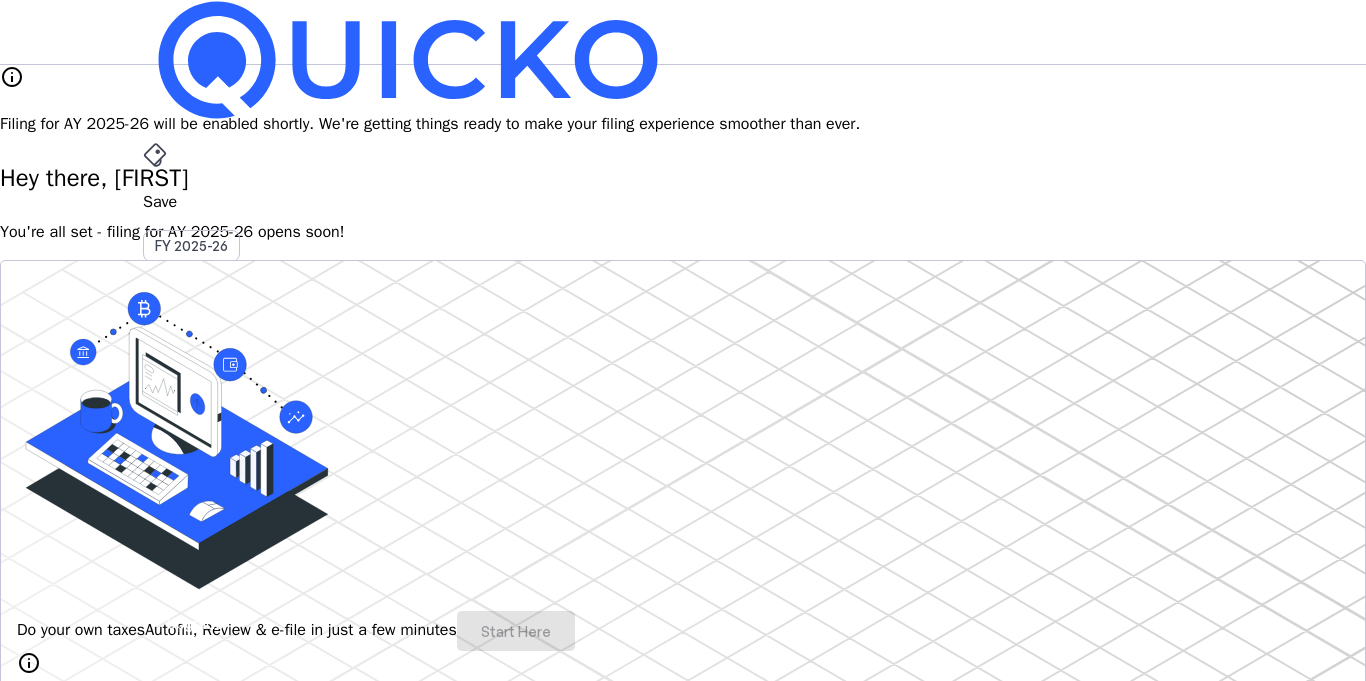 click on "RS" at bounding box center (159, 587) 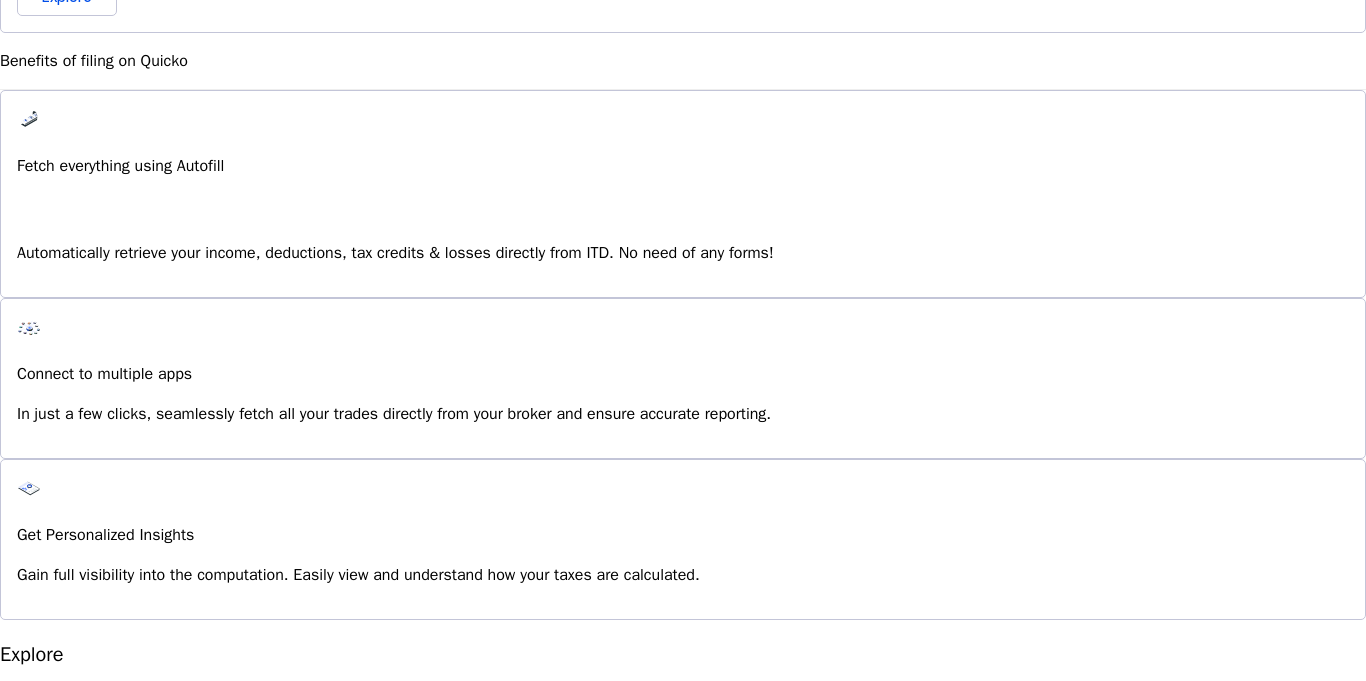 scroll, scrollTop: 1320, scrollLeft: 0, axis: vertical 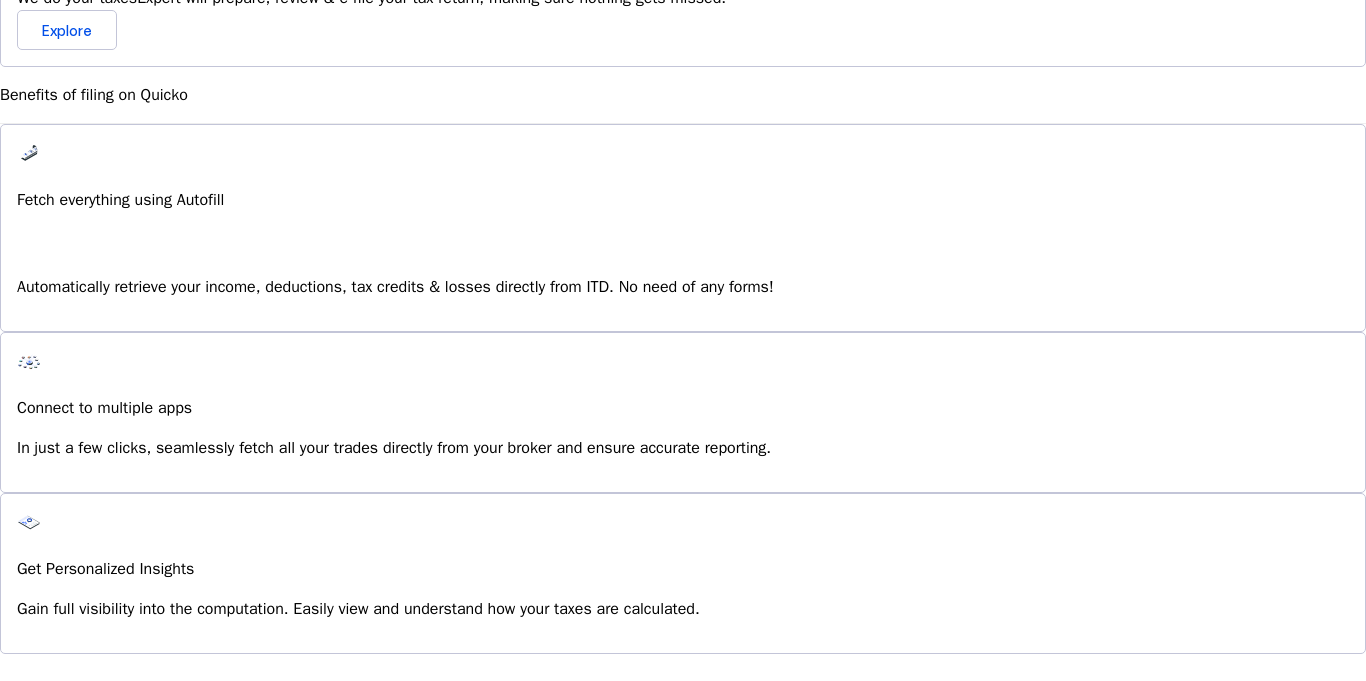 click on "Upgrade to Elite Elevate your experience and maximize the full potential of Quicko. Upgrade now & unlock advanced features. Learn More" at bounding box center (683, 794) 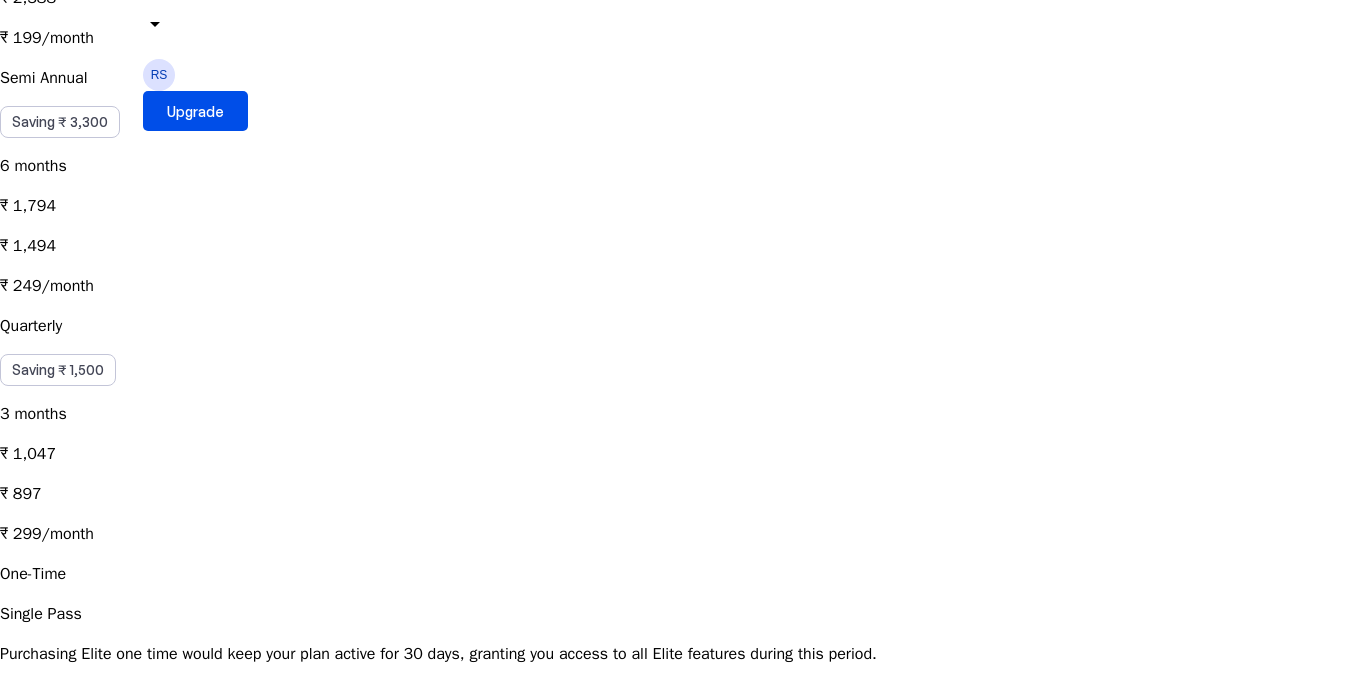 scroll, scrollTop: 782, scrollLeft: 0, axis: vertical 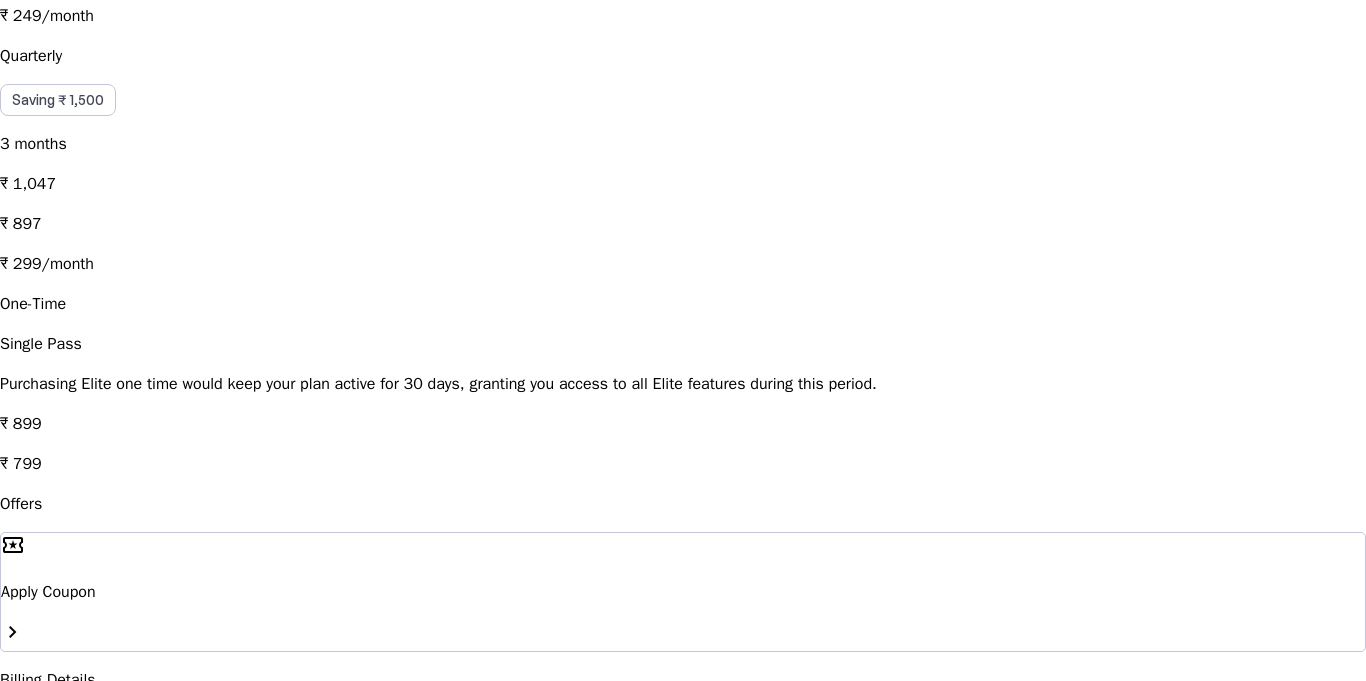 click on "[STATE]" at bounding box center [101, 792] 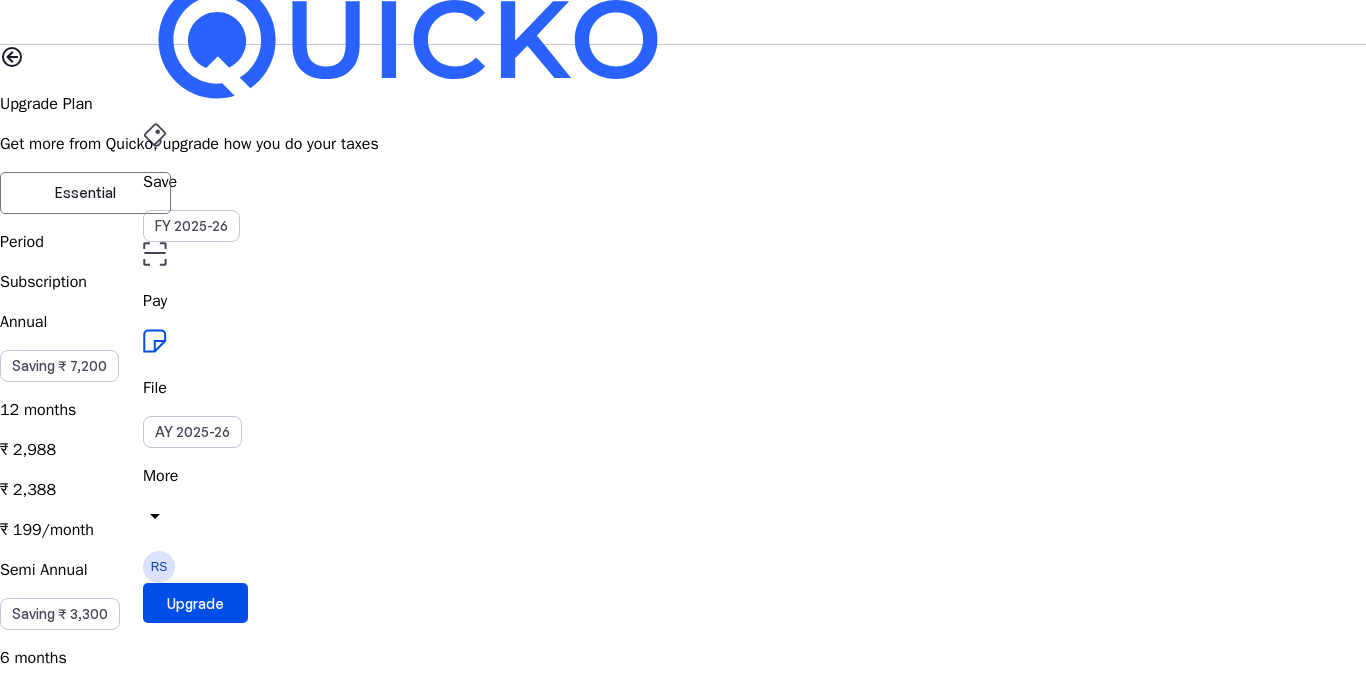 scroll, scrollTop: 0, scrollLeft: 0, axis: both 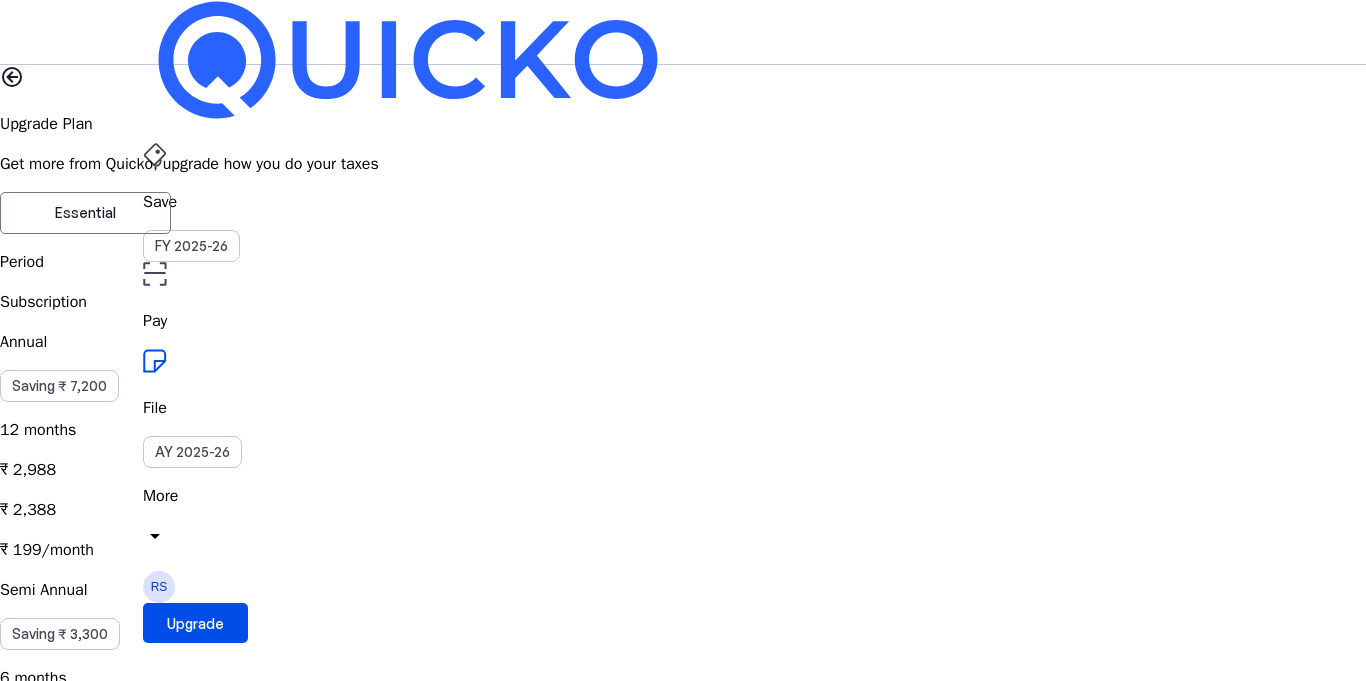 click on "Essential" at bounding box center [85, 213] 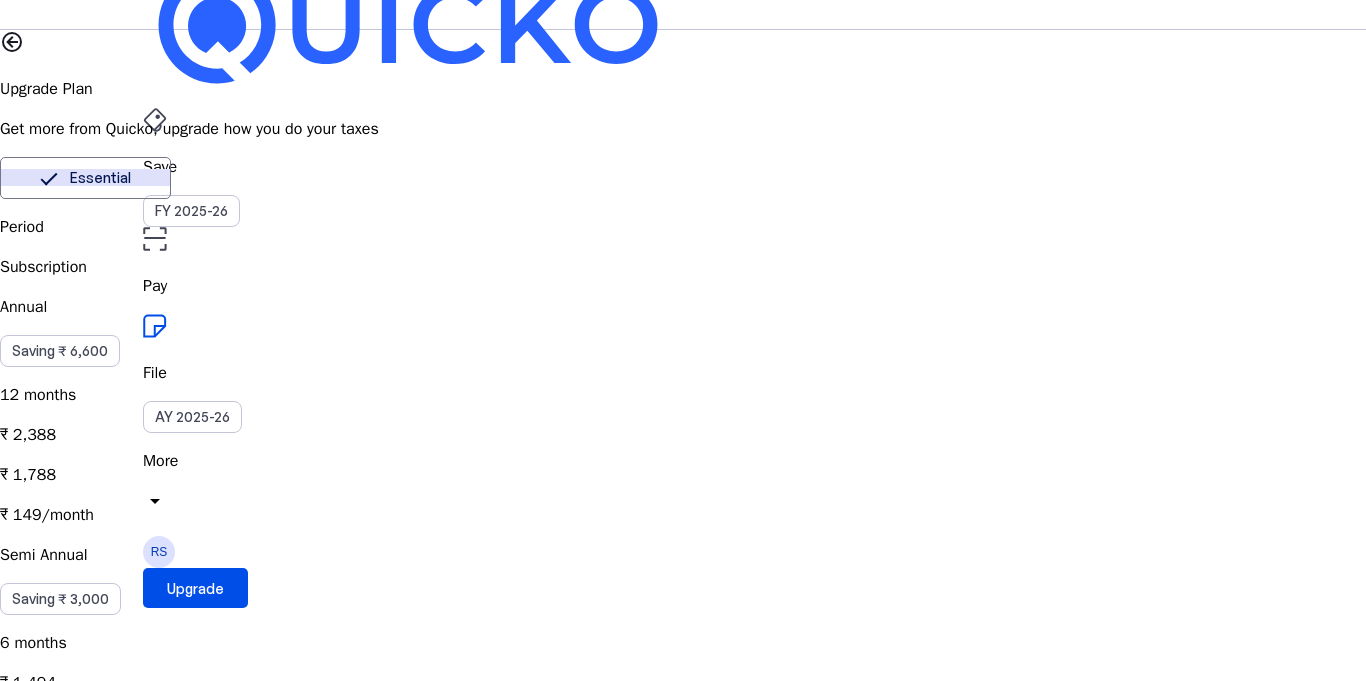 scroll, scrollTop: 0, scrollLeft: 0, axis: both 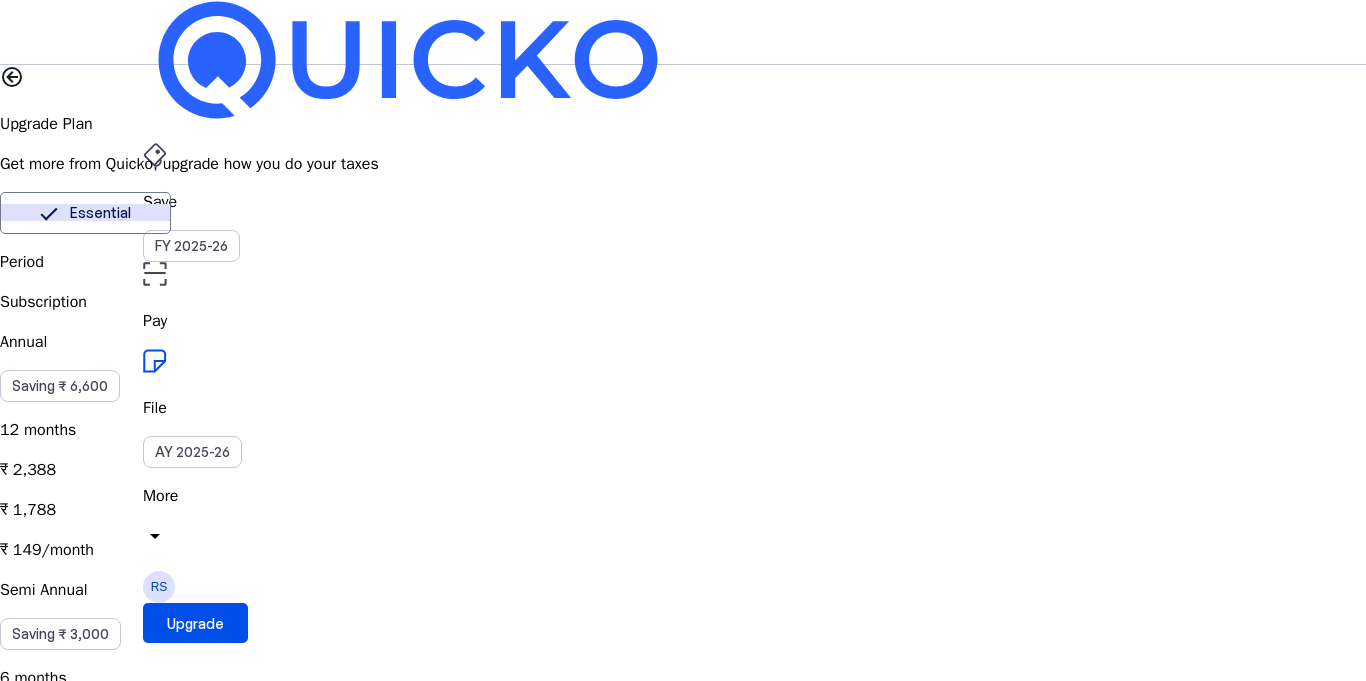 click on "File" at bounding box center [683, 408] 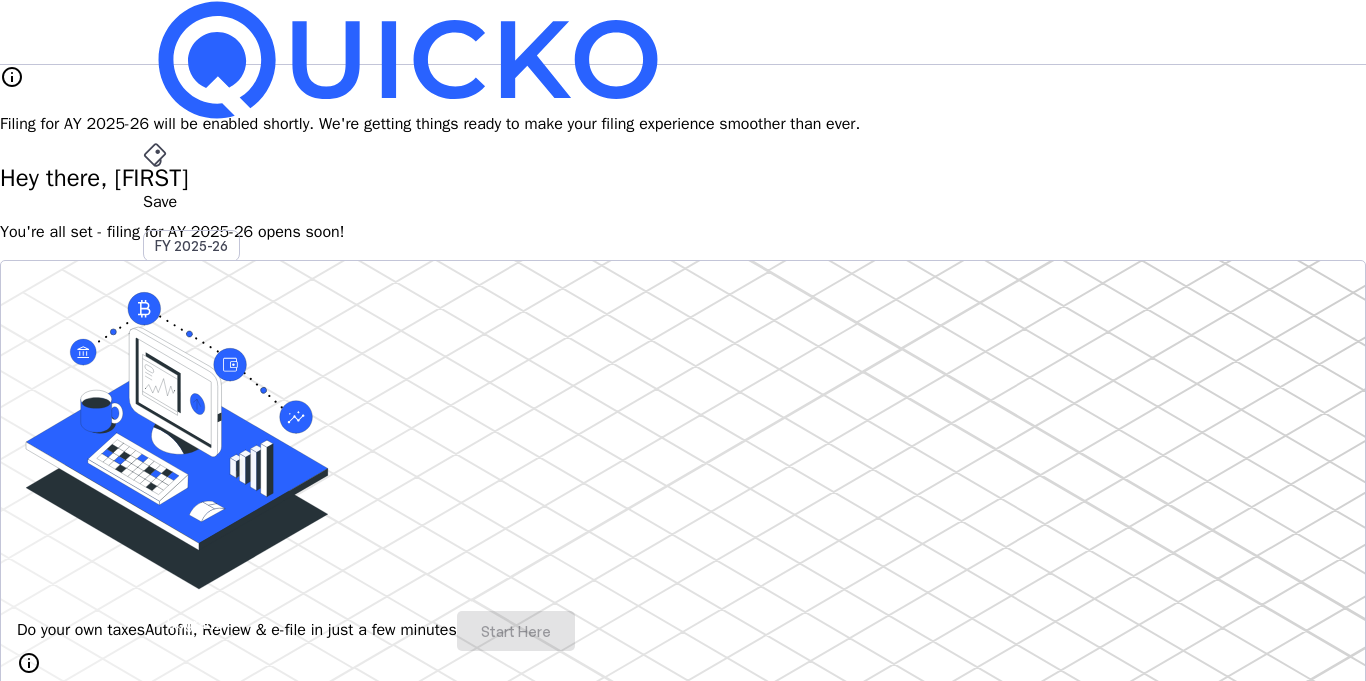 click on "File" at bounding box center [683, 408] 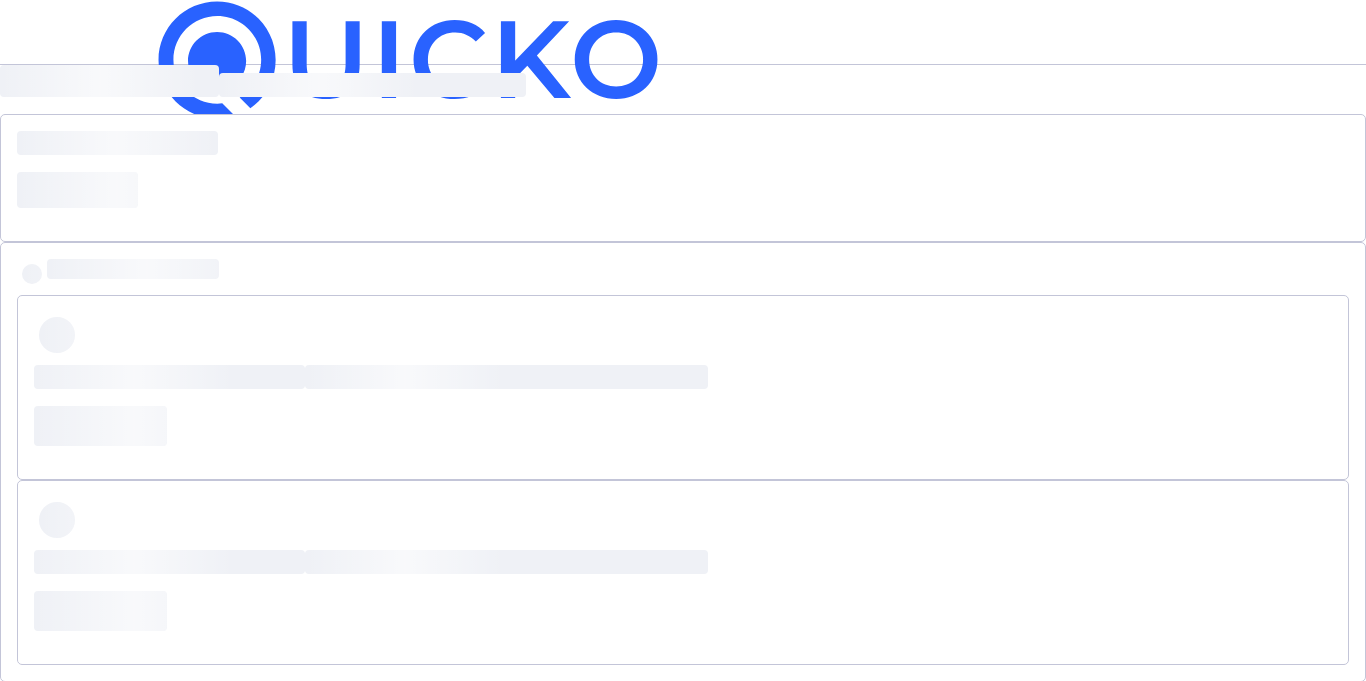 click on "File" at bounding box center (683, 202) 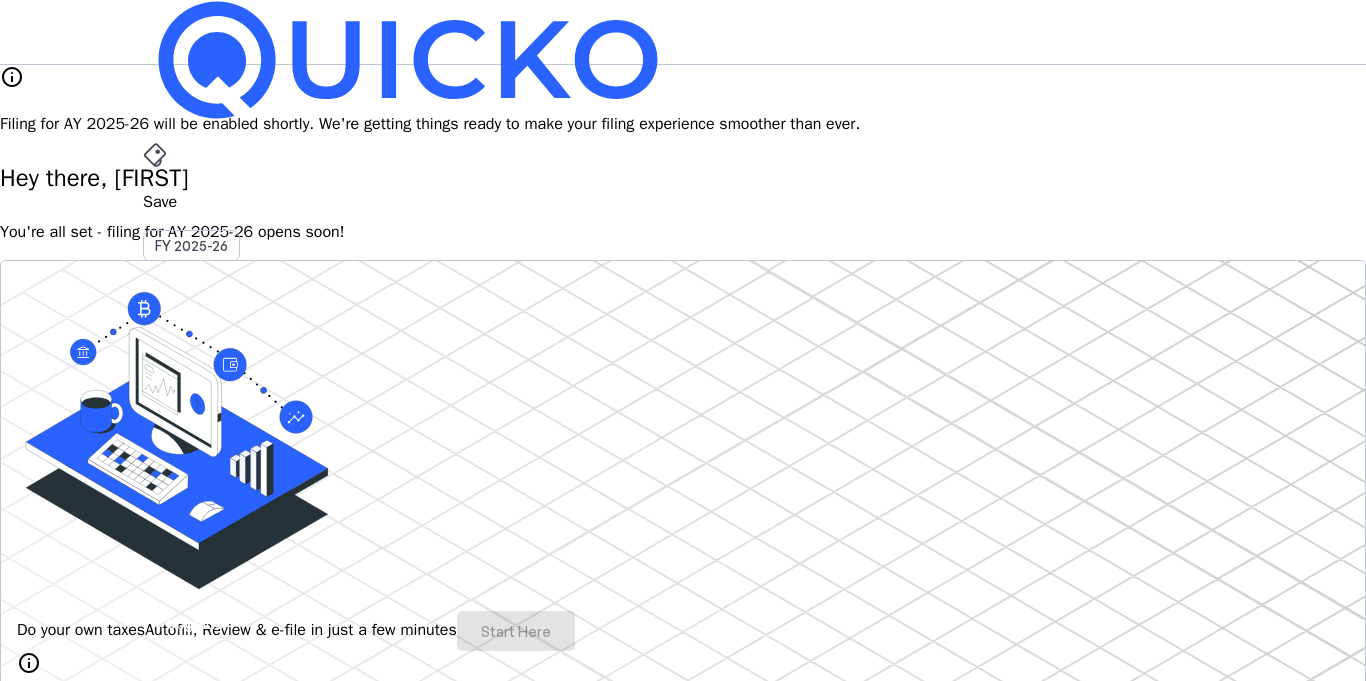 click on "AY 2025-26" at bounding box center [192, 452] 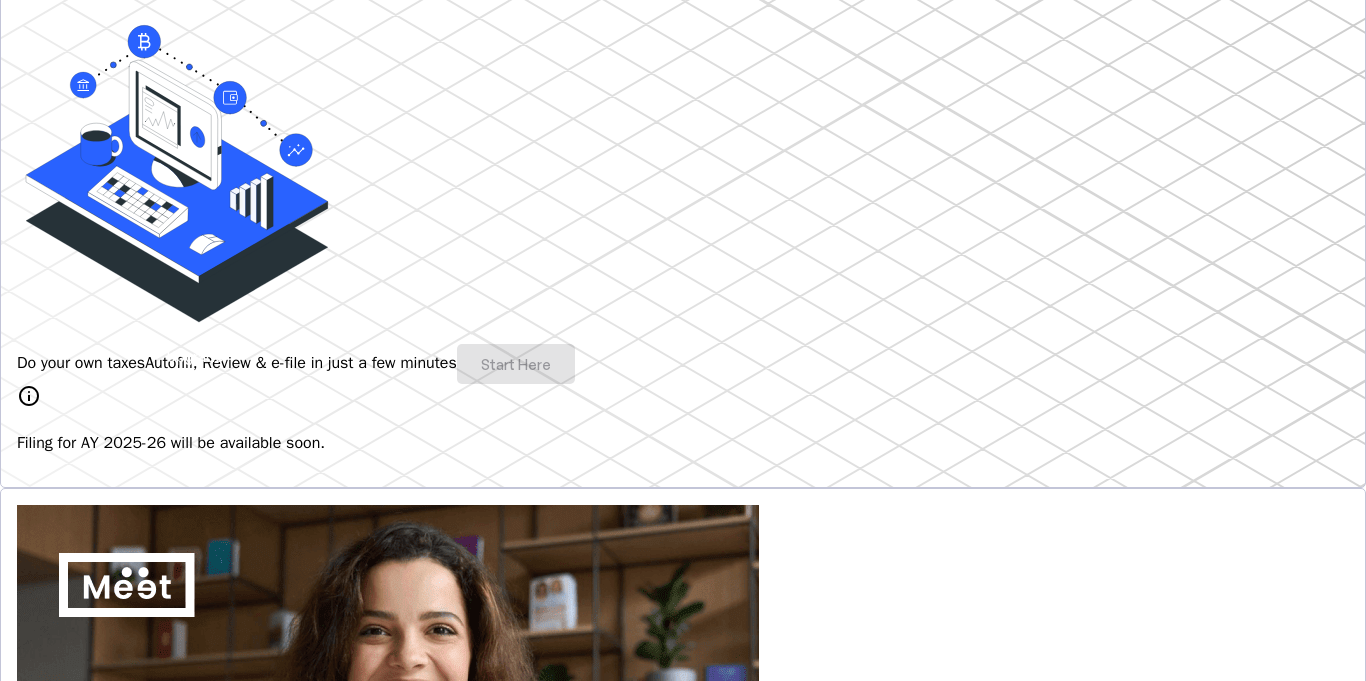 scroll, scrollTop: 0, scrollLeft: 0, axis: both 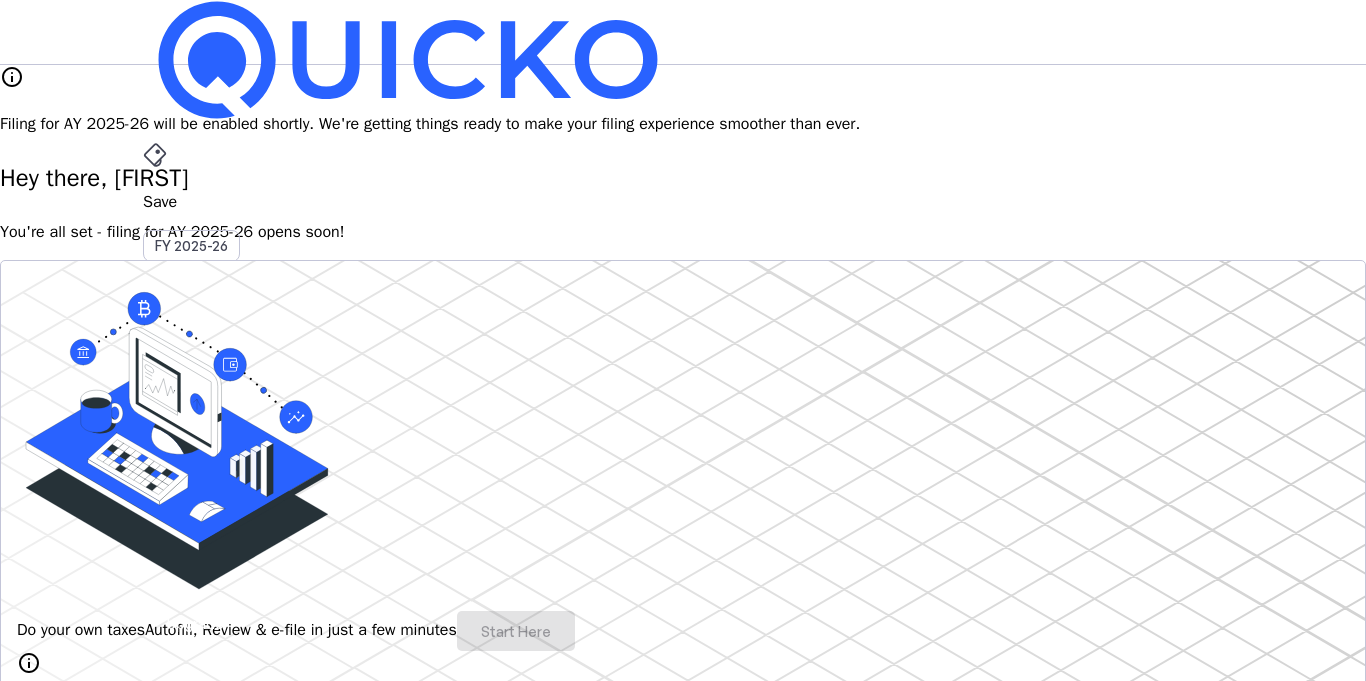 click on "Save" at bounding box center [683, 202] 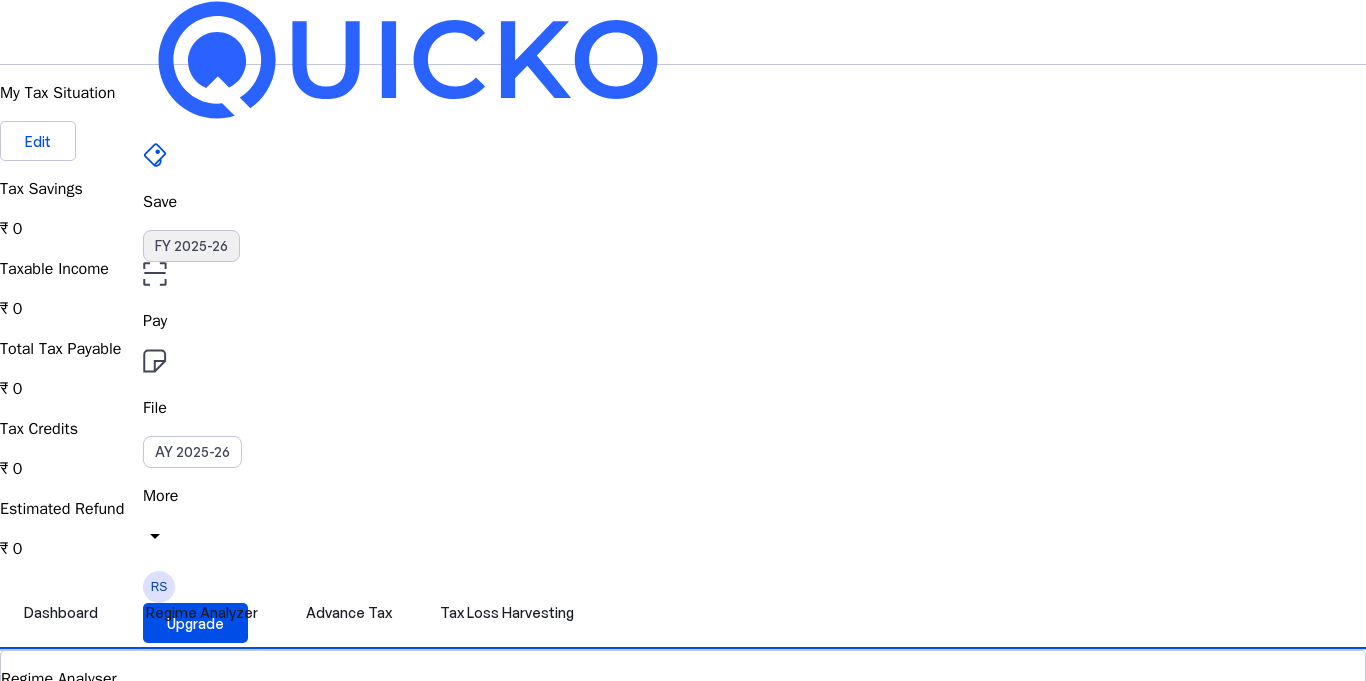 click on "FY 2025-26" at bounding box center [191, 246] 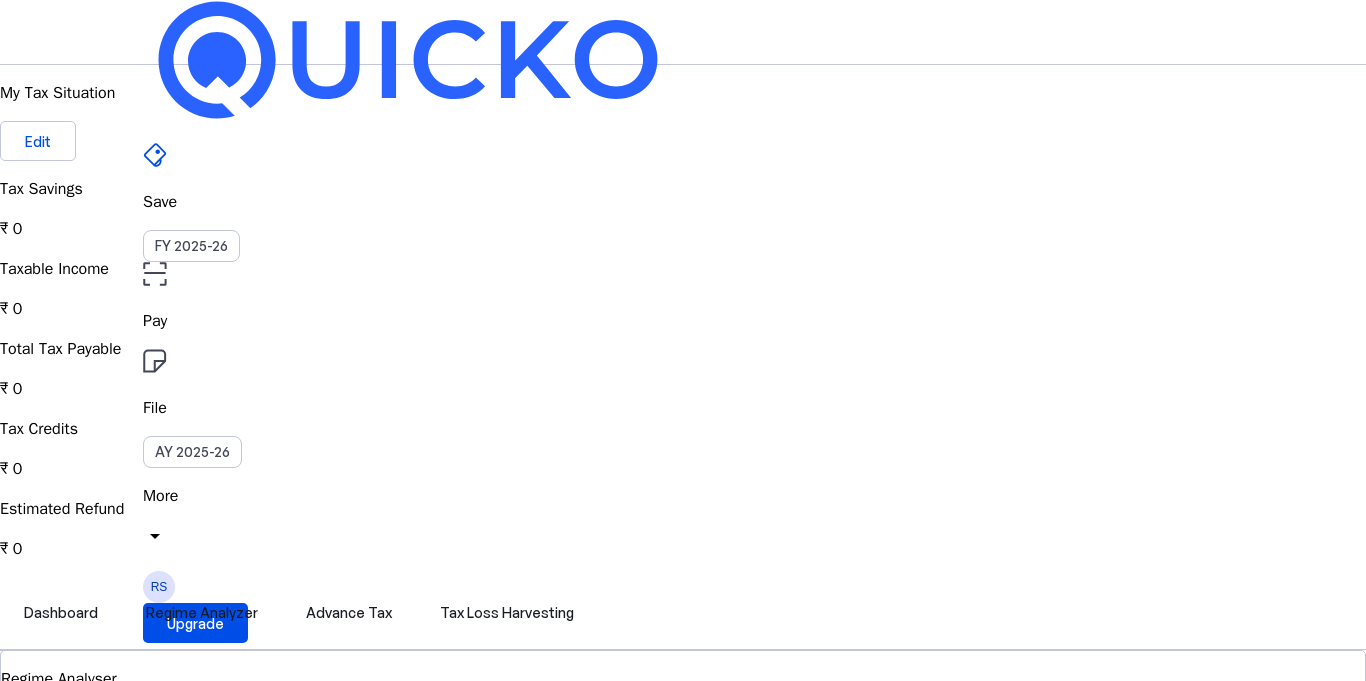 click on "Save" at bounding box center (683, 202) 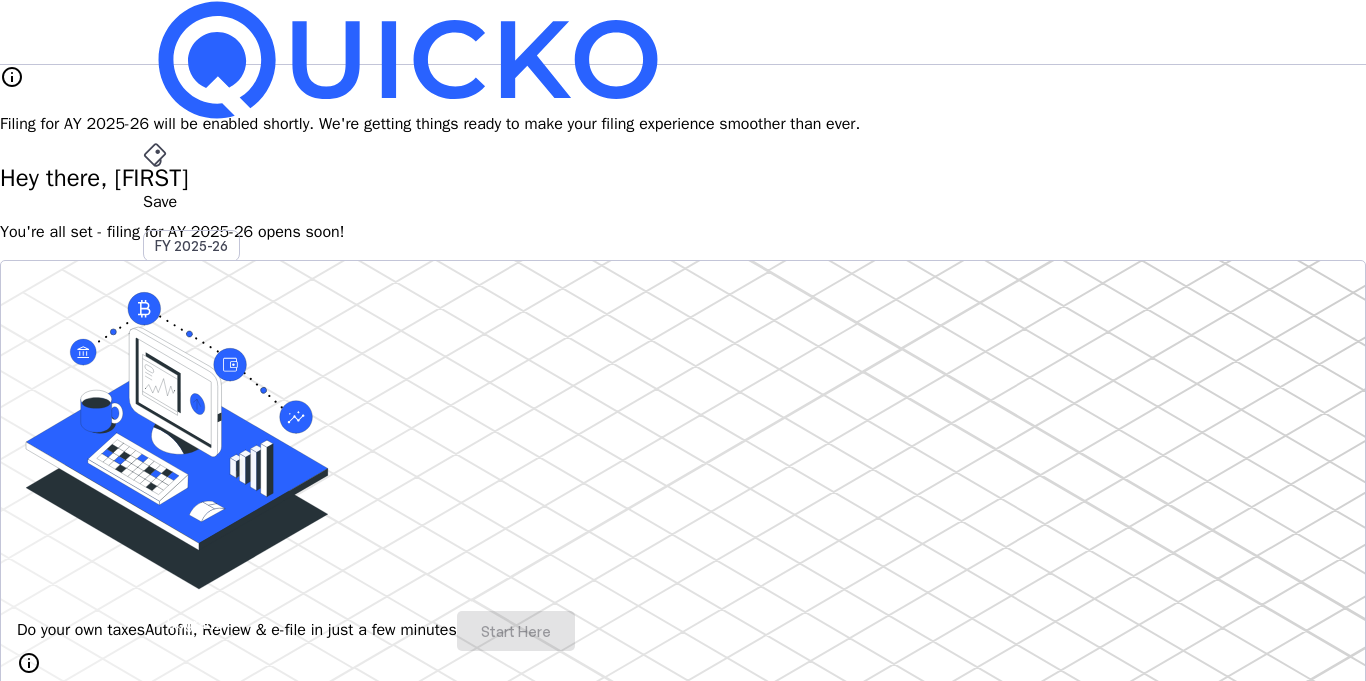 click on "AY 2025-26" at bounding box center (192, 452) 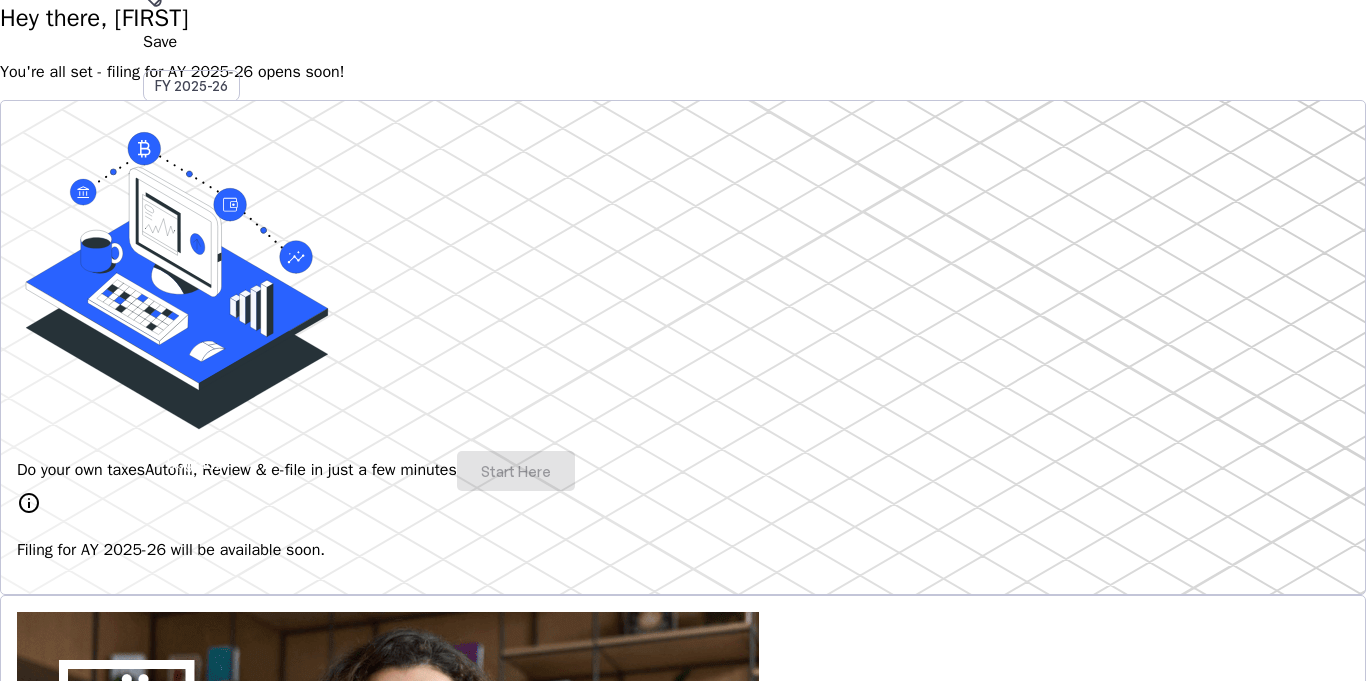 scroll, scrollTop: 0, scrollLeft: 0, axis: both 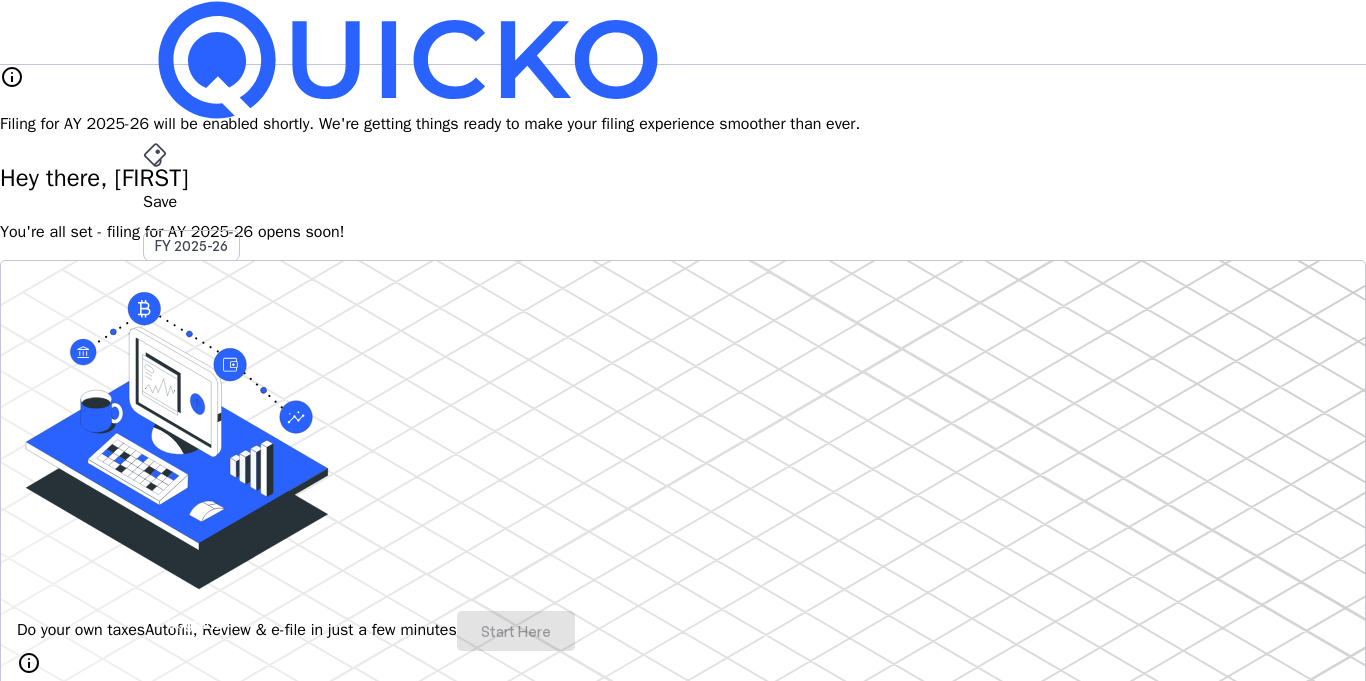 click on "AY 2025-26" at bounding box center (192, 452) 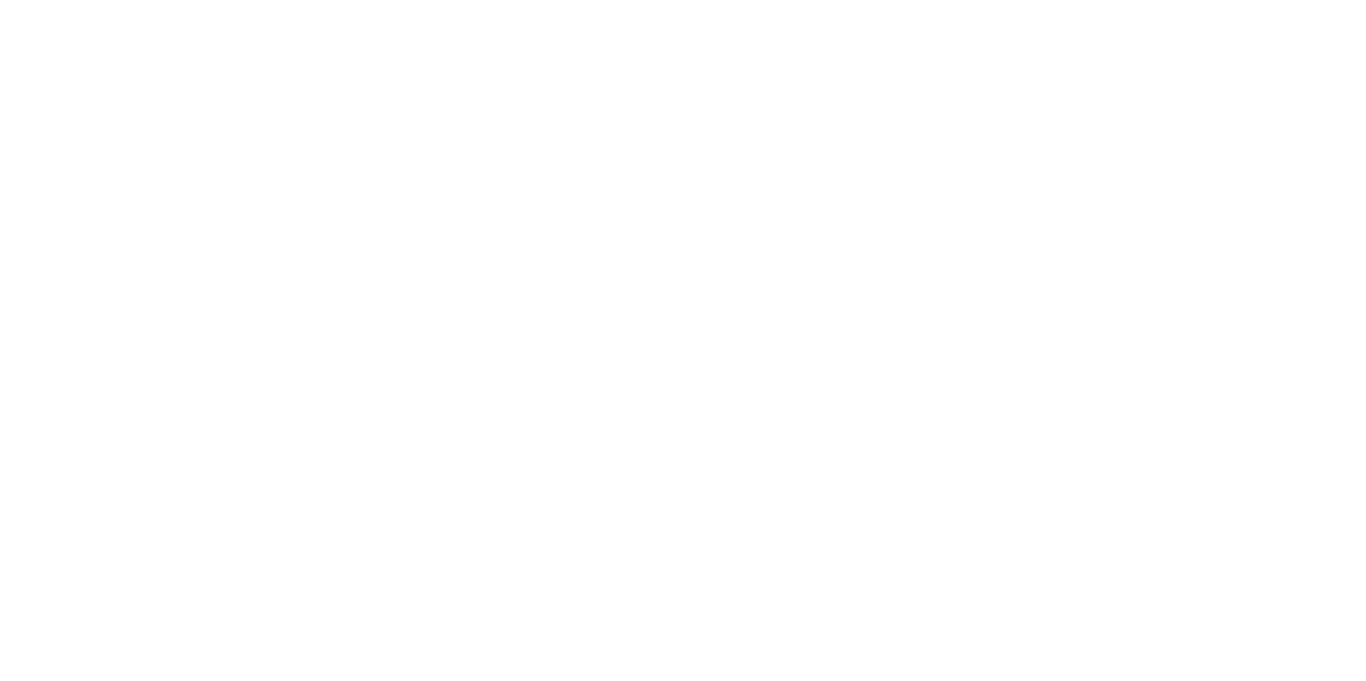 scroll, scrollTop: 0, scrollLeft: 0, axis: both 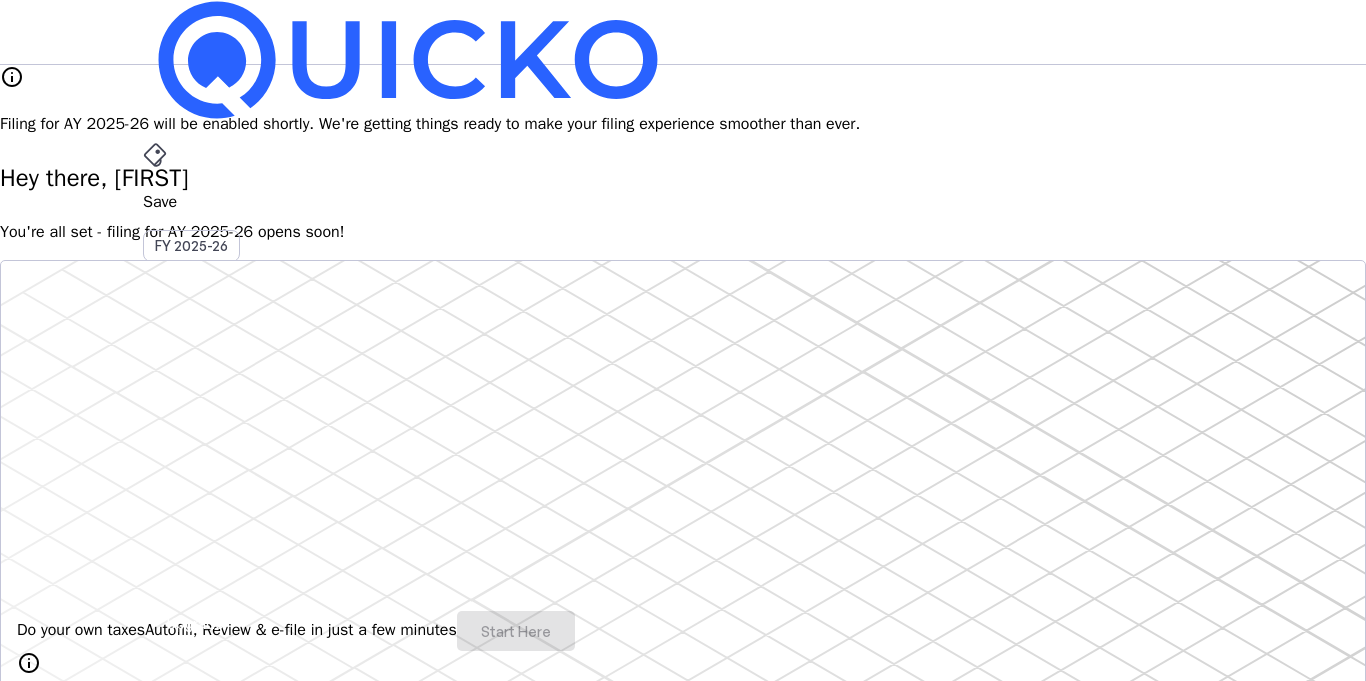 click on "File" at bounding box center [683, 408] 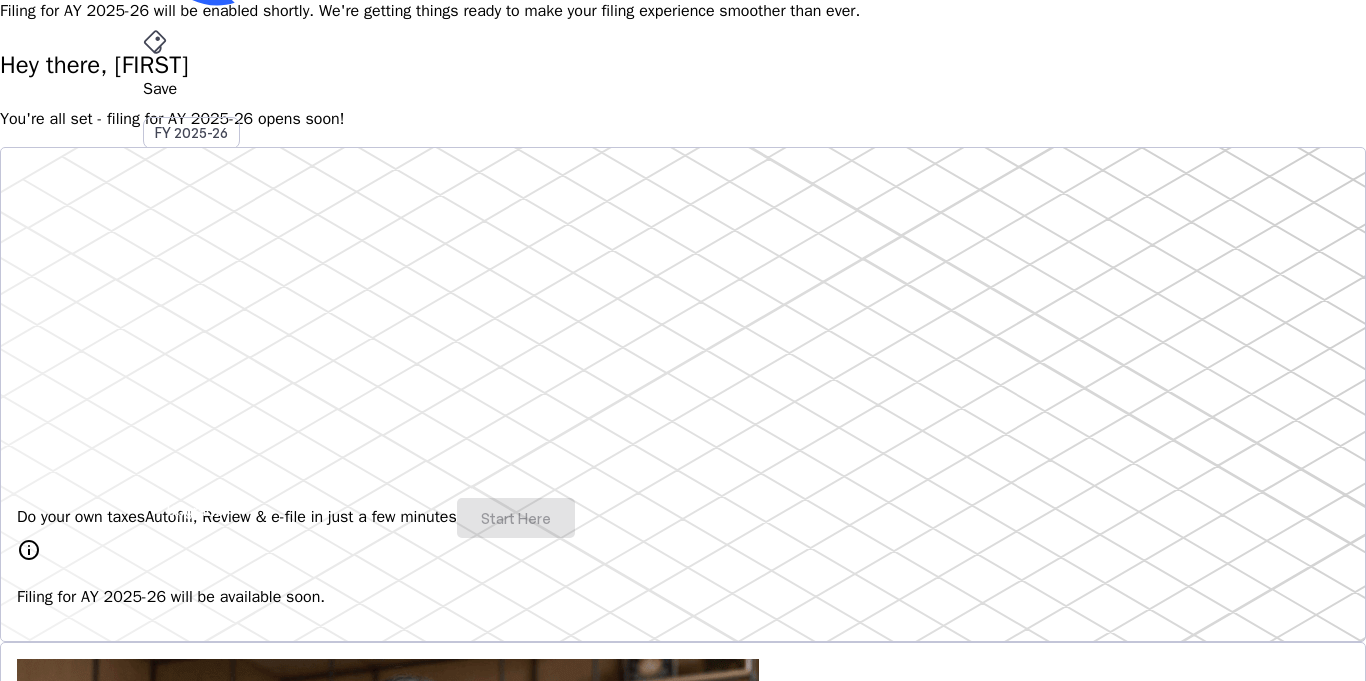 scroll, scrollTop: 0, scrollLeft: 0, axis: both 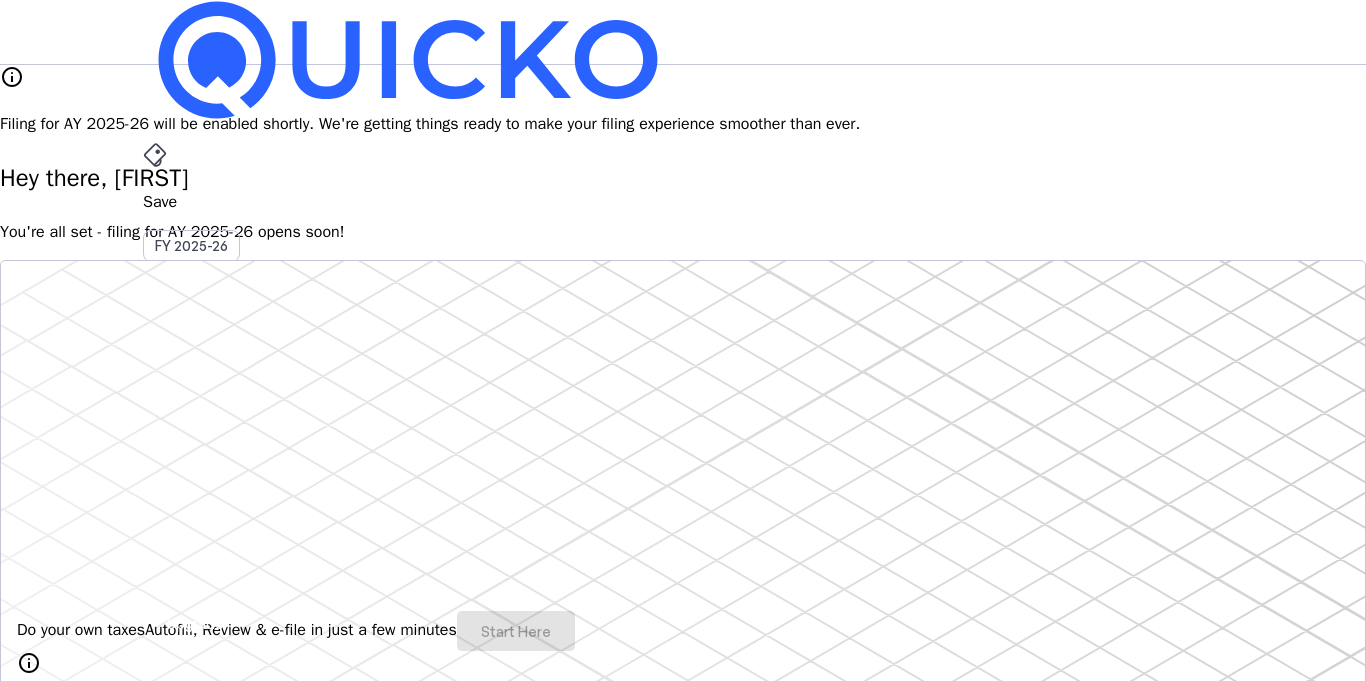 click on "File" at bounding box center [683, 408] 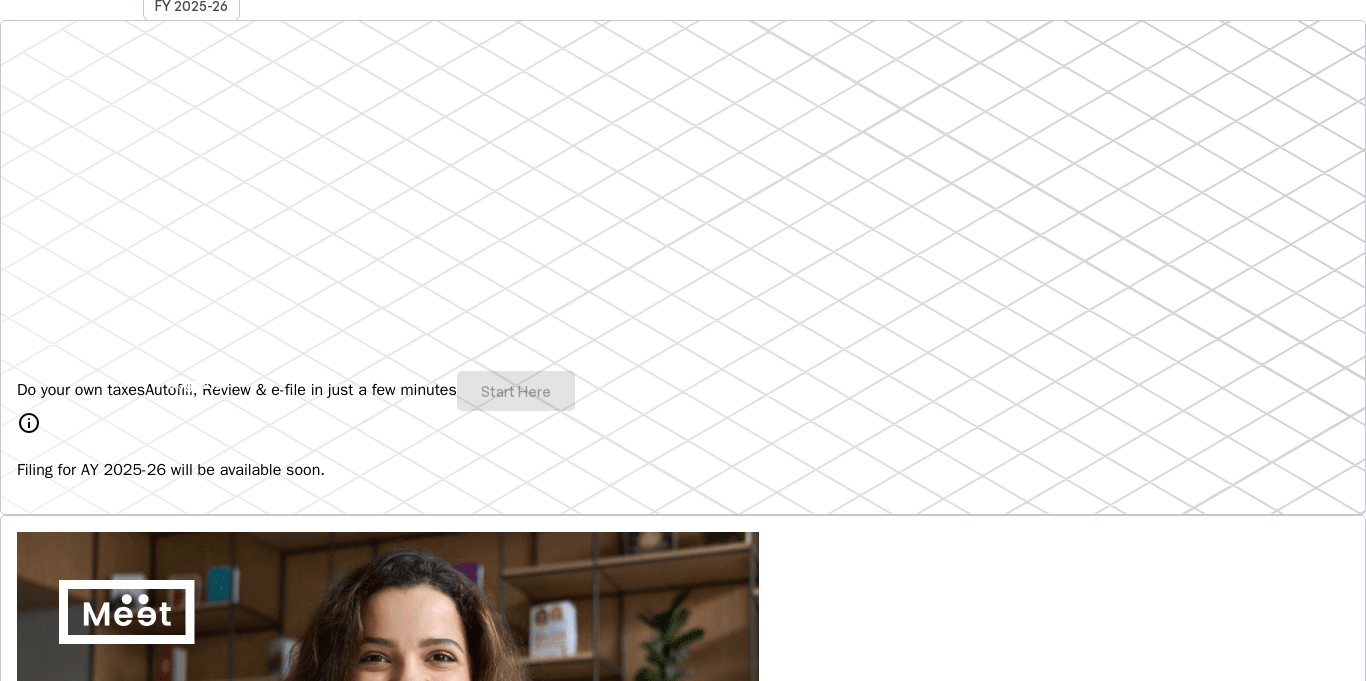 click on "Do your own taxes   Autofill, Review & e-file in just a few minutes   Start Here" at bounding box center [683, 391] 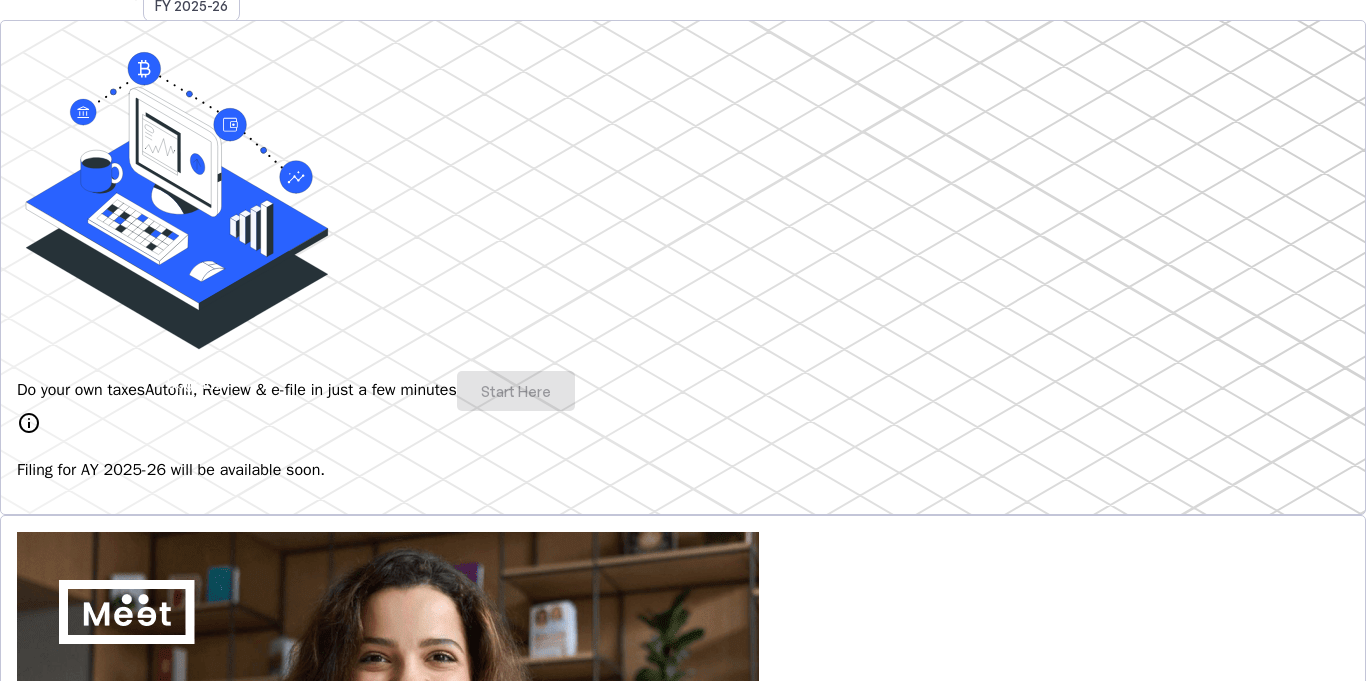 click on "info" at bounding box center (29, 423) 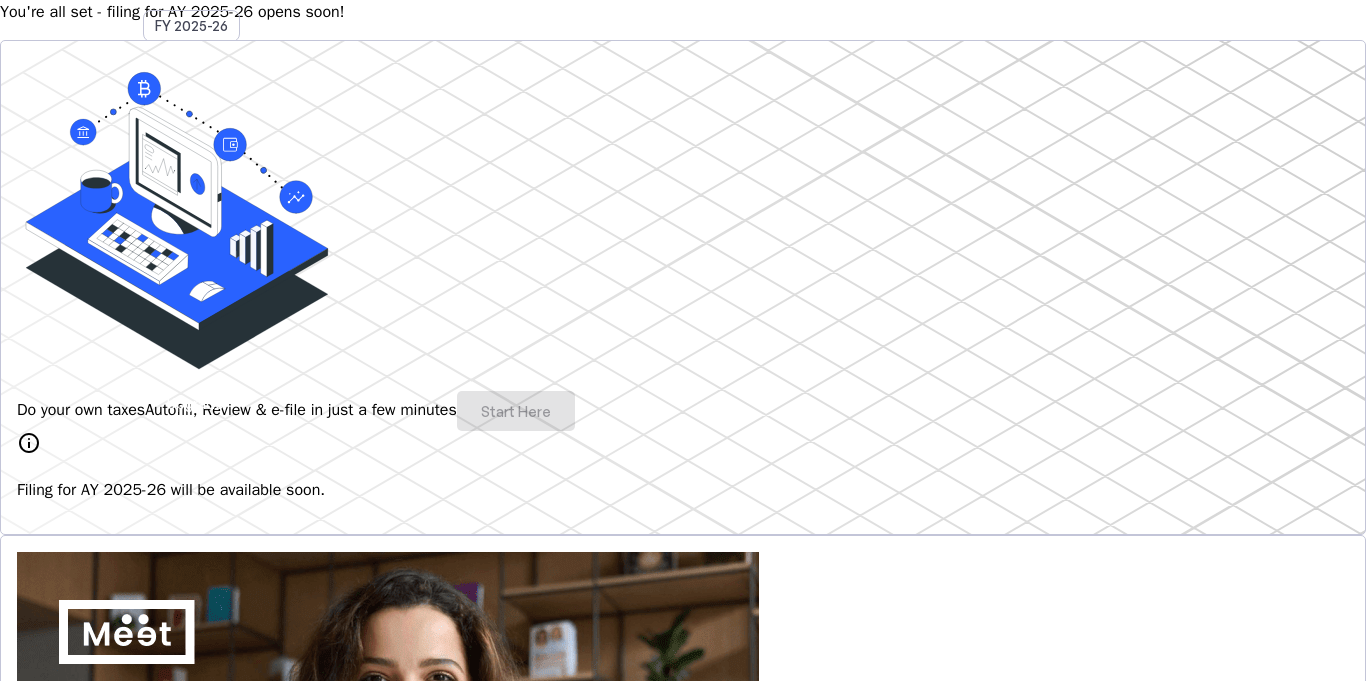 scroll, scrollTop: 0, scrollLeft: 0, axis: both 